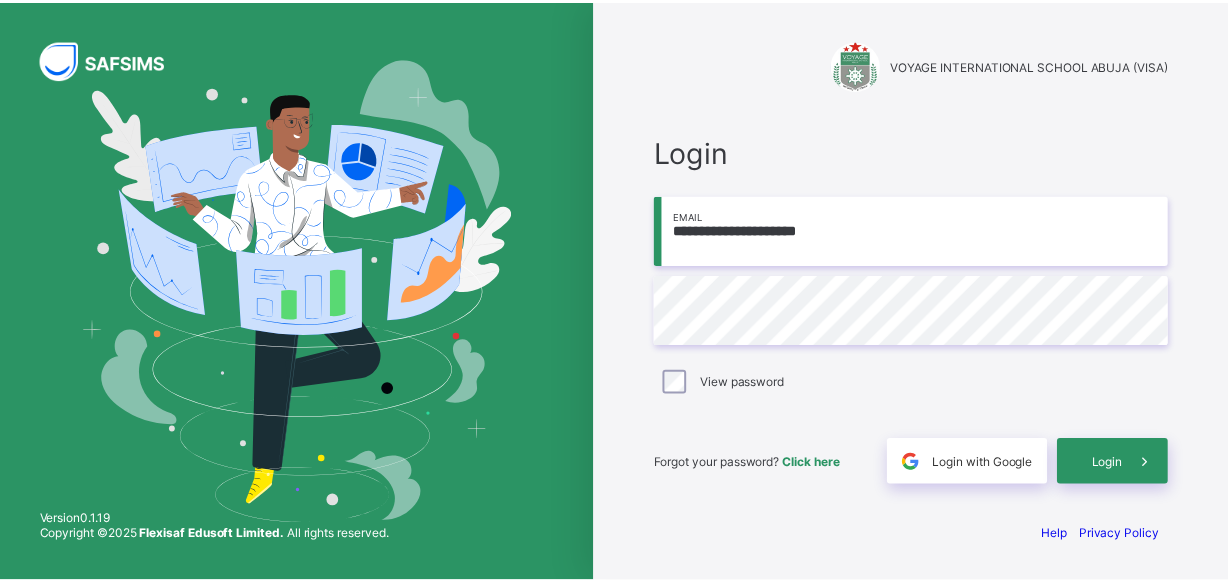 scroll, scrollTop: 0, scrollLeft: 0, axis: both 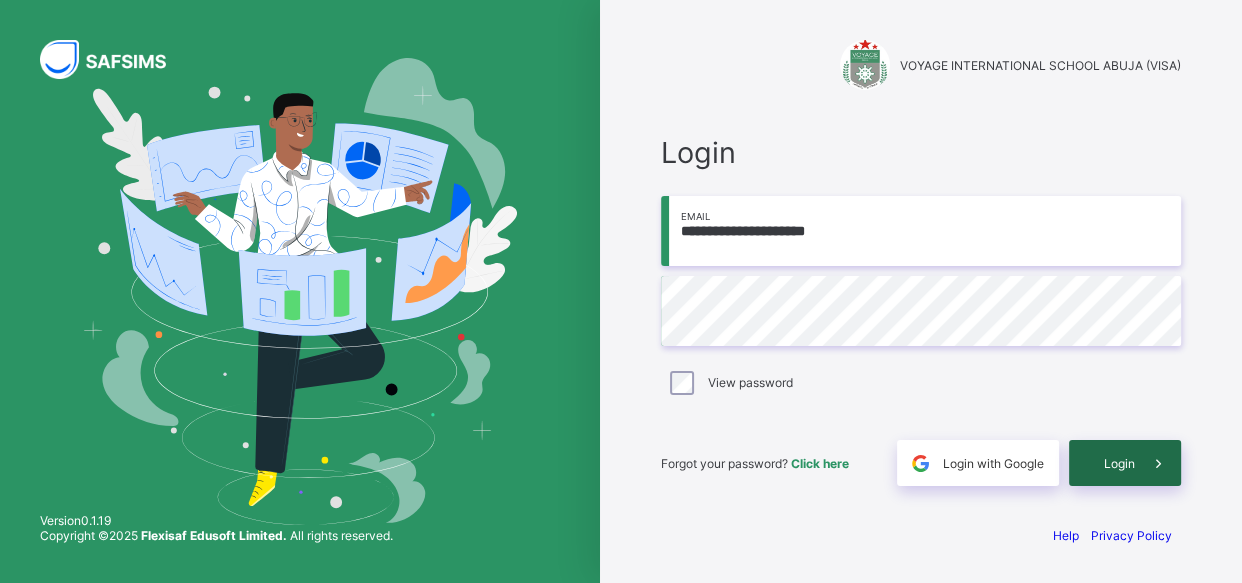 click on "Login" at bounding box center [1125, 463] 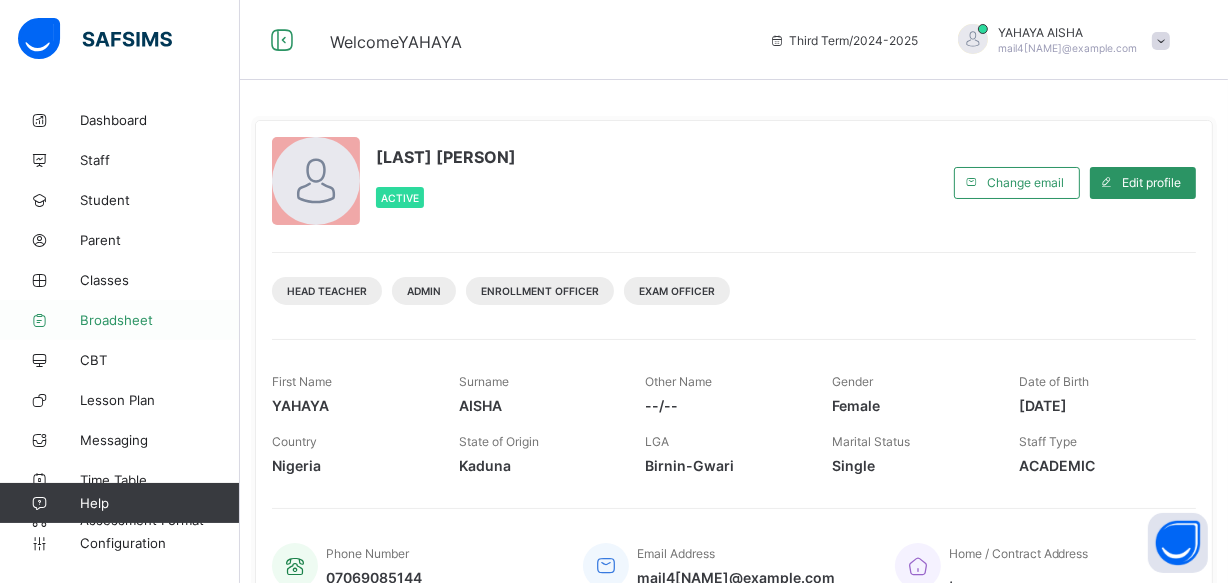 click on "Broadsheet" at bounding box center (160, 320) 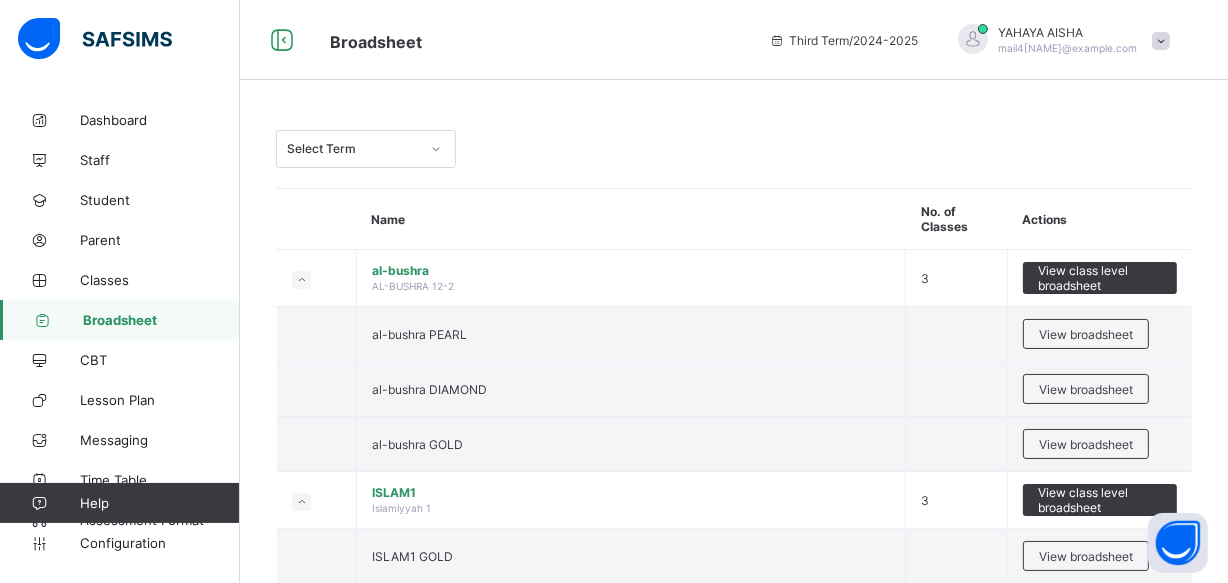drag, startPoint x: 1222, startPoint y: 106, endPoint x: 1222, endPoint y: 175, distance: 69 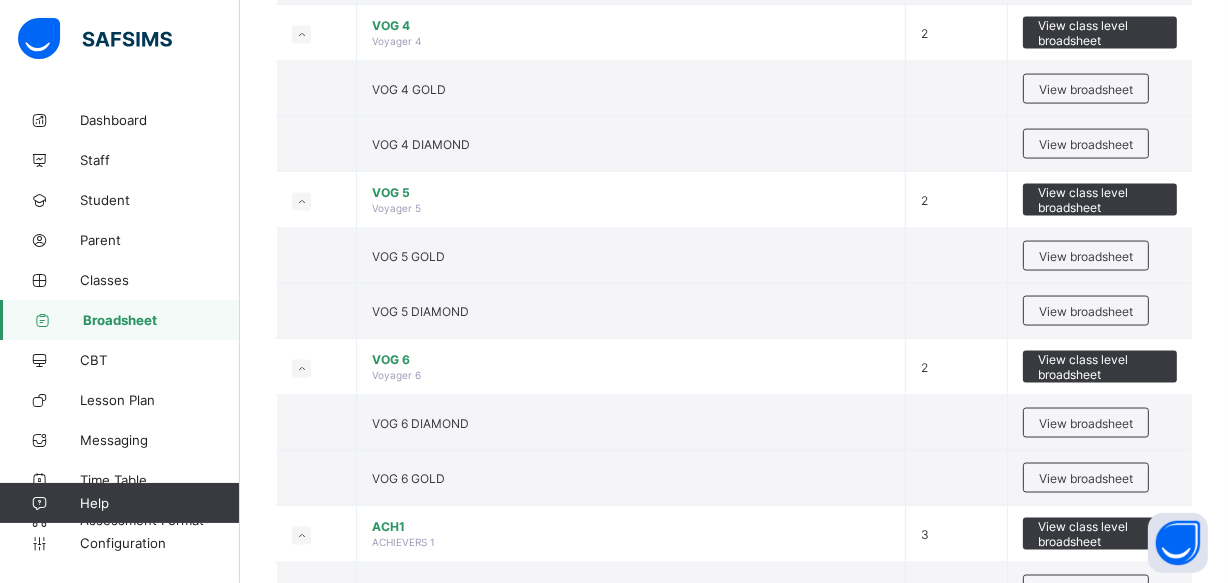 scroll, scrollTop: 2811, scrollLeft: 0, axis: vertical 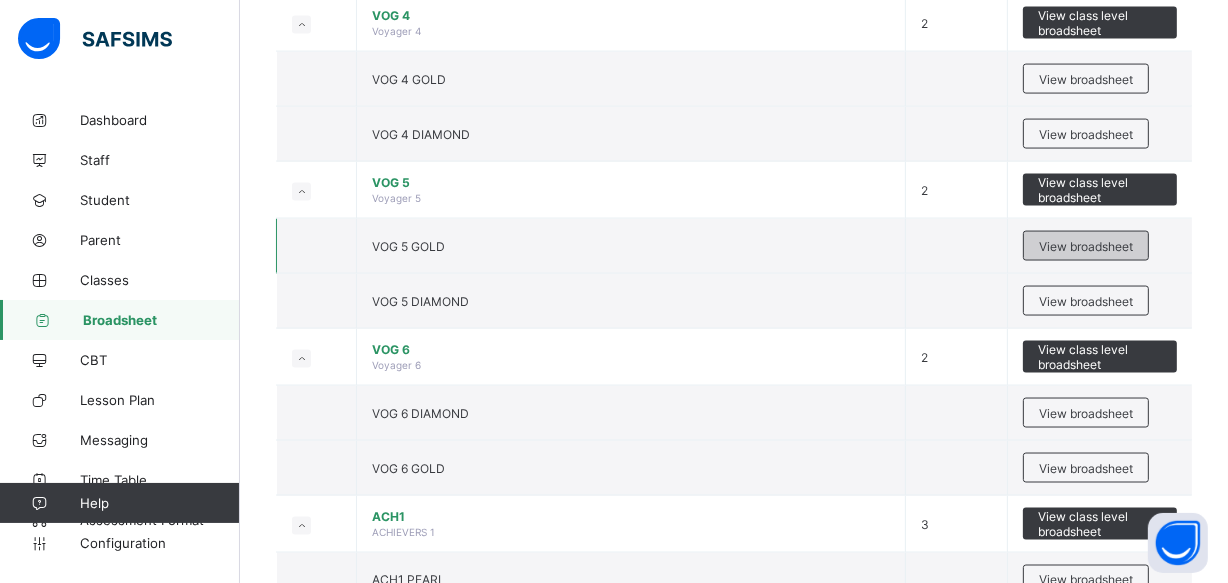 click on "View broadsheet" at bounding box center [1086, 246] 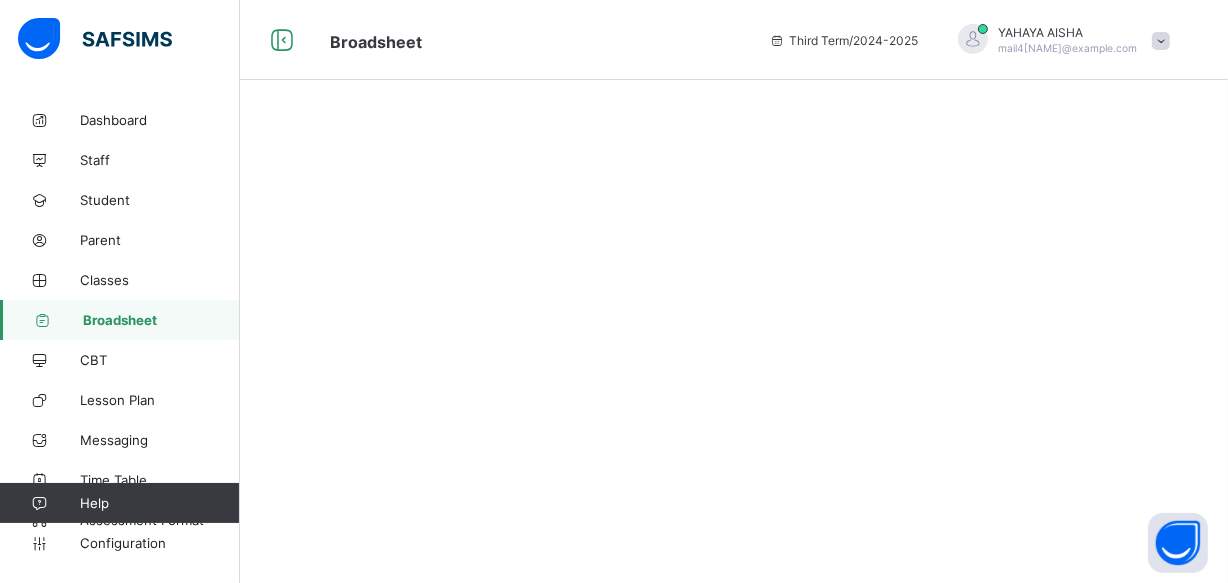 scroll, scrollTop: 0, scrollLeft: 0, axis: both 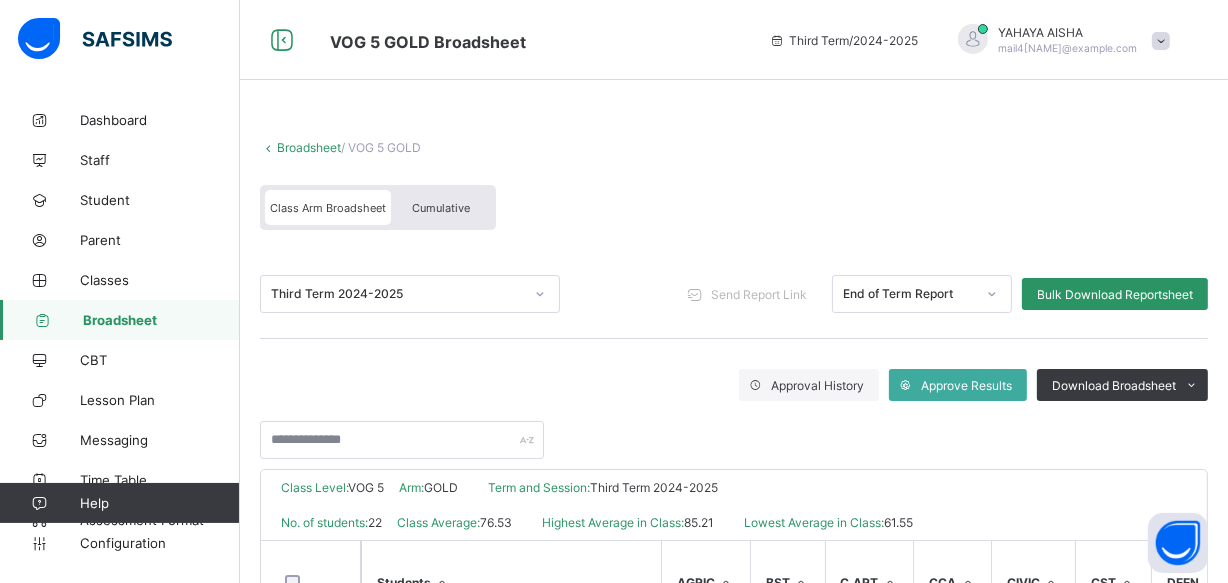 click on "Approval History  Approve Results Download Broadsheet PDF Excel sheet" at bounding box center [734, 409] 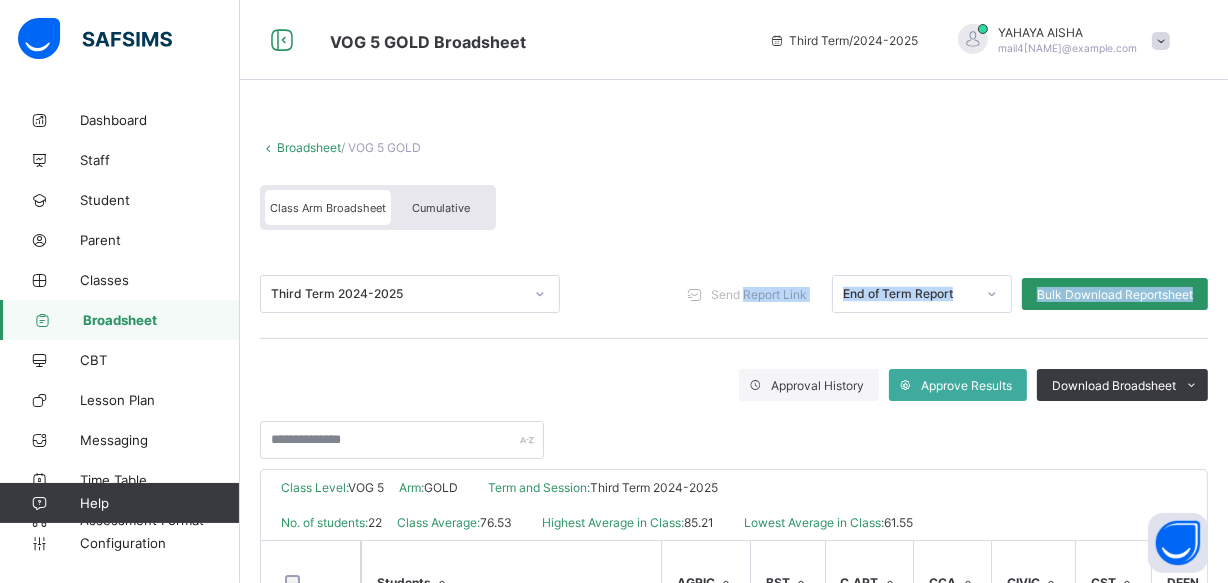 drag, startPoint x: 754, startPoint y: 341, endPoint x: 758, endPoint y: 320, distance: 21.377558 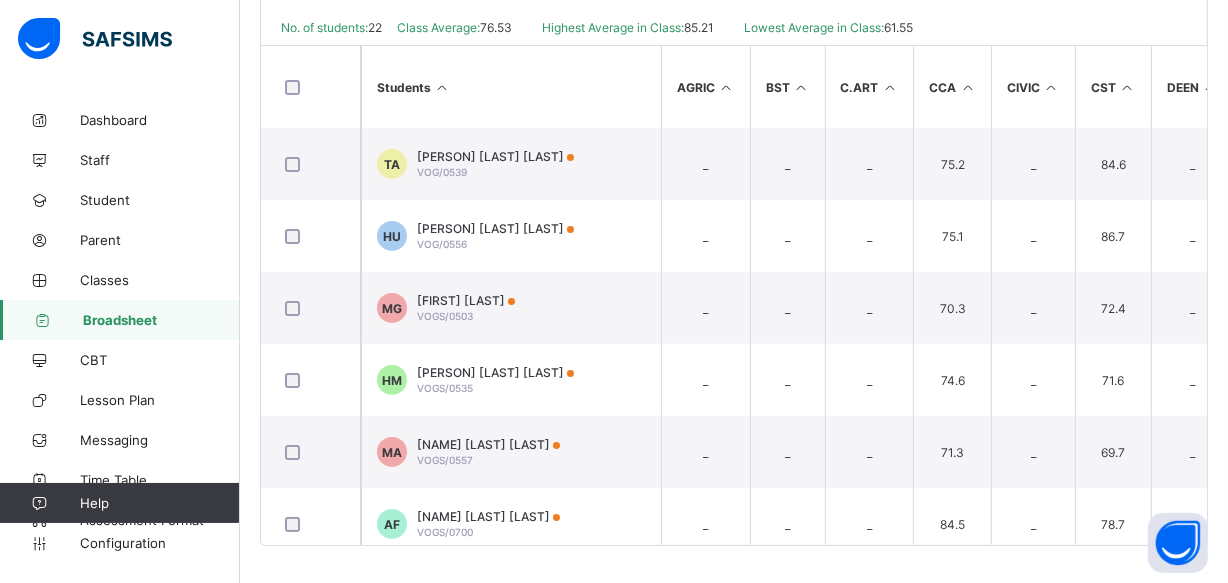 scroll, scrollTop: 496, scrollLeft: 0, axis: vertical 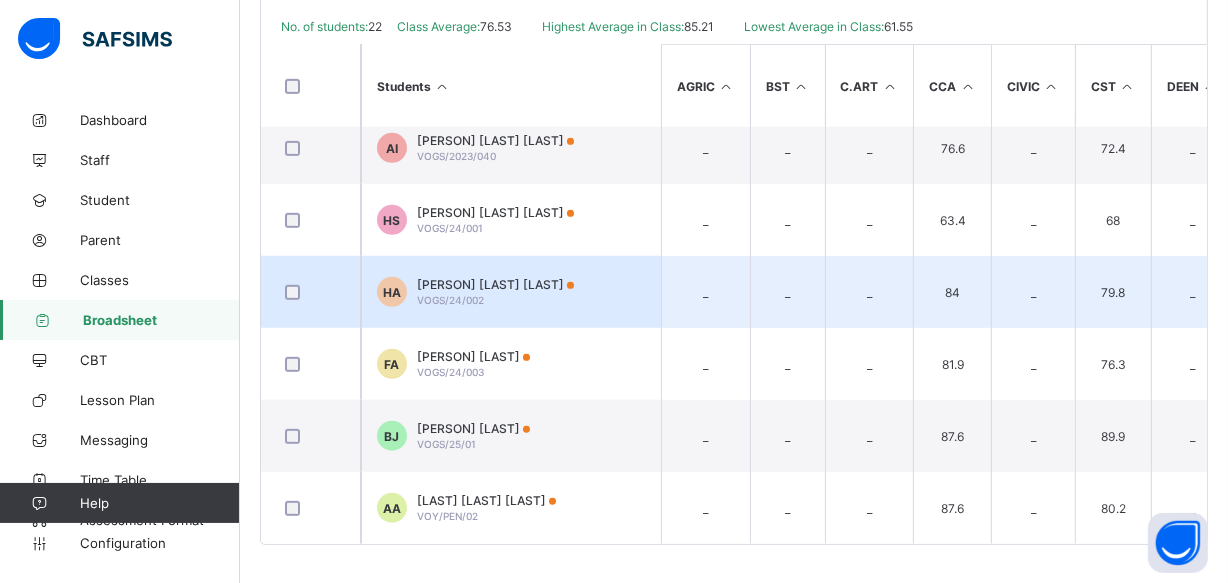 click on "HA Hafsat  Ahmad Aminu   VOGS/24/002" at bounding box center (511, 292) 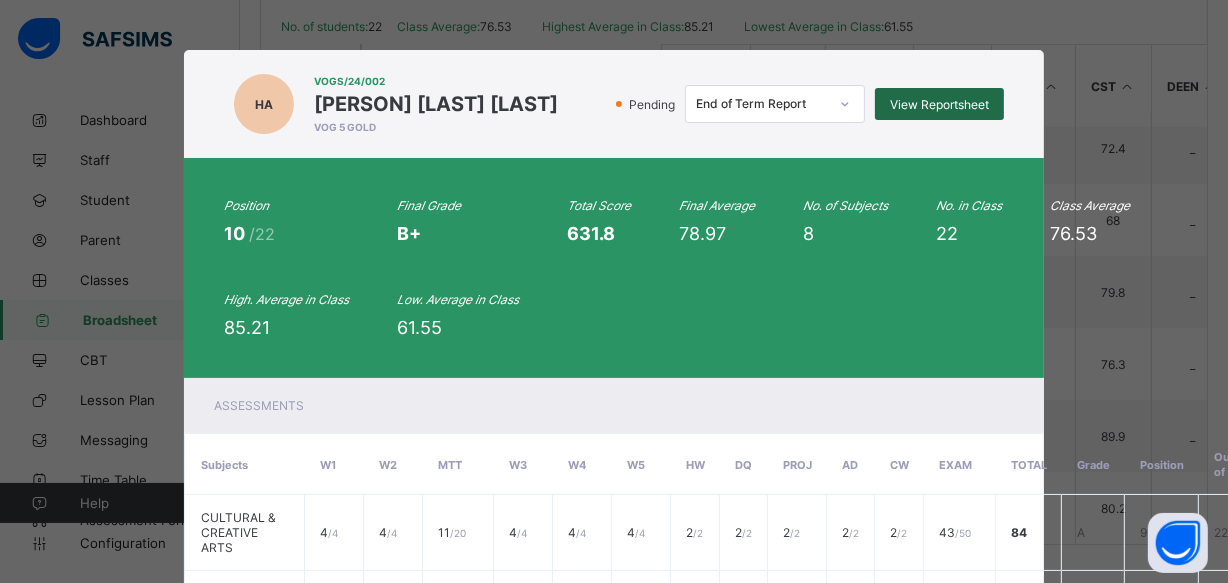 click on "View Reportsheet" at bounding box center (939, 104) 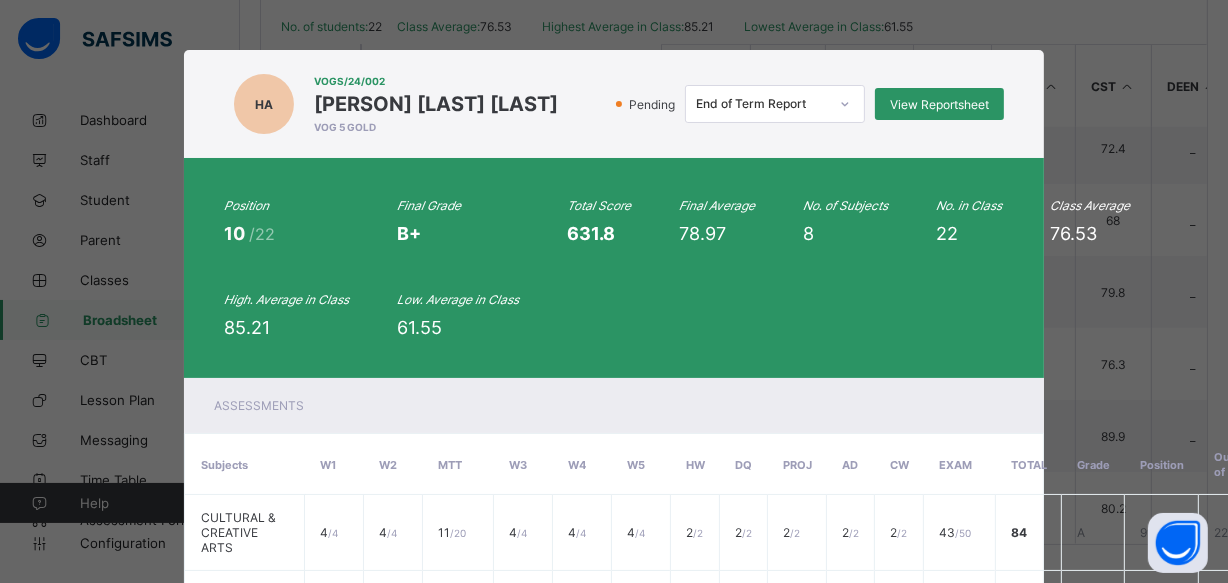 click on "HA   VOGS/24/002     Hafsat  Ahmad Aminu     VOG 5 GOLD   Pending End of Term Report View Reportsheet" at bounding box center (614, 104) 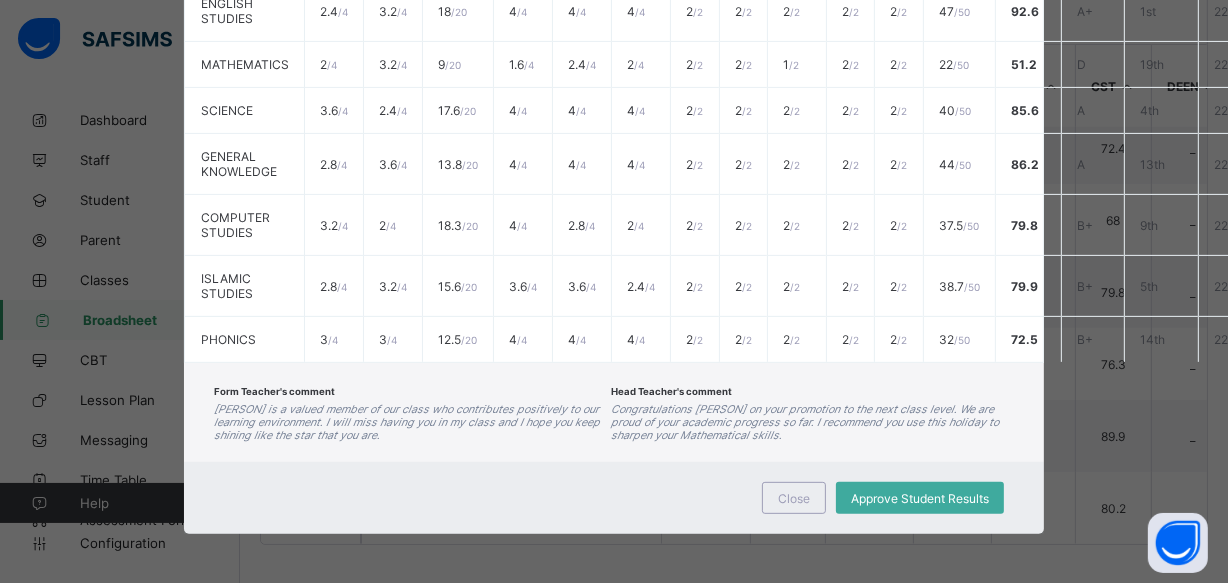 scroll, scrollTop: 599, scrollLeft: 0, axis: vertical 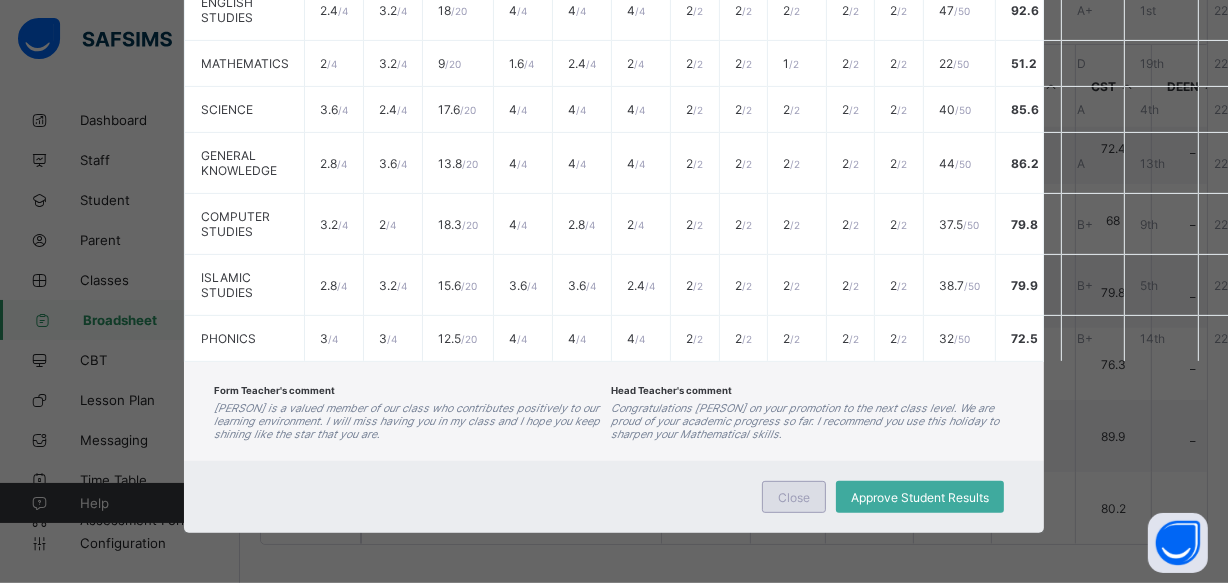 click on "Close" at bounding box center [794, 497] 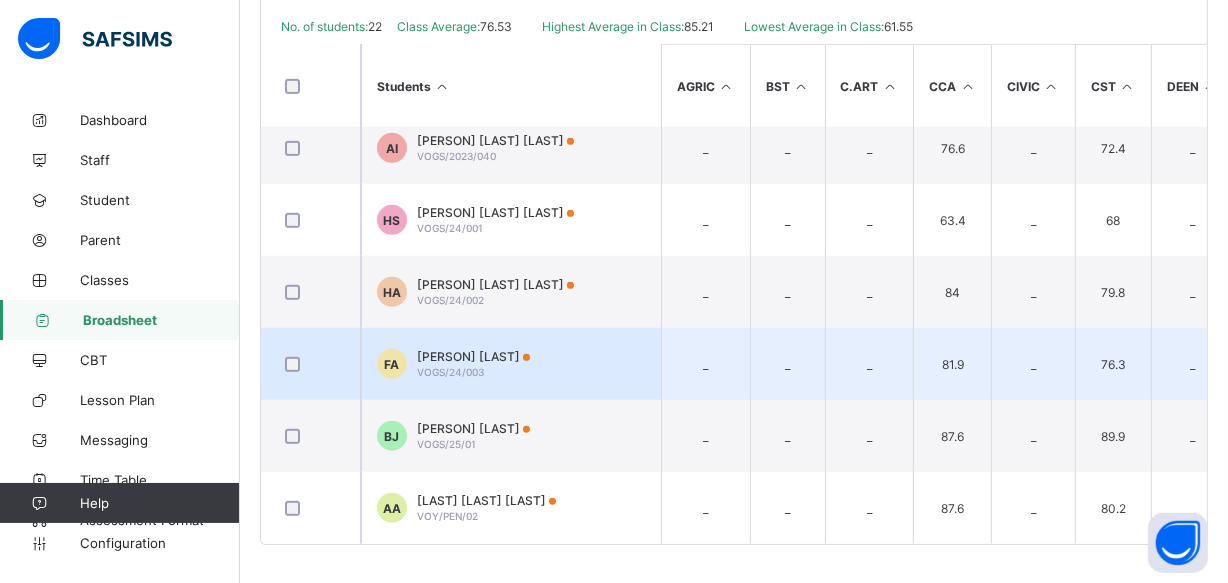 click on "FA Fatima  Ali   VOGS/24/003" at bounding box center [511, 364] 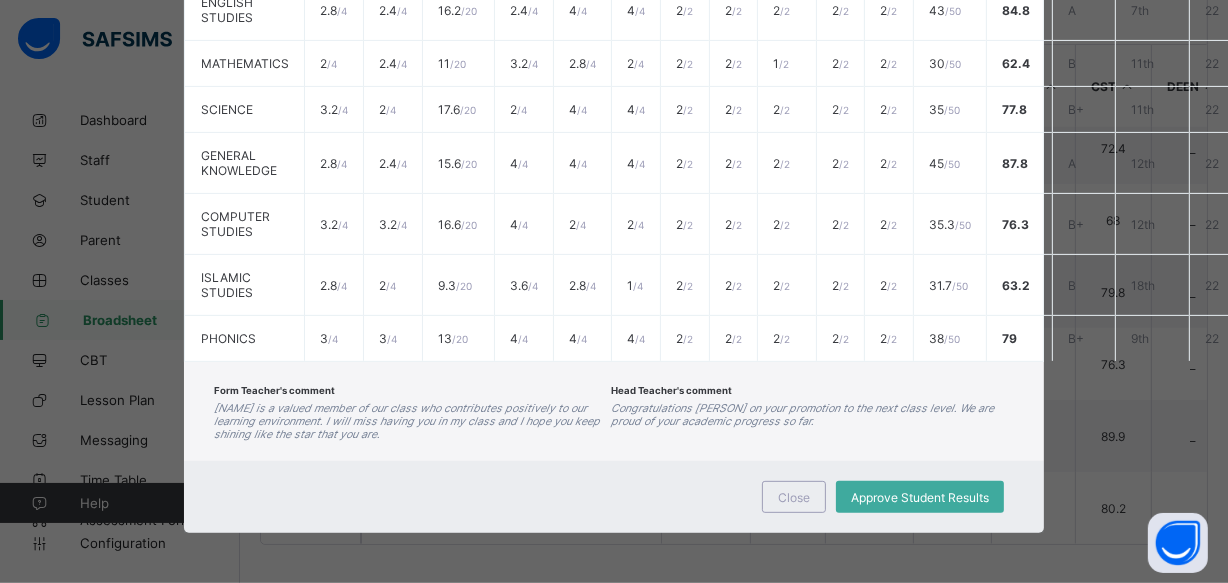 click on "Form Teacher's comment Fatima is a valued member of our class who contributes positively to our learning environment. I will miss having you in my class and I hope you keep shining like the star that you are.   Head Teacher's comment Congratulations Fatima on your promotion to the next class level. We are proud of your academic progress so far." at bounding box center [614, 411] 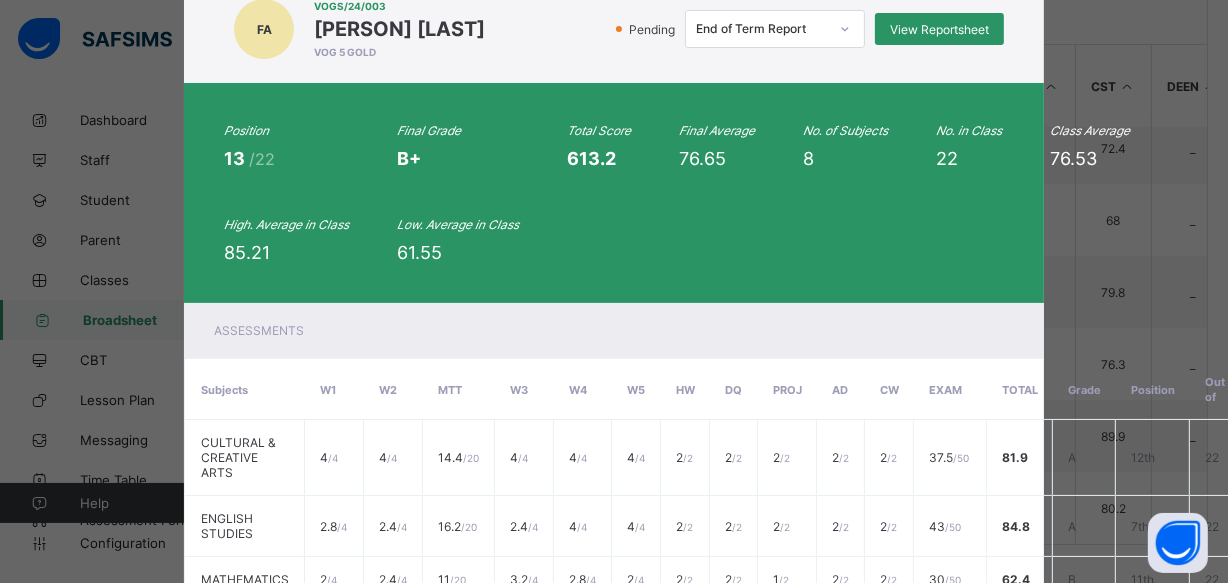 scroll, scrollTop: 53, scrollLeft: 0, axis: vertical 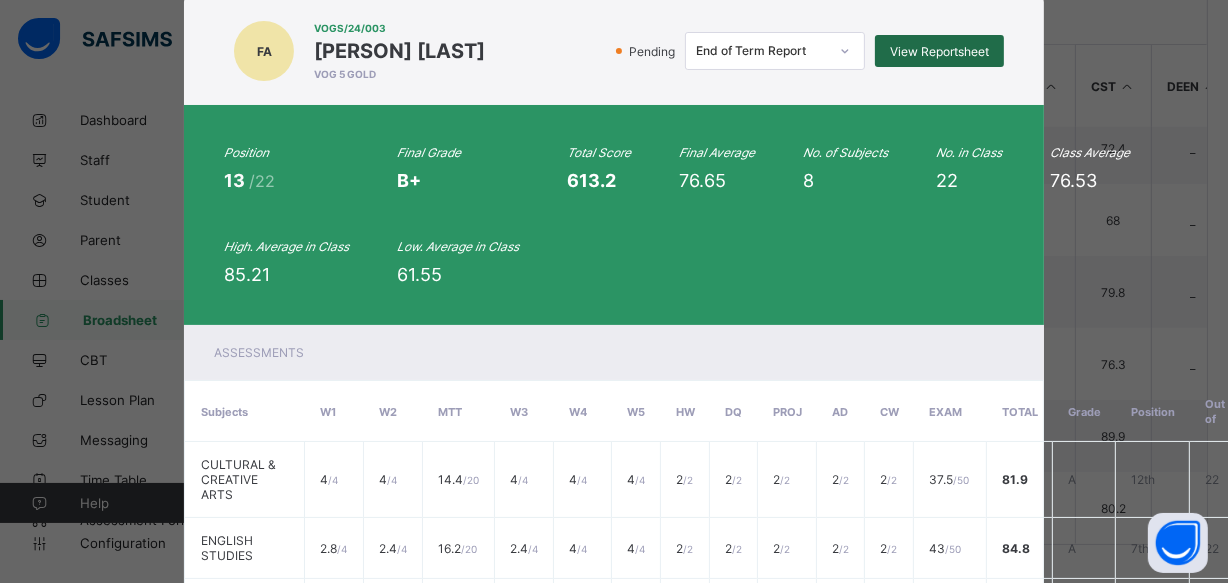 click on "View Reportsheet" at bounding box center (939, 51) 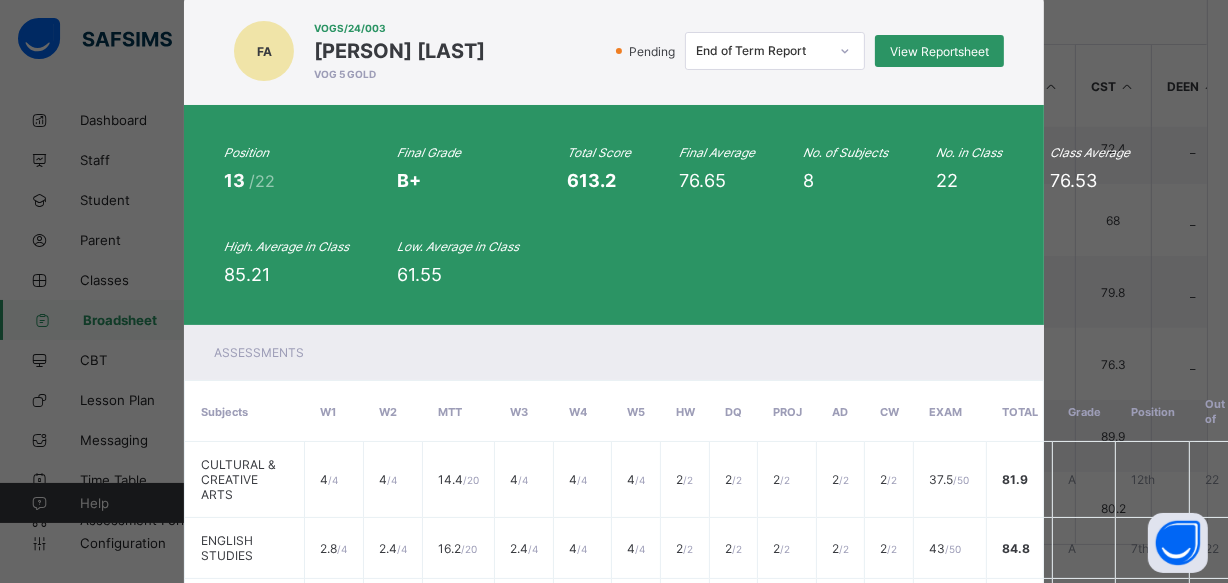 click on "Pending End of Term Report View Reportsheet" at bounding box center [749, 51] 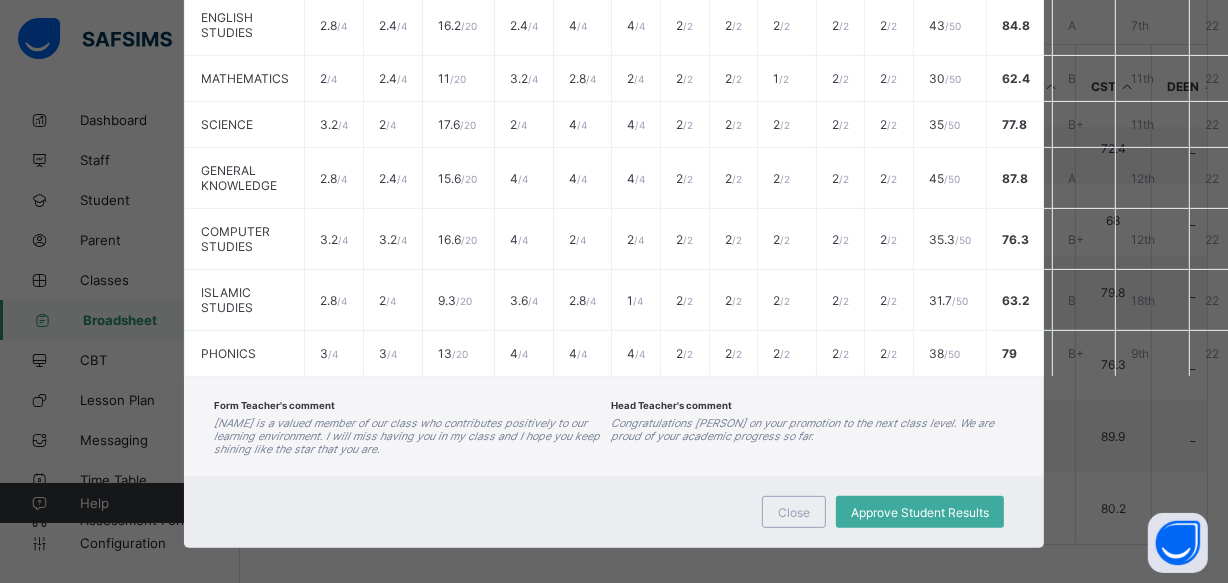 scroll, scrollTop: 599, scrollLeft: 0, axis: vertical 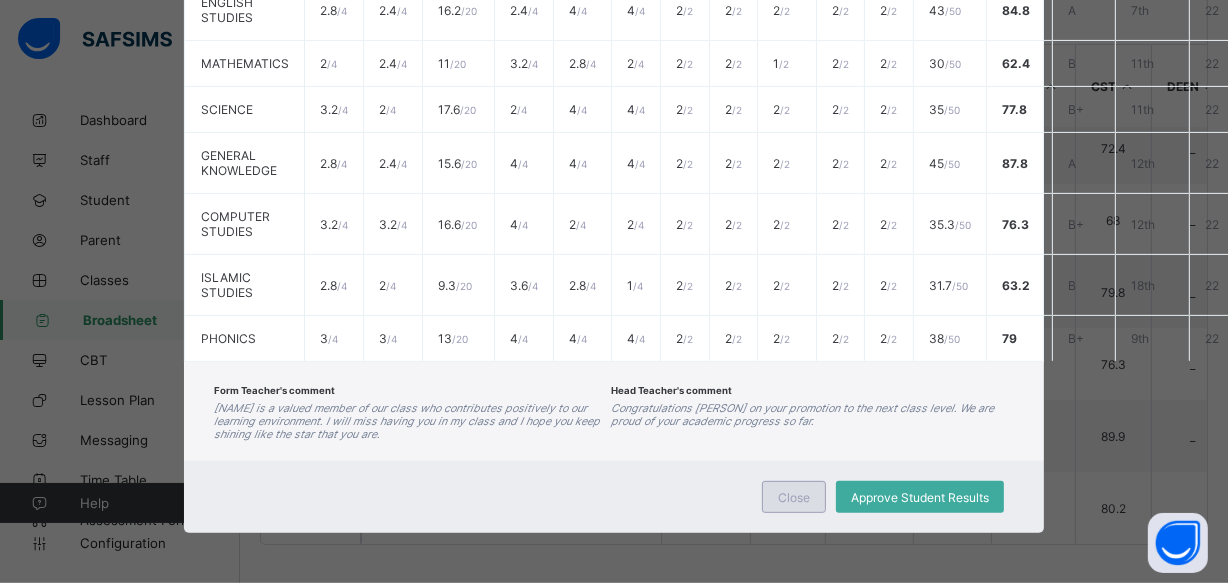 click on "Close" at bounding box center (794, 497) 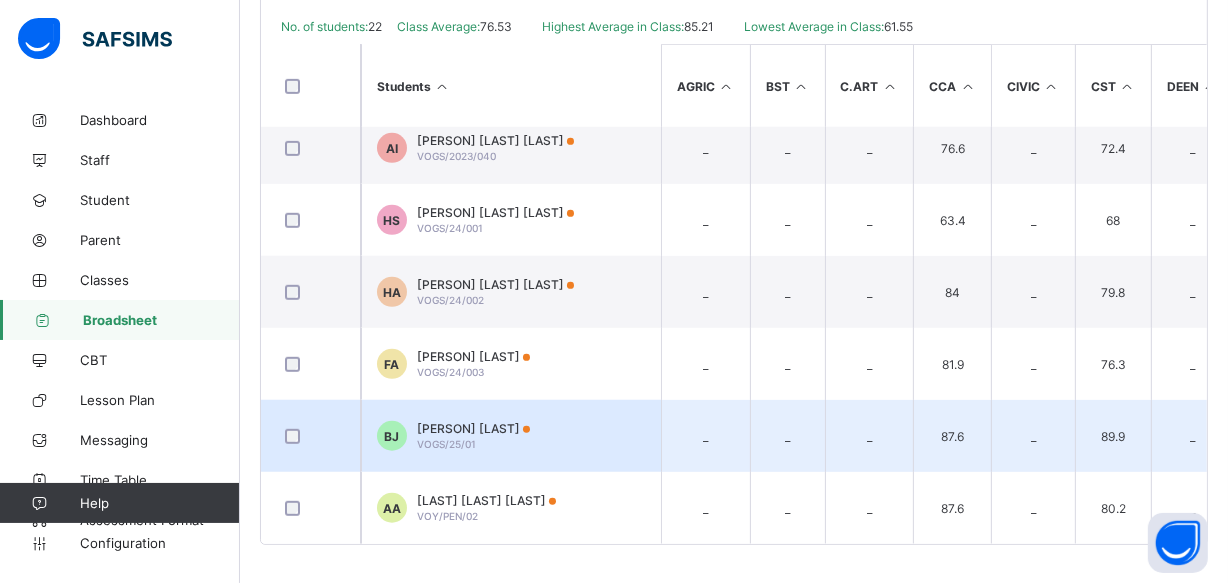 click on "BJ Bushrah  Jamiu   VOGS/25/01" at bounding box center (511, 436) 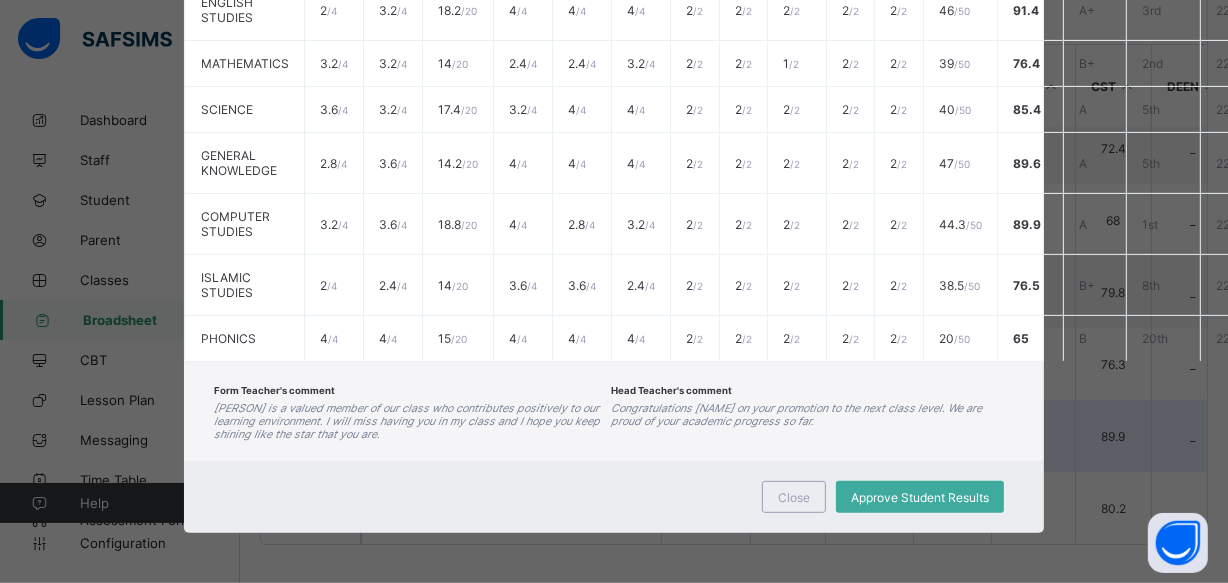 click on "Form Teacher's comment Bushrah is a valued member of our class who contributes positively to our learning environment. I will miss having you in my class and I hope you keep shining like the star that you are.   Head Teacher's comment Congratulations Bushrah on your promotion to the next class level. We are proud of your academic progress so far." at bounding box center (614, 411) 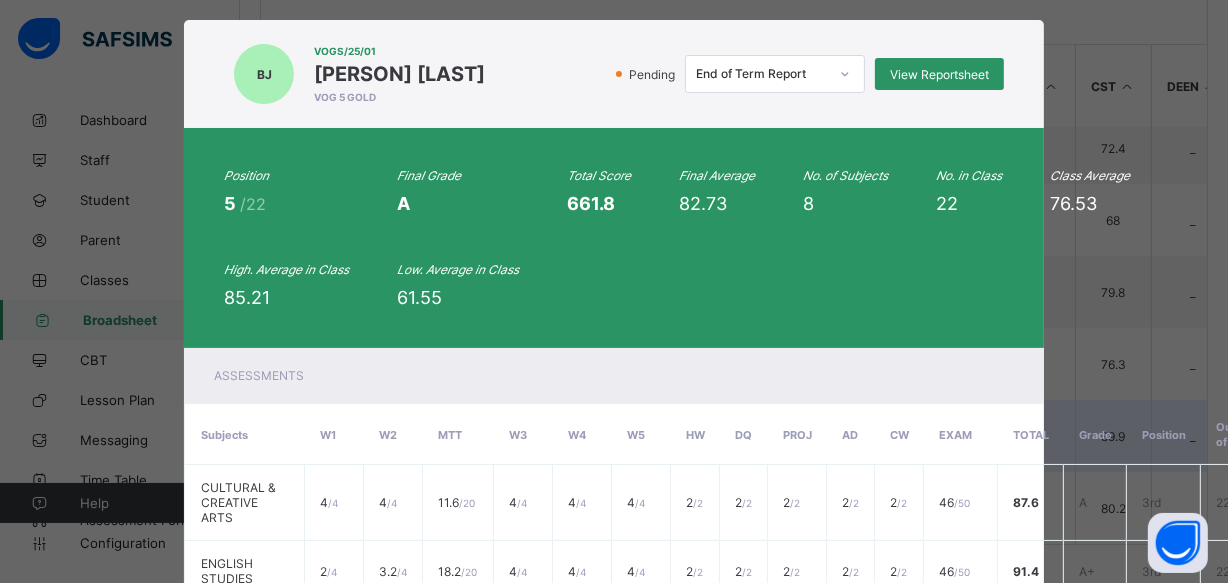 scroll, scrollTop: 0, scrollLeft: 0, axis: both 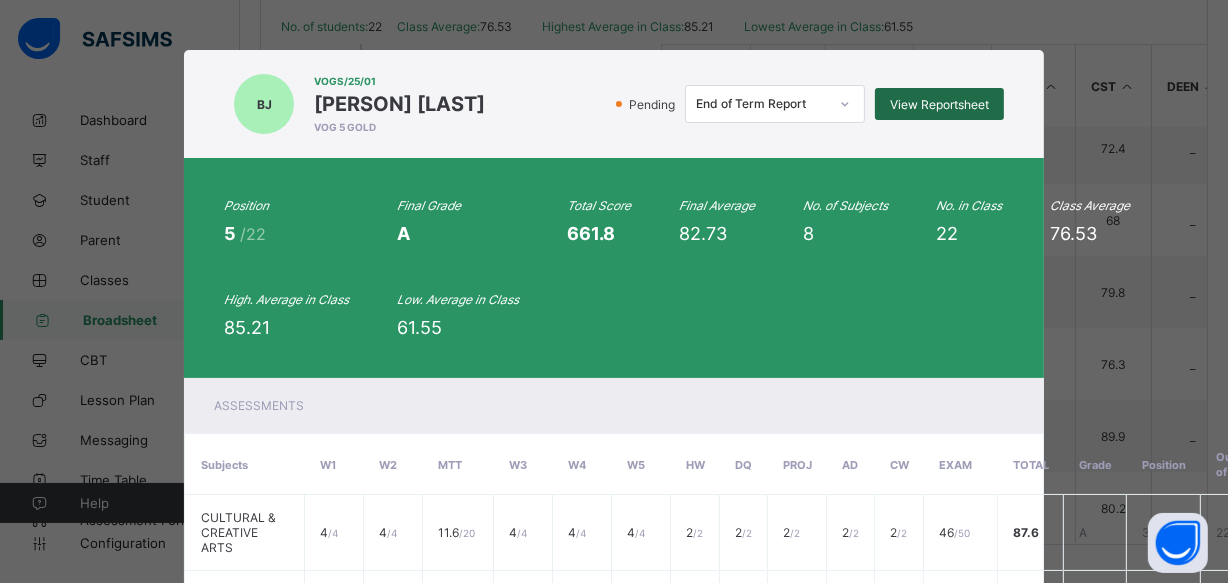 click on "View Reportsheet" at bounding box center (939, 104) 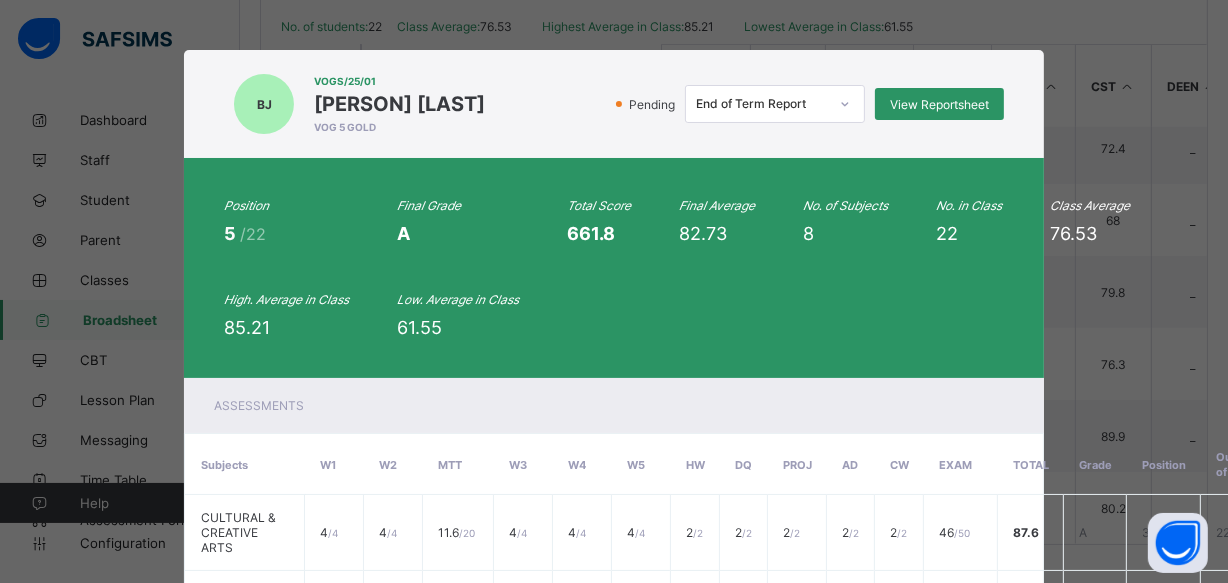 click on "BJ   VOGS/25/01     Bushrah  Jamiu     VOG 5 GOLD   Pending End of Term Report View Reportsheet" at bounding box center (614, 104) 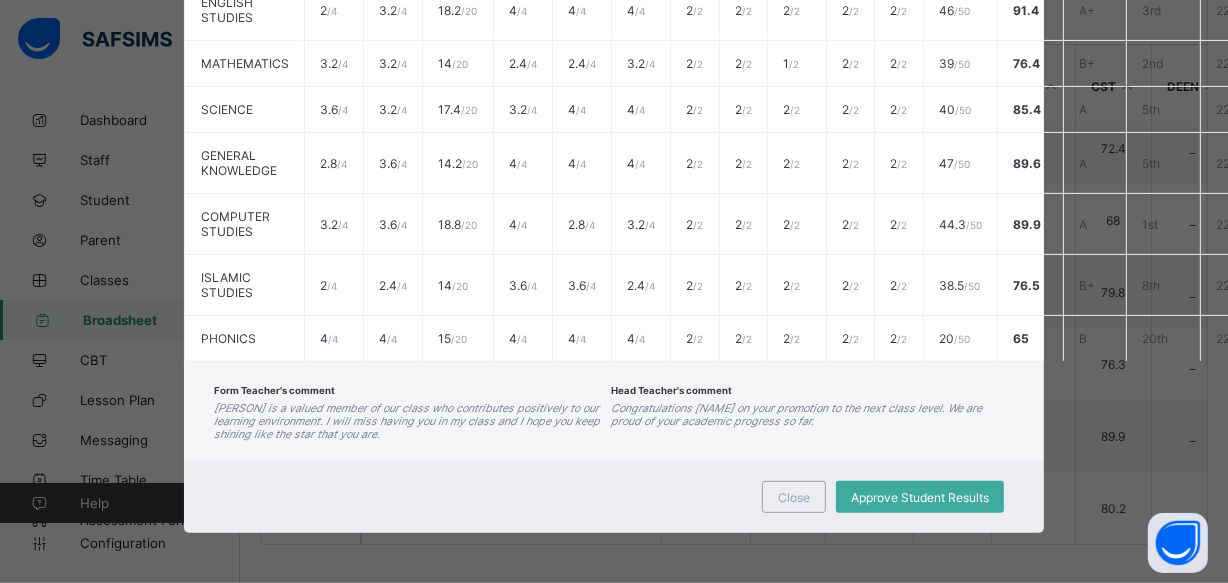 scroll, scrollTop: 599, scrollLeft: 0, axis: vertical 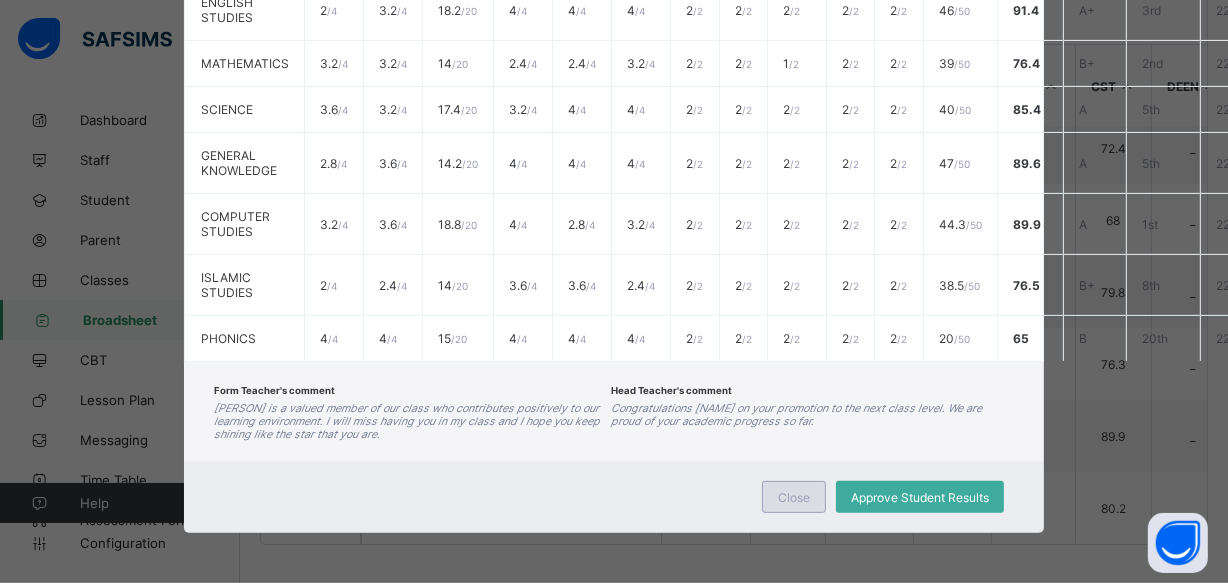 click on "Close" at bounding box center [794, 497] 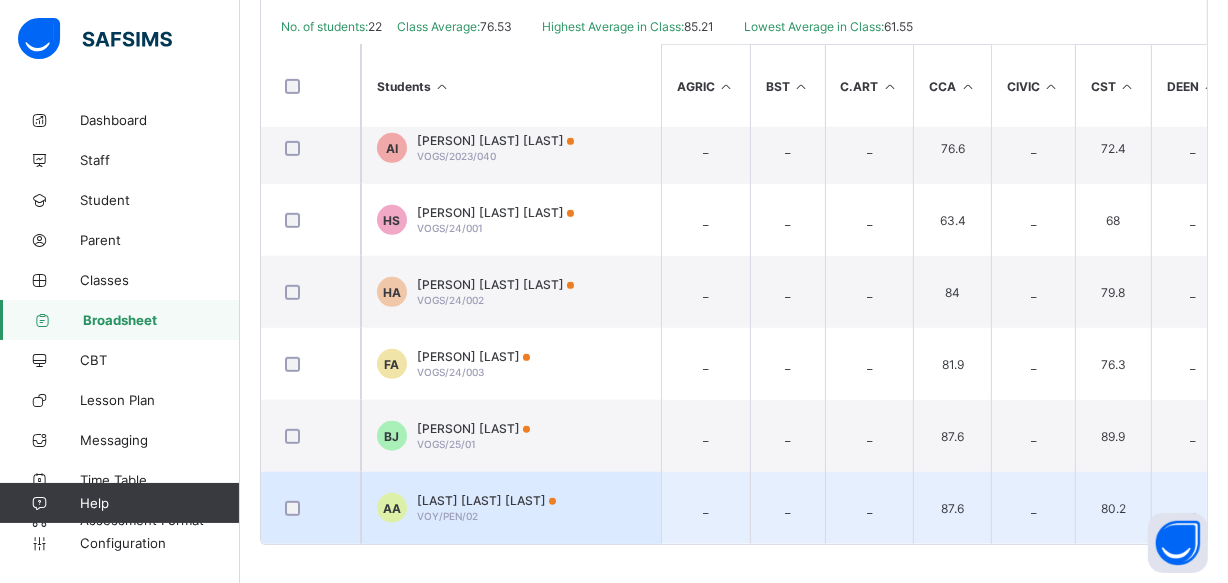click on "AA AMMAAR  ABDULKAREEM   VOY/PEN/02" at bounding box center (511, 508) 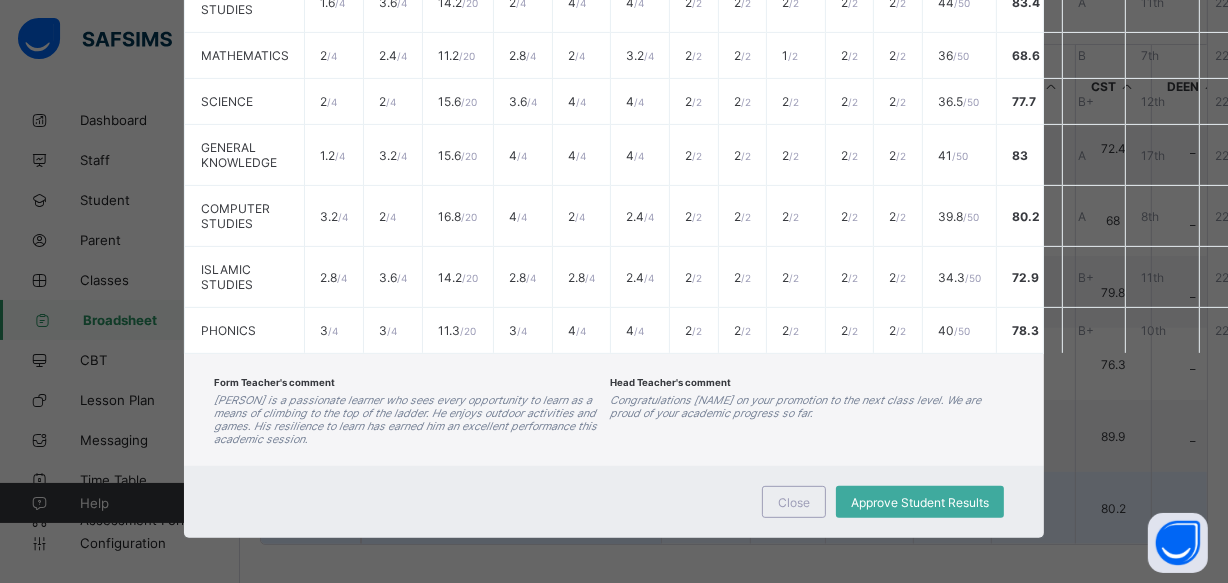 click on "Close   Approve Student Results" at bounding box center (614, 502) 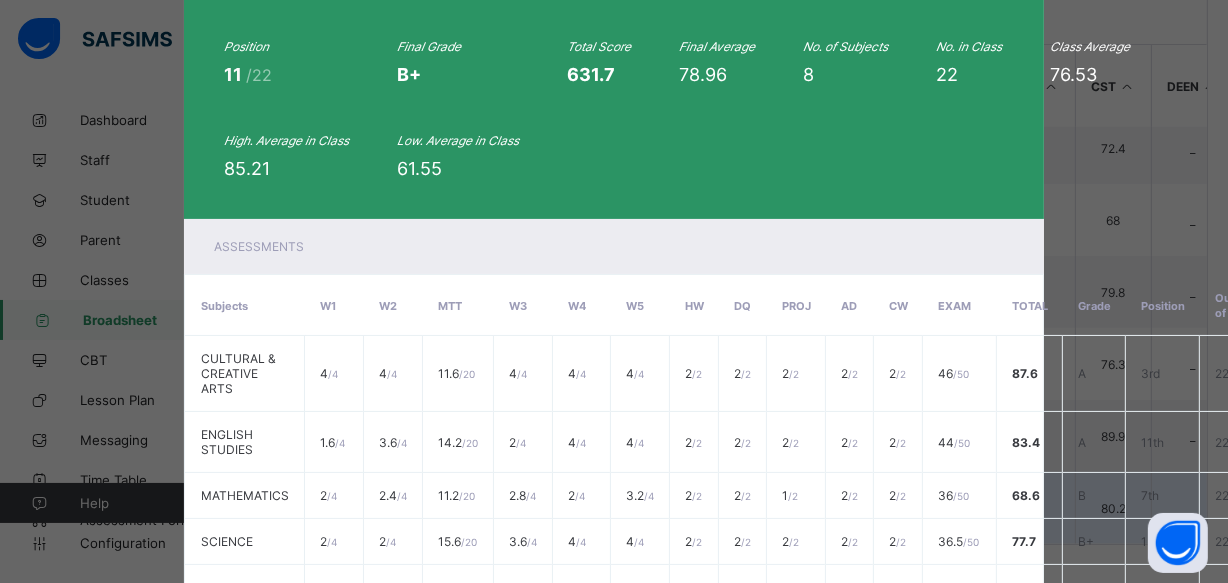 scroll, scrollTop: 0, scrollLeft: 0, axis: both 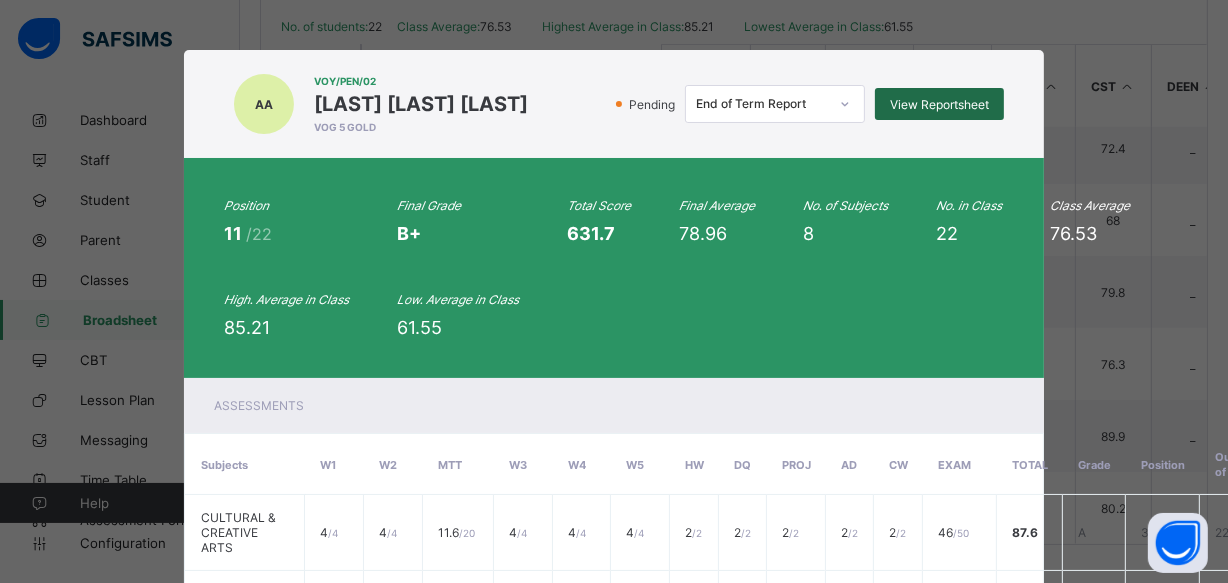 click on "View Reportsheet" at bounding box center (939, 104) 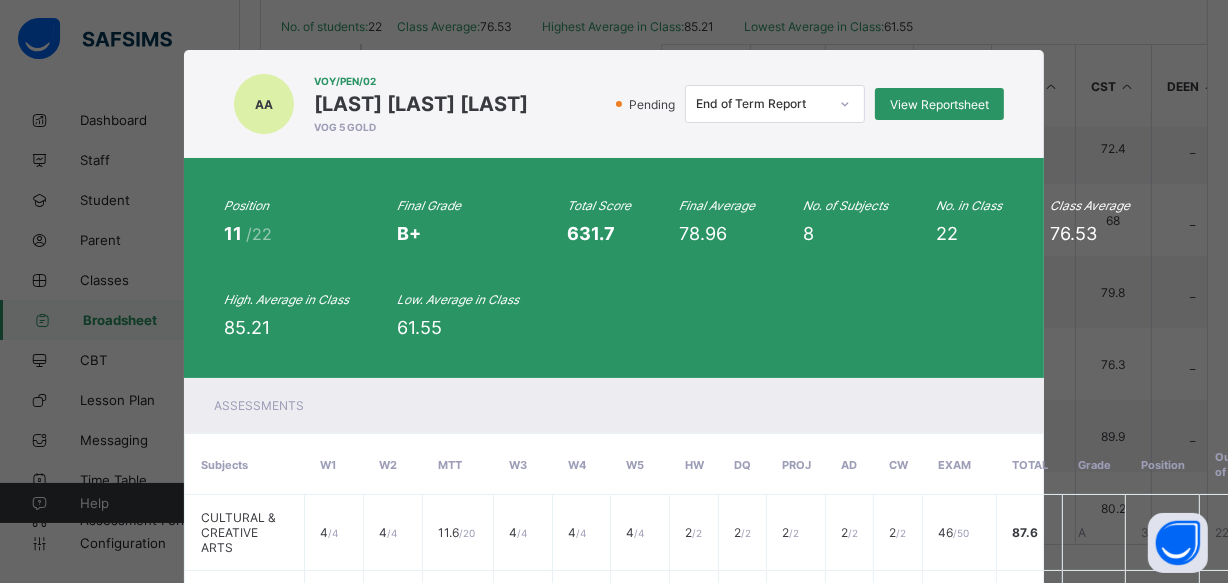 click on "AA   VOY/PEN/02     AMMAAR  ABDULKAREEM     VOG 5 GOLD   Pending End of Term Report View Reportsheet" at bounding box center (614, 104) 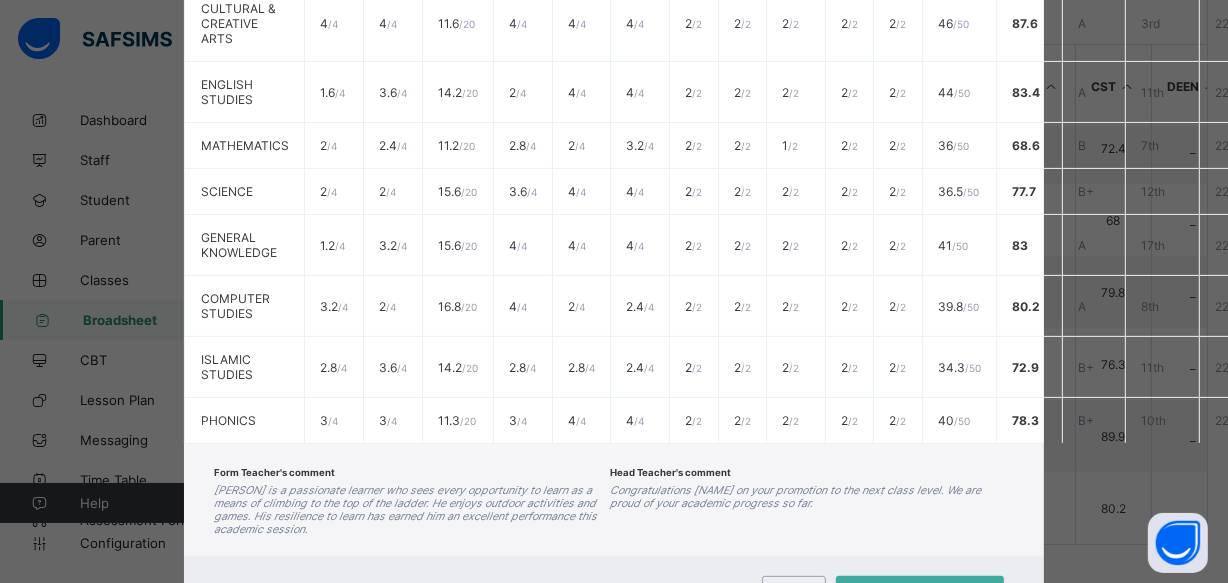 scroll, scrollTop: 545, scrollLeft: 0, axis: vertical 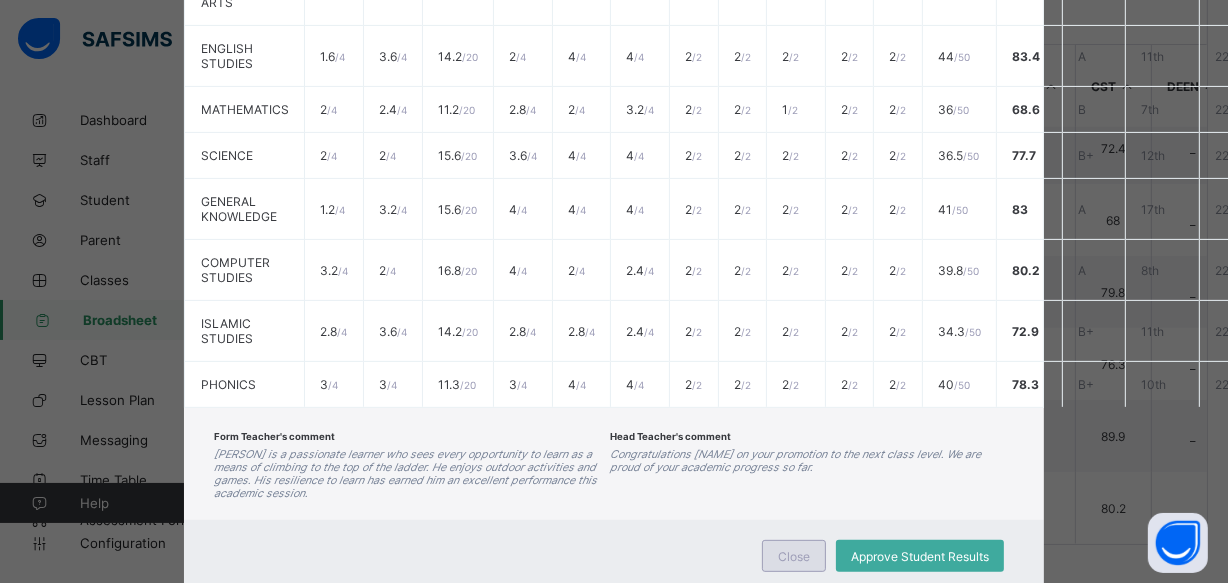 click on "Close" at bounding box center [794, 556] 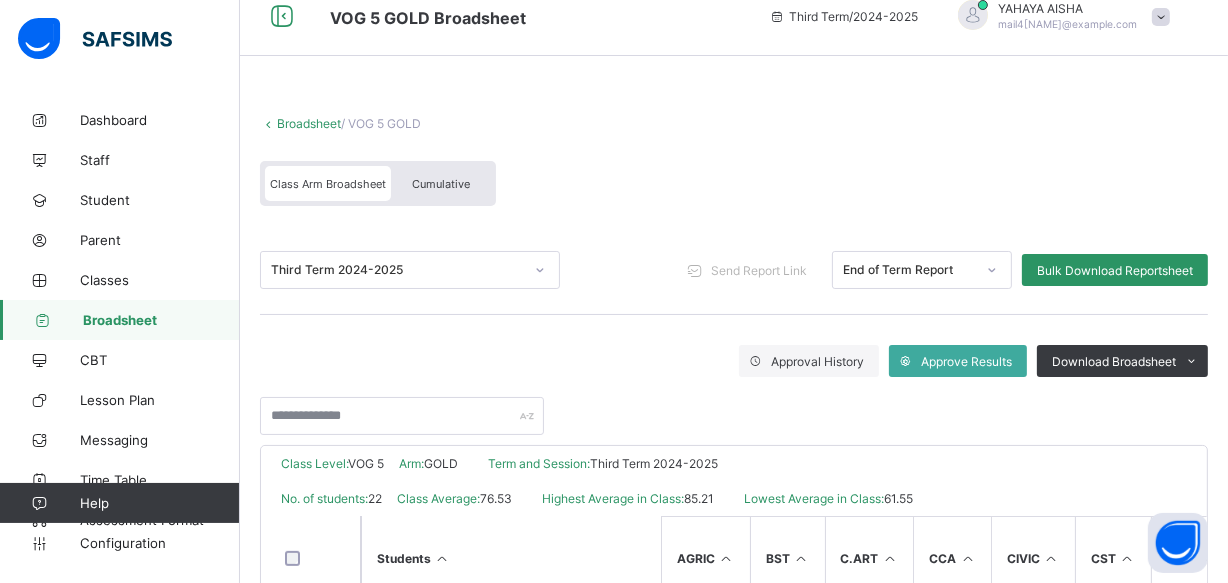 scroll, scrollTop: 0, scrollLeft: 0, axis: both 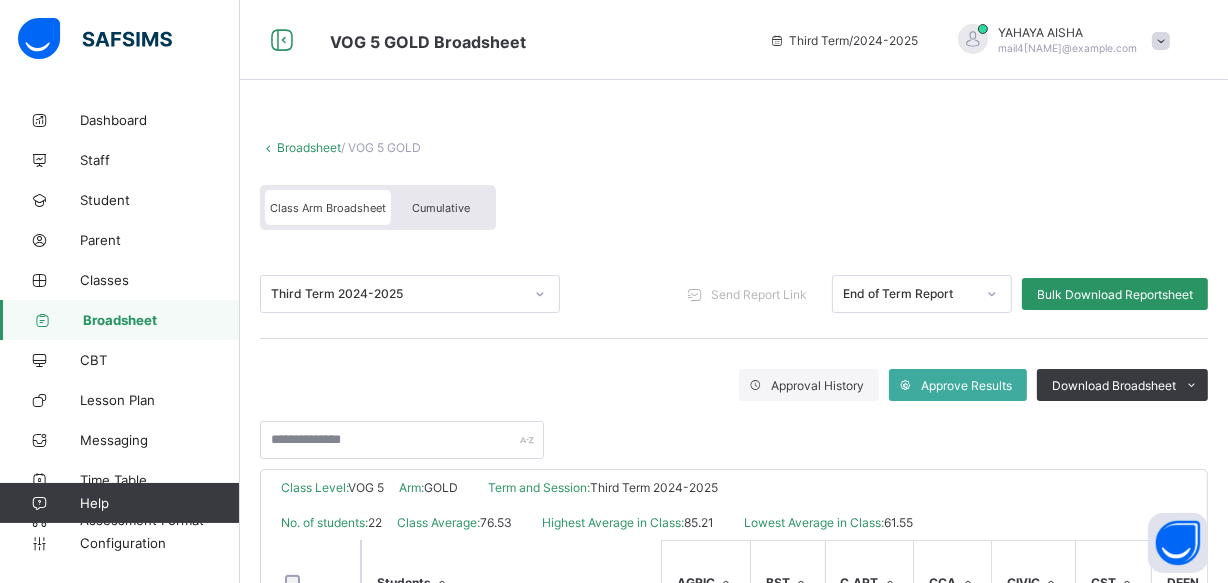 click on "Broadsheet" at bounding box center (309, 147) 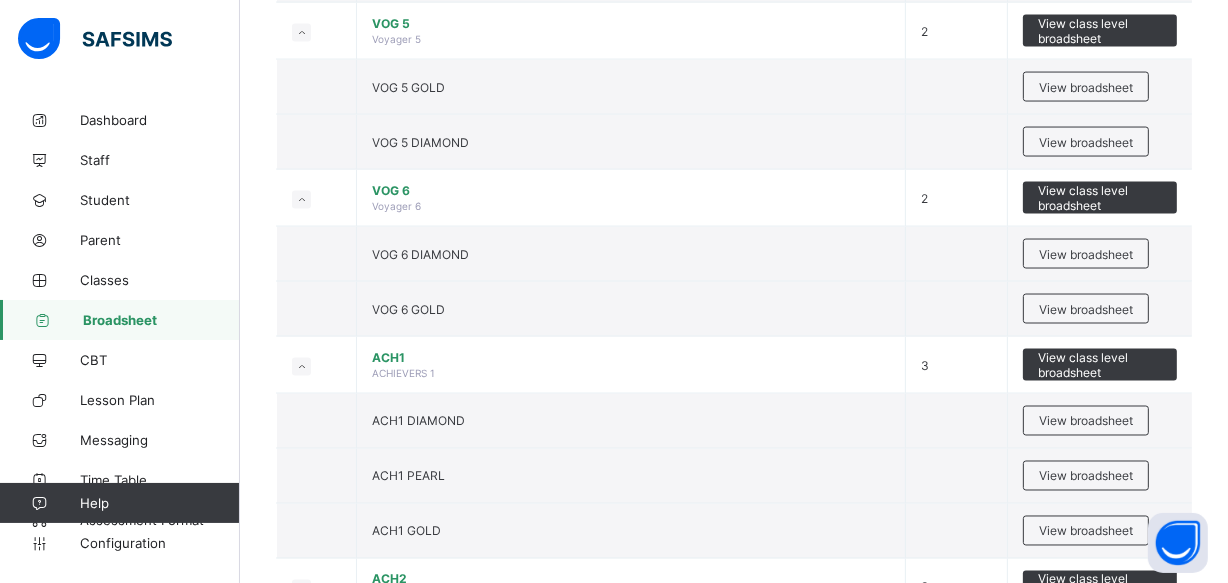 scroll, scrollTop: 3010, scrollLeft: 0, axis: vertical 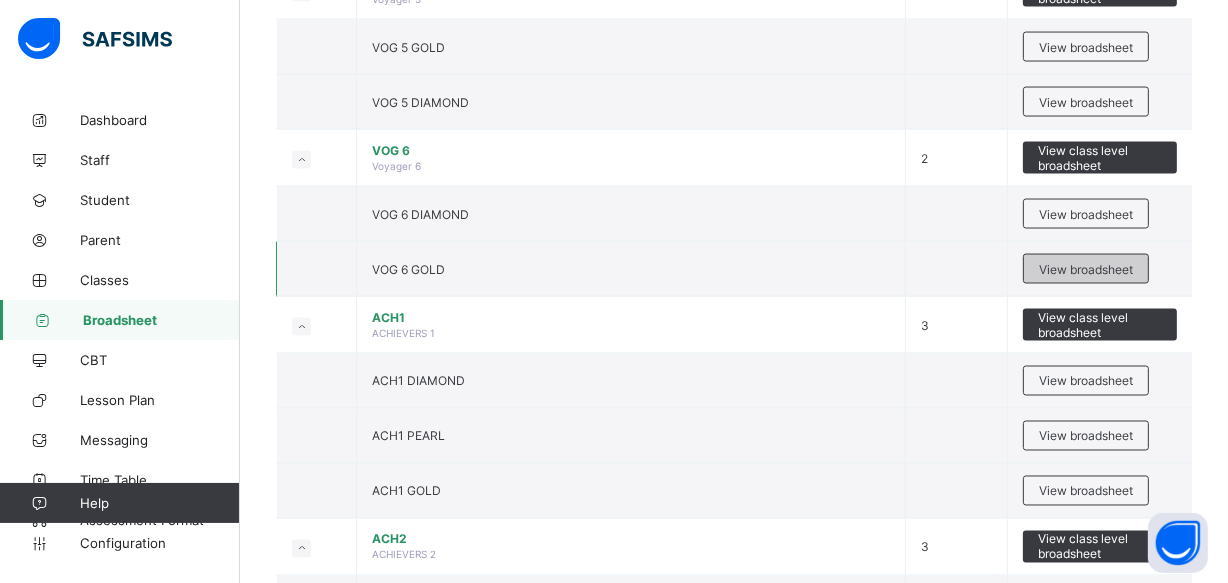 click on "View broadsheet" at bounding box center [1086, 269] 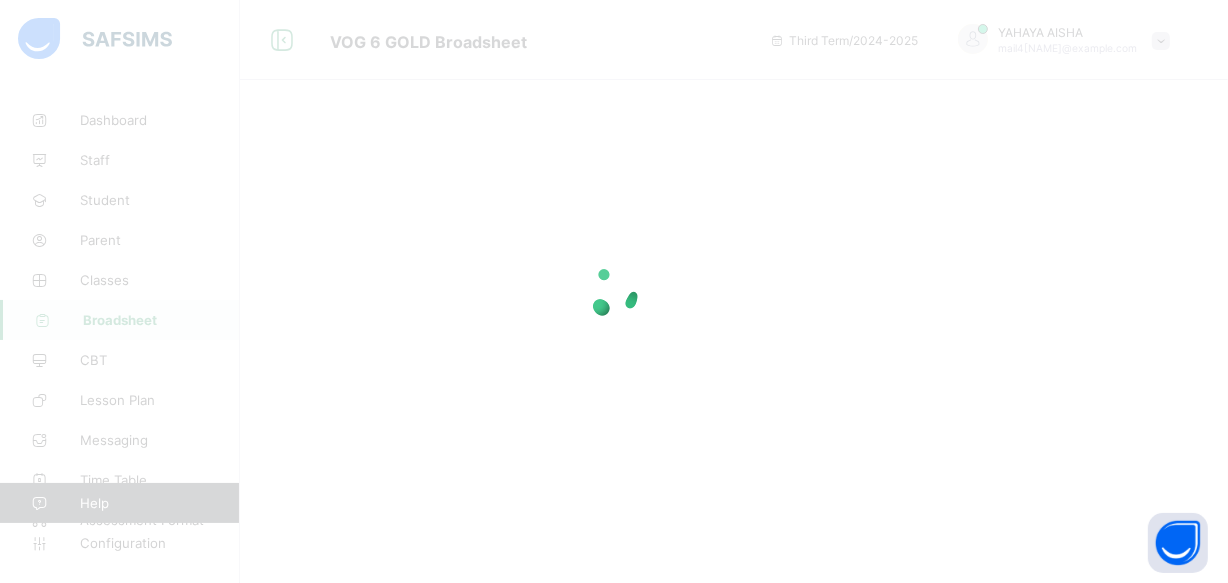 scroll, scrollTop: 0, scrollLeft: 0, axis: both 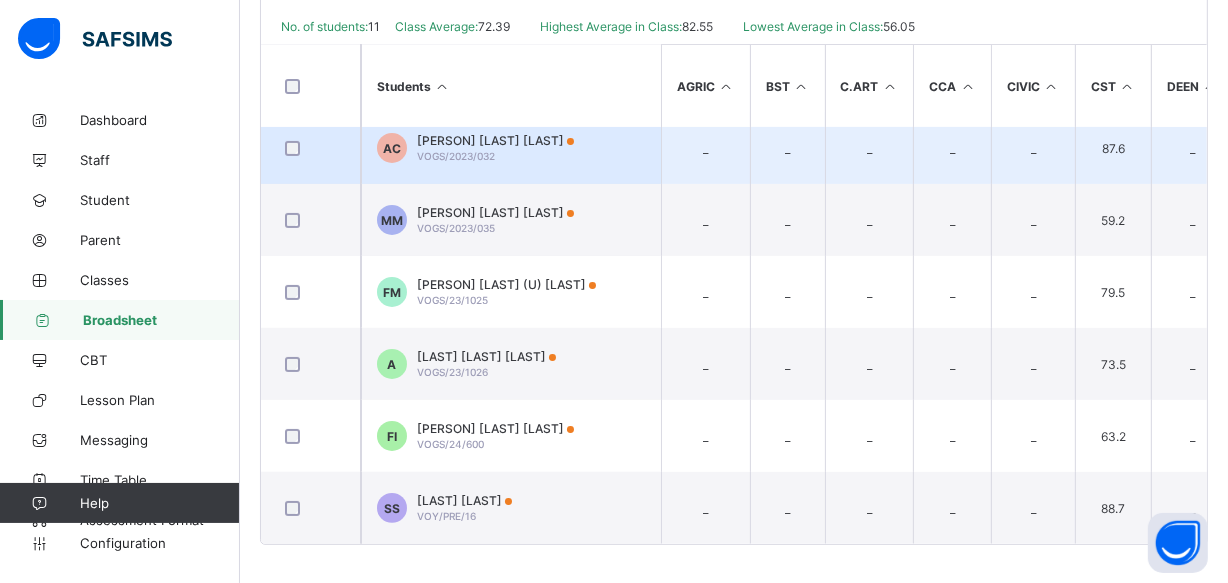 click on "AC Aisha Abdulkarim Chukkol   VOGS/2023/032" at bounding box center (511, 148) 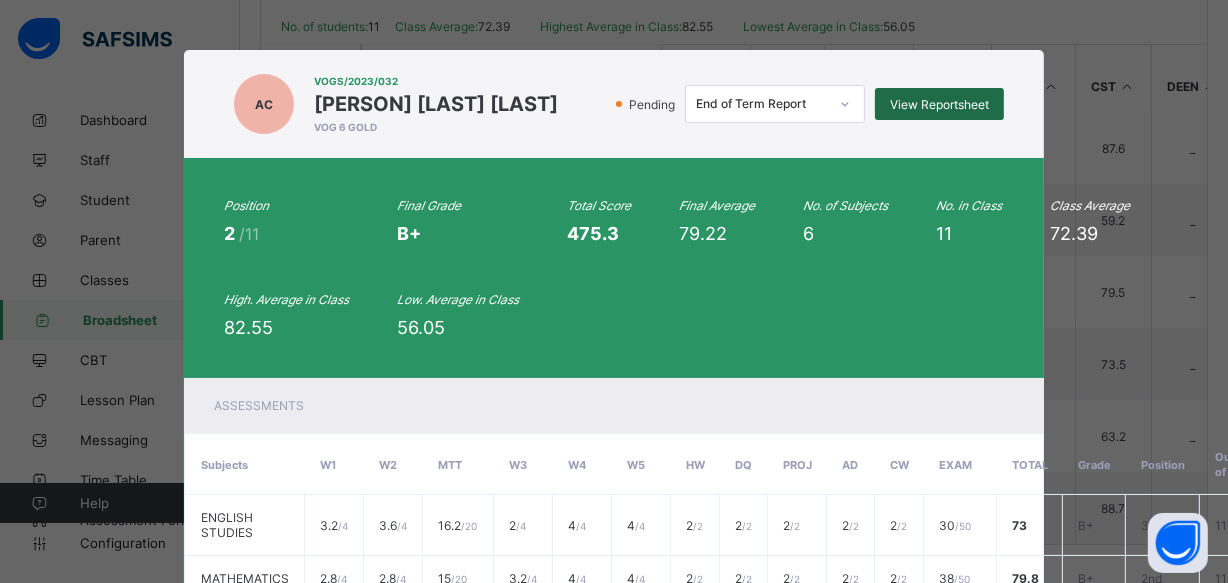 click on "View Reportsheet" at bounding box center [939, 104] 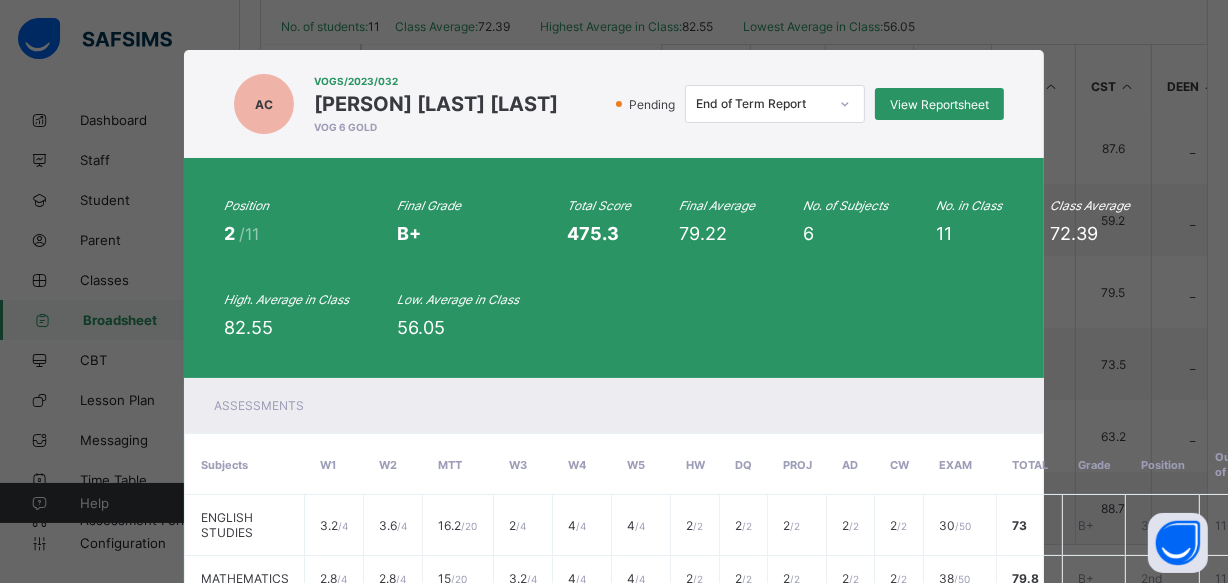 click on "VOG 6 GOLD" at bounding box center (436, 127) 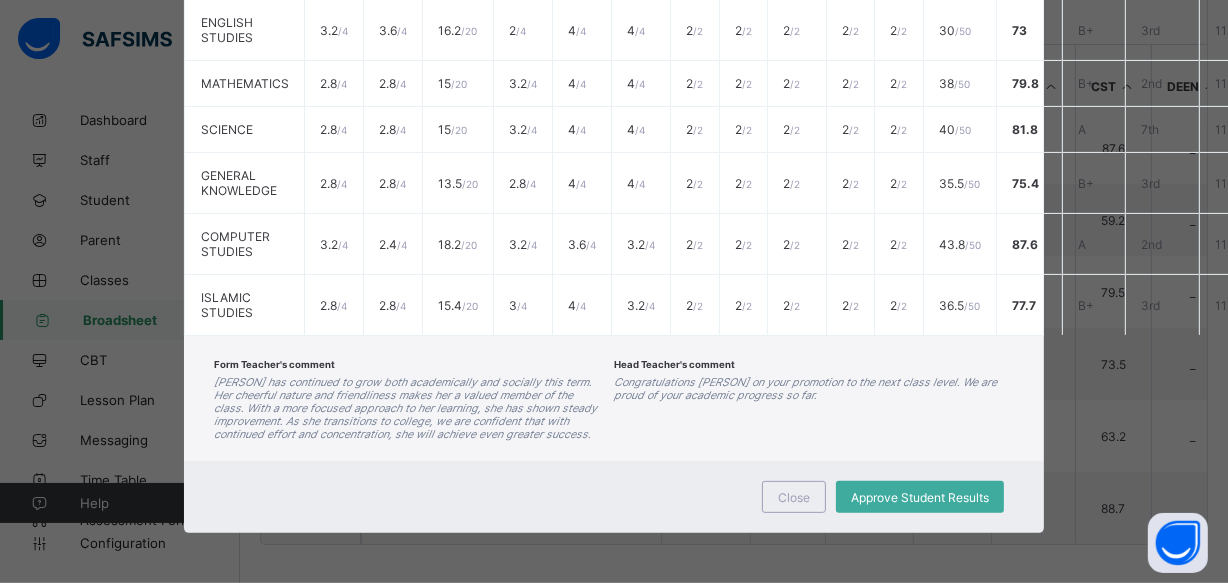 scroll, scrollTop: 506, scrollLeft: 0, axis: vertical 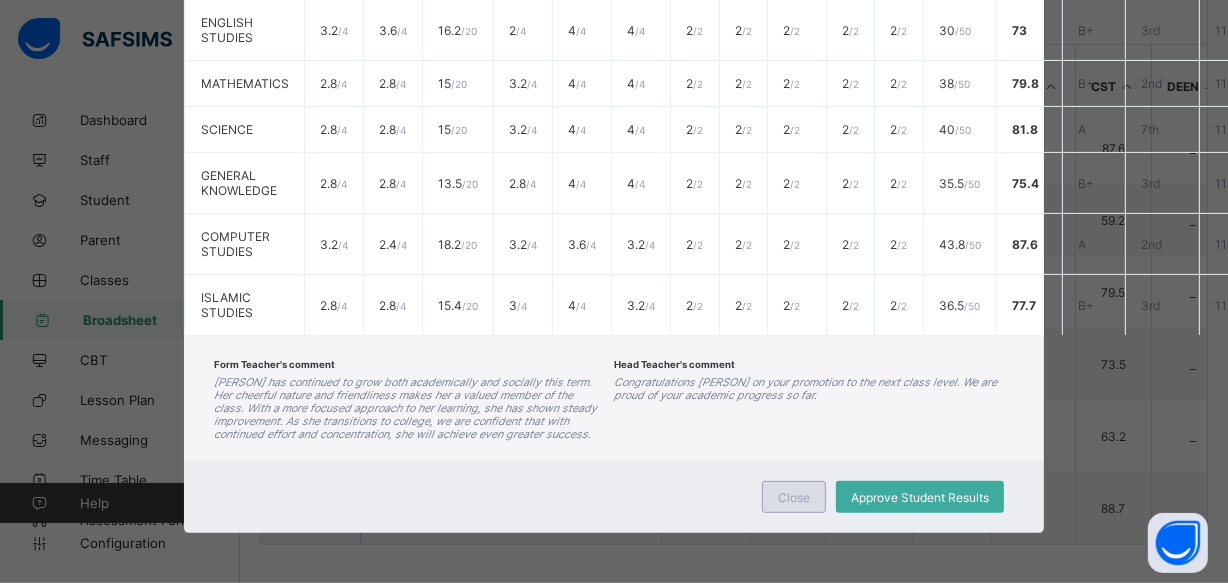 click on "Close" at bounding box center (794, 497) 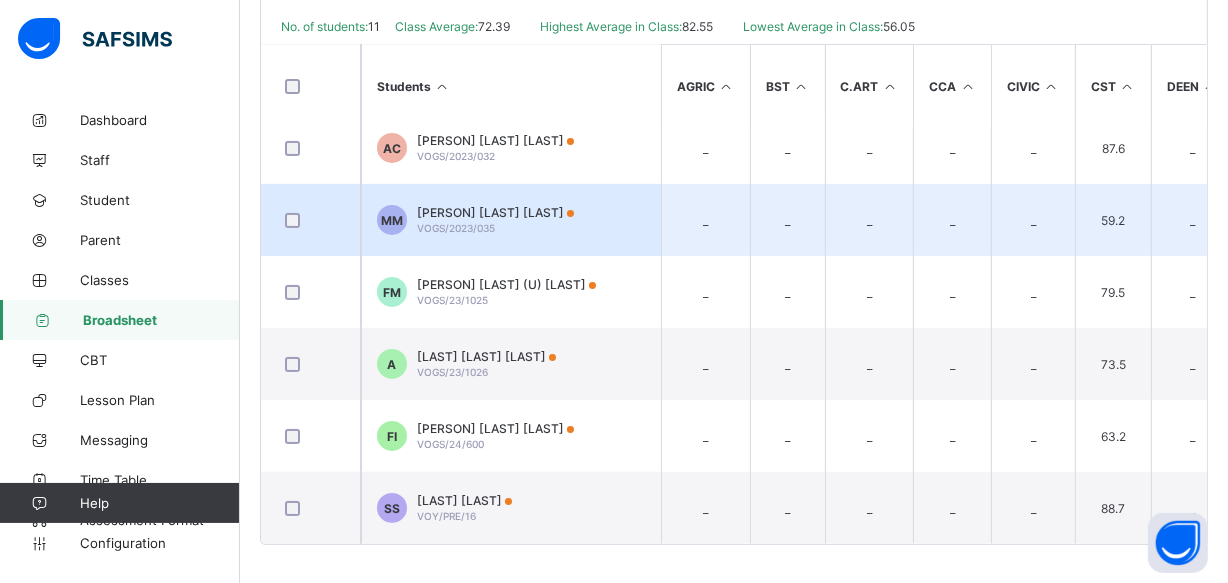 click on "MM Maimuna Muazu Muhammad   VOGS/2023/035" at bounding box center [511, 220] 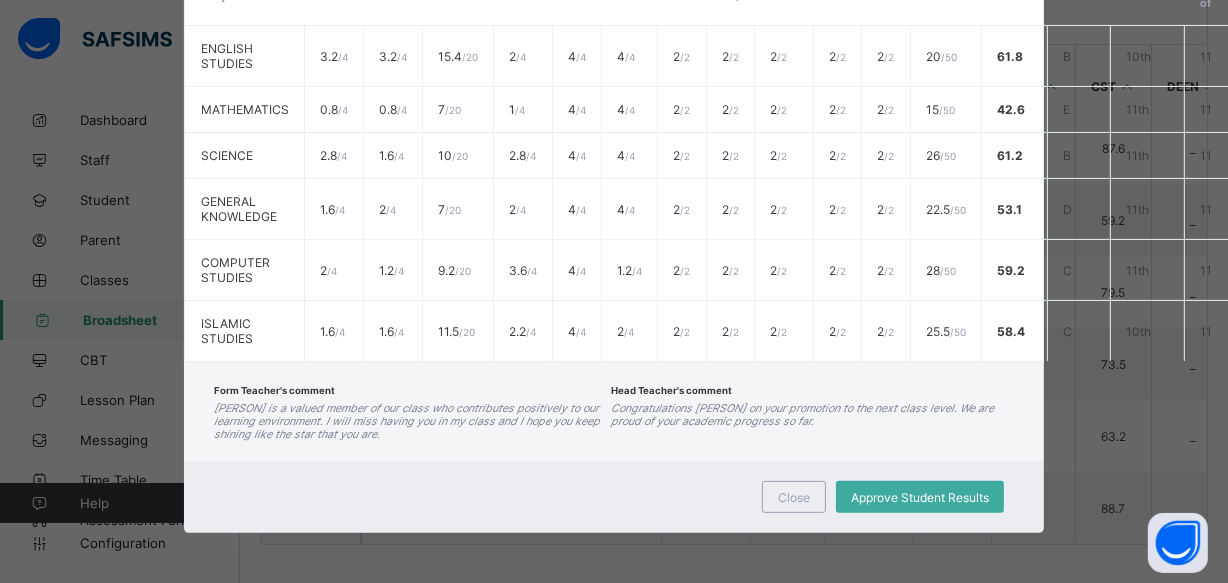click on "Form Teacher's comment Maimuna has shown quiet strength and a subtle sense of humor that endears her to her peers. Although she is still developing her focus, she has made encouraging progress this term. With more consistent effort and determination, she has the potential to excel in college and beyond.   Head Teacher's comment Congratulations Maimuna on your promotion to the next class level. We are proud of your academic progress so far." at bounding box center [614, 411] 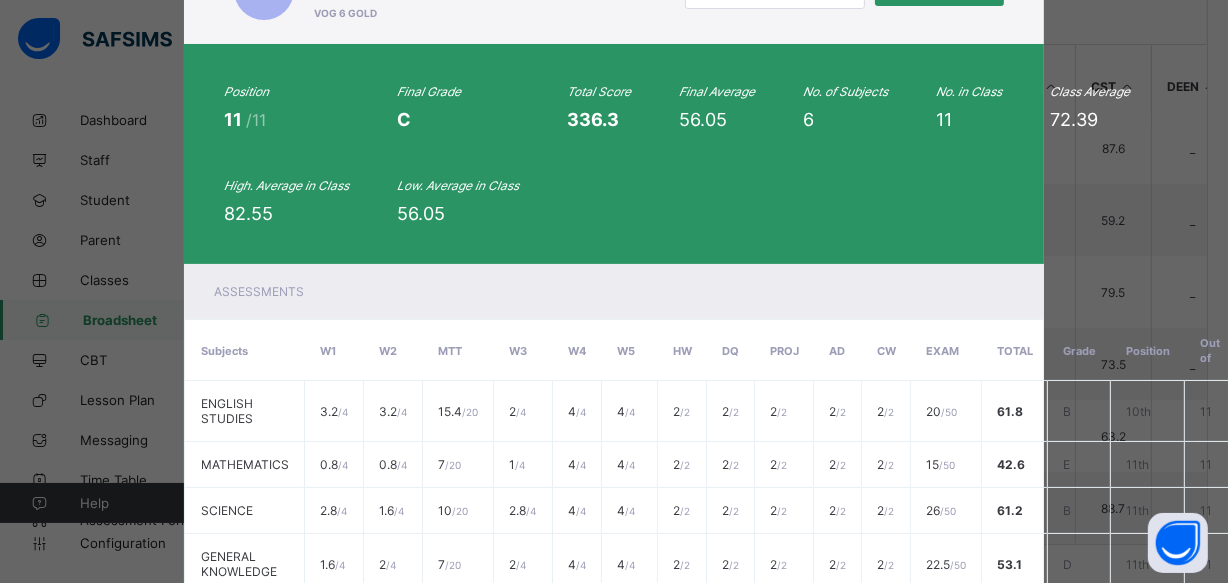 scroll, scrollTop: 19, scrollLeft: 0, axis: vertical 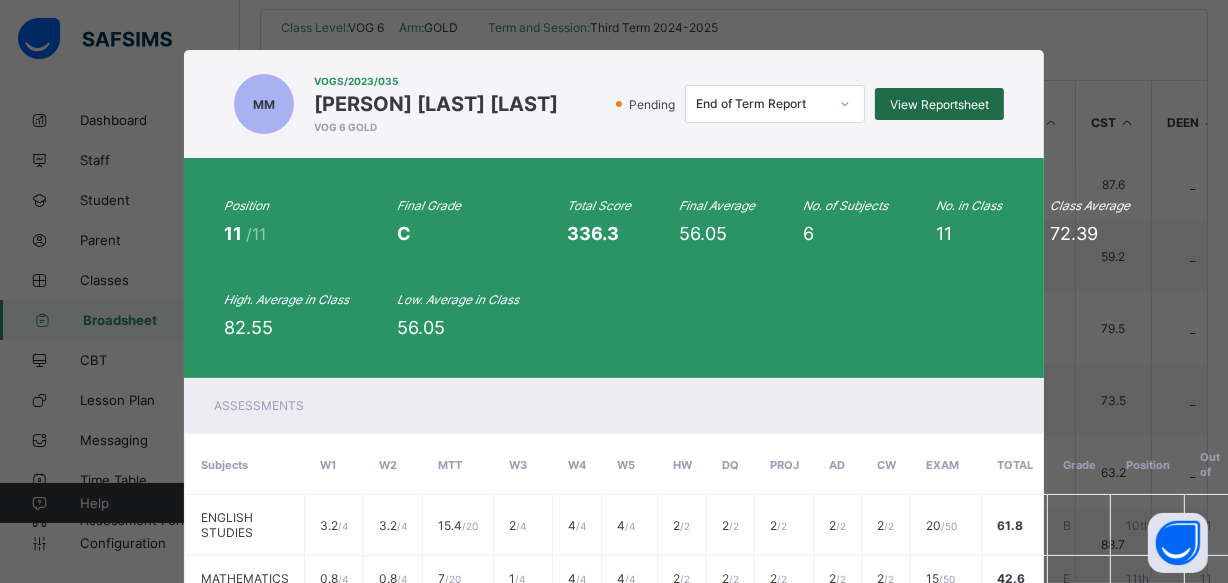 click on "View Reportsheet" at bounding box center [939, 104] 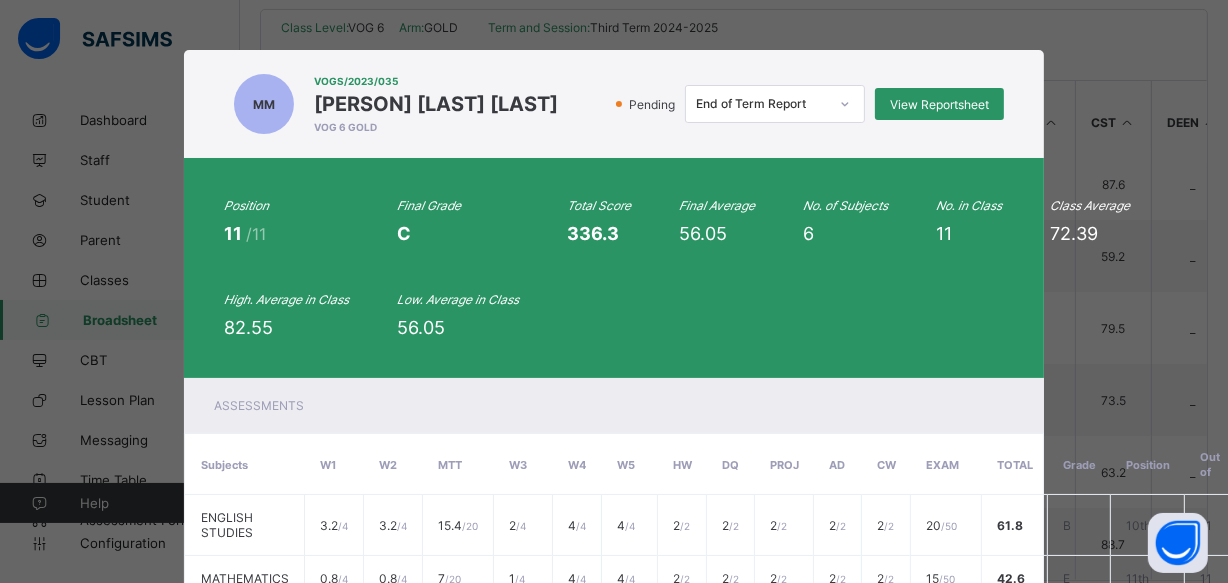 click on "Maimuna Muazu Muhammad" at bounding box center [436, 104] 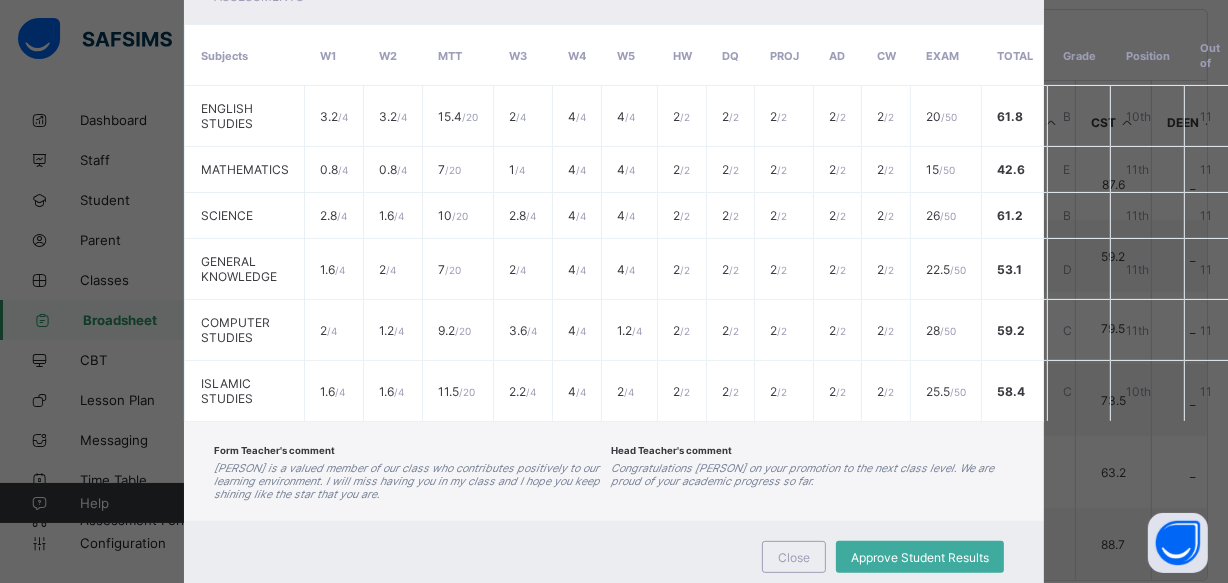 scroll, scrollTop: 492, scrollLeft: 0, axis: vertical 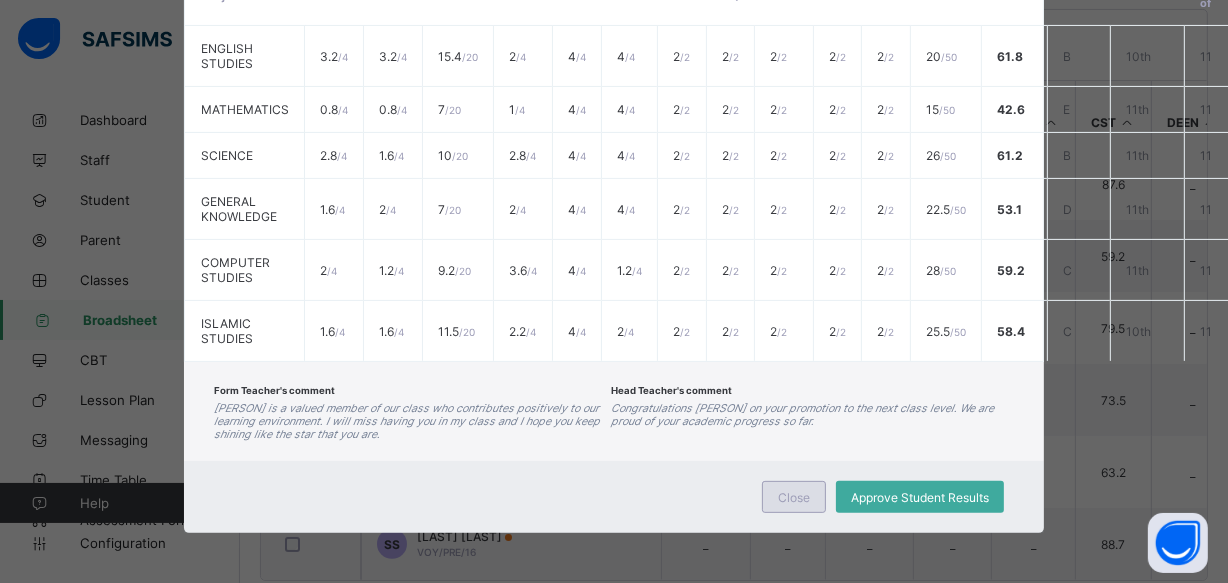 click on "Close" at bounding box center [794, 497] 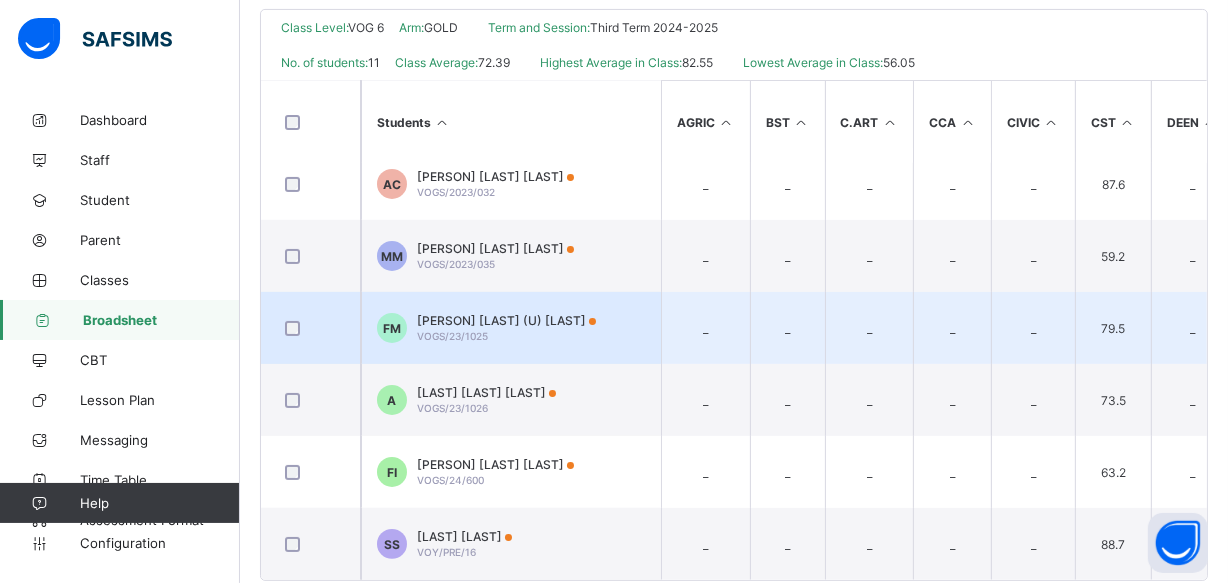 click on "FATIMA IMAM (U) MOHAMMED" at bounding box center [506, 320] 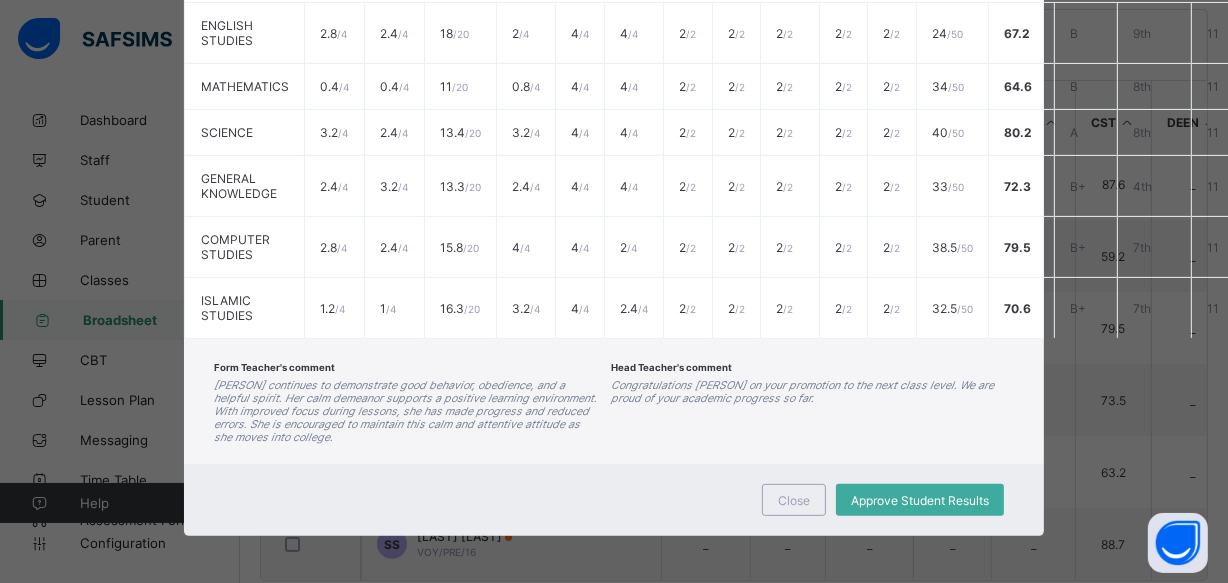 click on "Form Teacher's comment Fatima continues to demonstrate good behavior, obedience, and a helpful spirit. Her calm demeanor supports a positive learning environment. With improved focus during lessons, she has made progress and reduced errors. She is encouraged to maintain this calm and attentive attitude as she moves into college.   Head Teacher's comment Congratulations Fatima on your promotion to the next class level. We are proud of your academic progress so far." at bounding box center (614, 401) 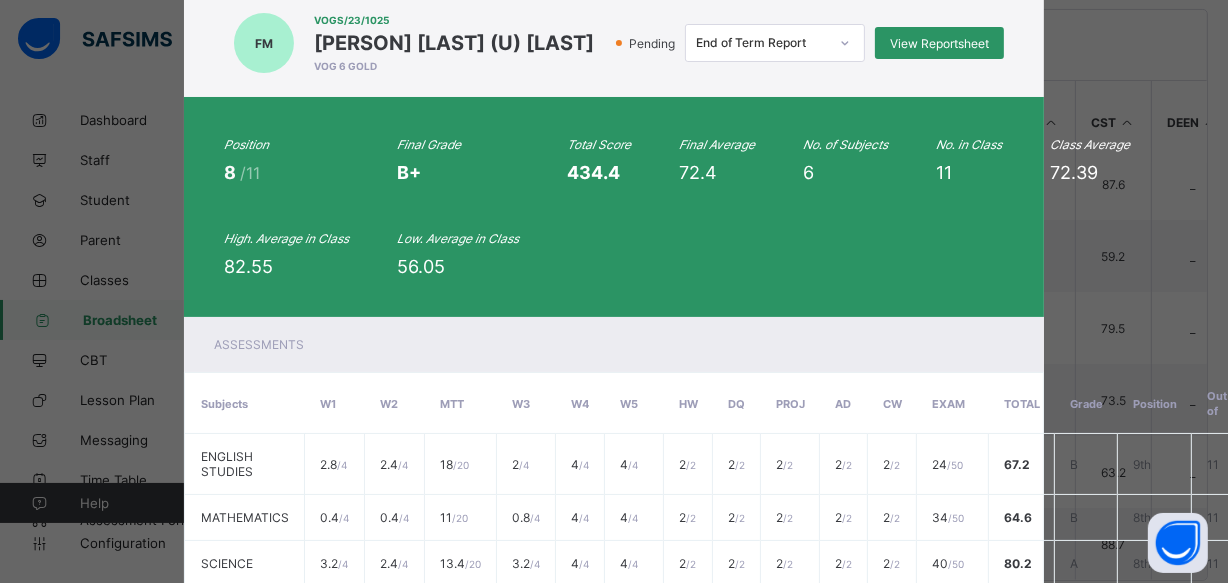 scroll, scrollTop: 0, scrollLeft: 0, axis: both 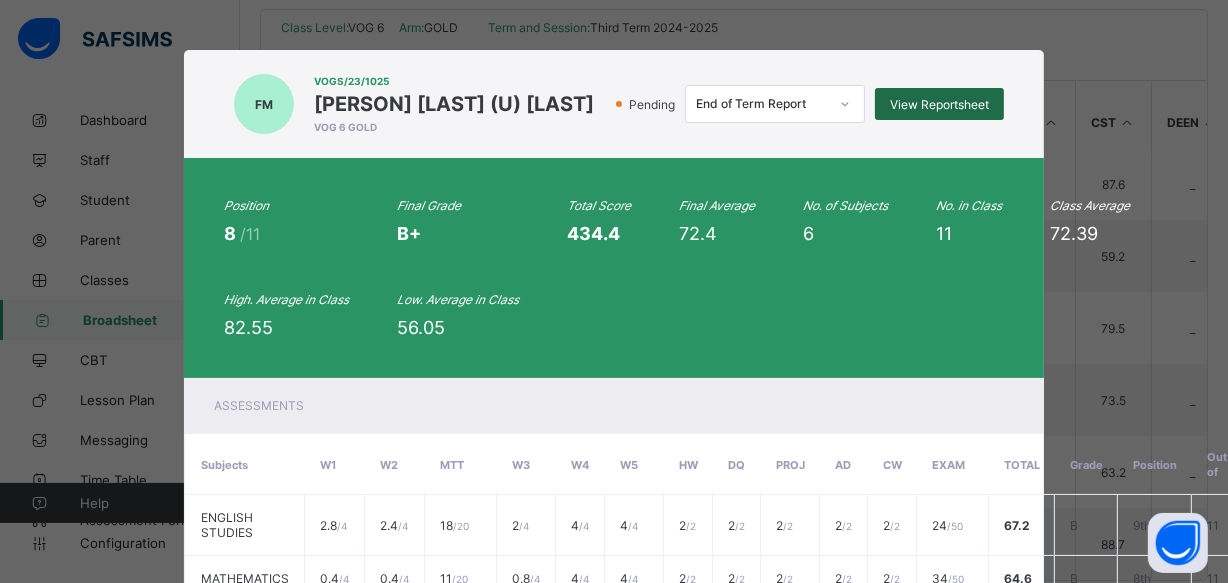 click on "View Reportsheet" at bounding box center [939, 104] 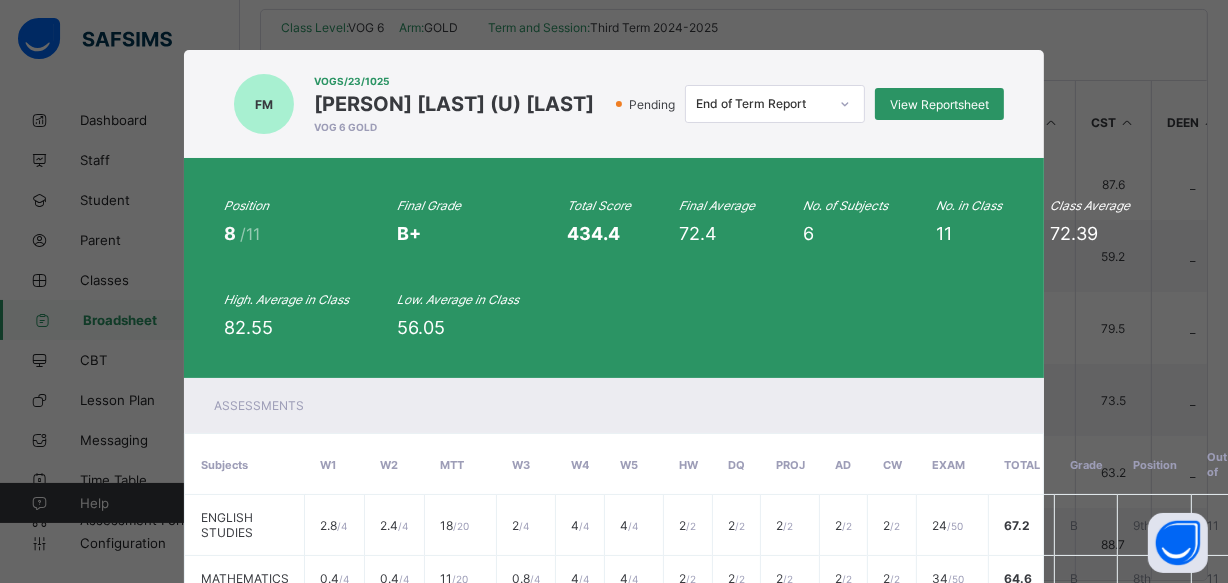 click on "VOG 6 GOLD" at bounding box center (454, 127) 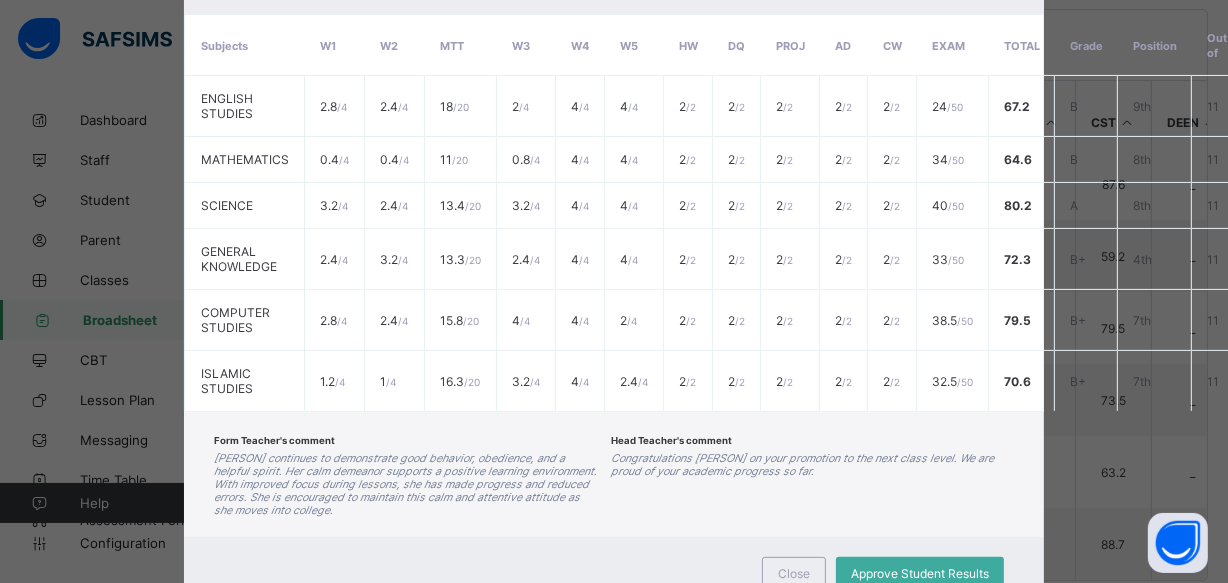 scroll, scrollTop: 506, scrollLeft: 0, axis: vertical 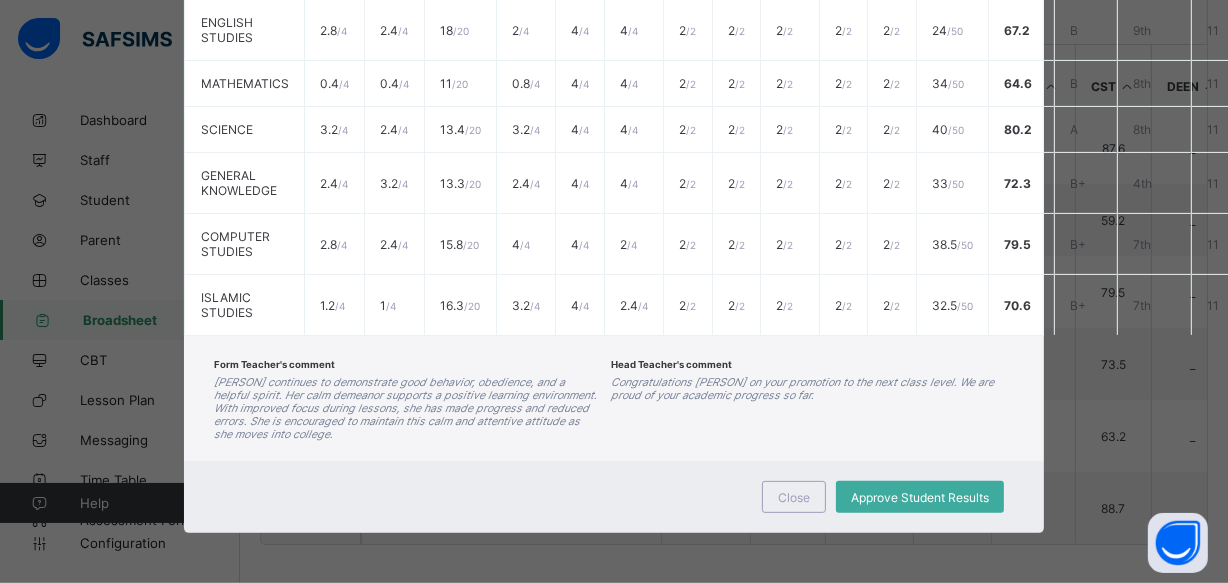 click on "Close   Approve Student Results" at bounding box center (614, 497) 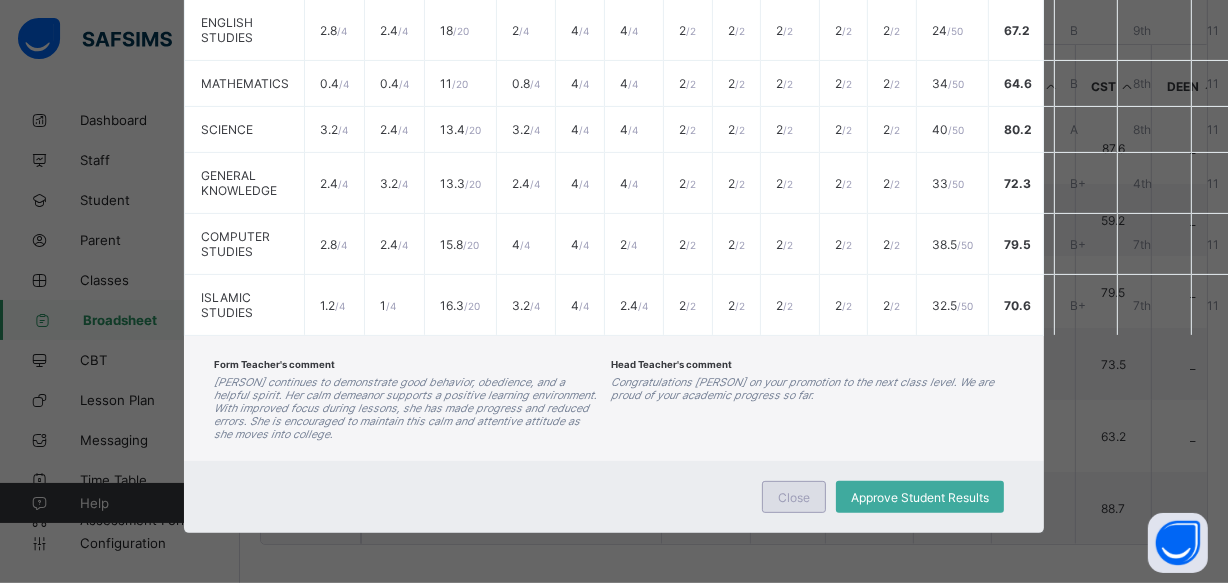 click on "Close" at bounding box center (794, 497) 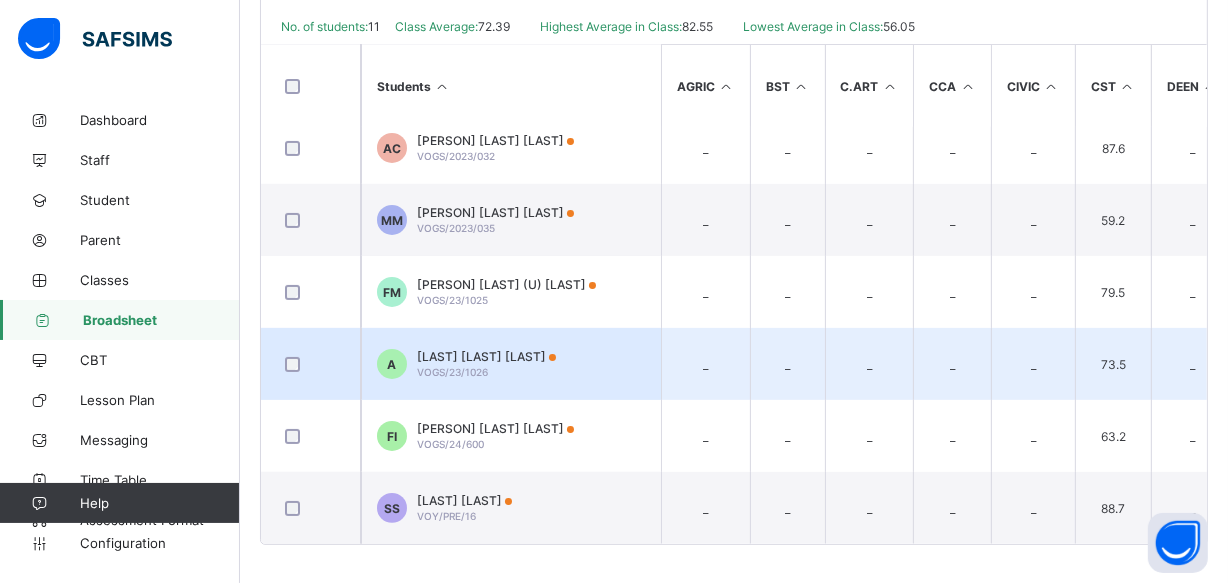 click on "[FIRST] [LAST]  [LAST]" at bounding box center [486, 356] 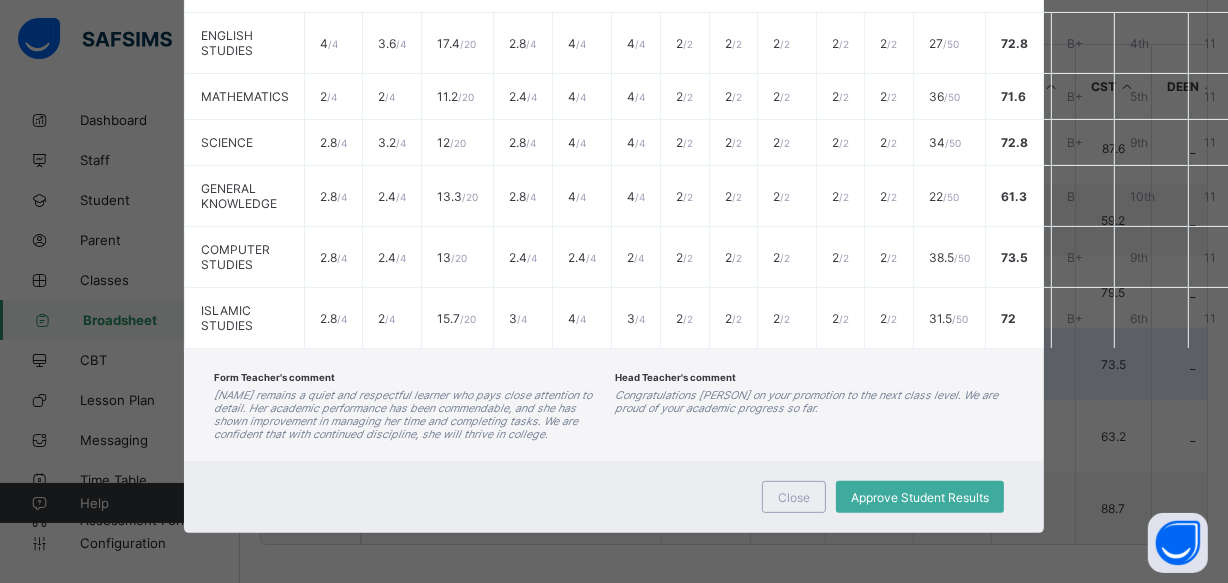 scroll, scrollTop: 492, scrollLeft: 0, axis: vertical 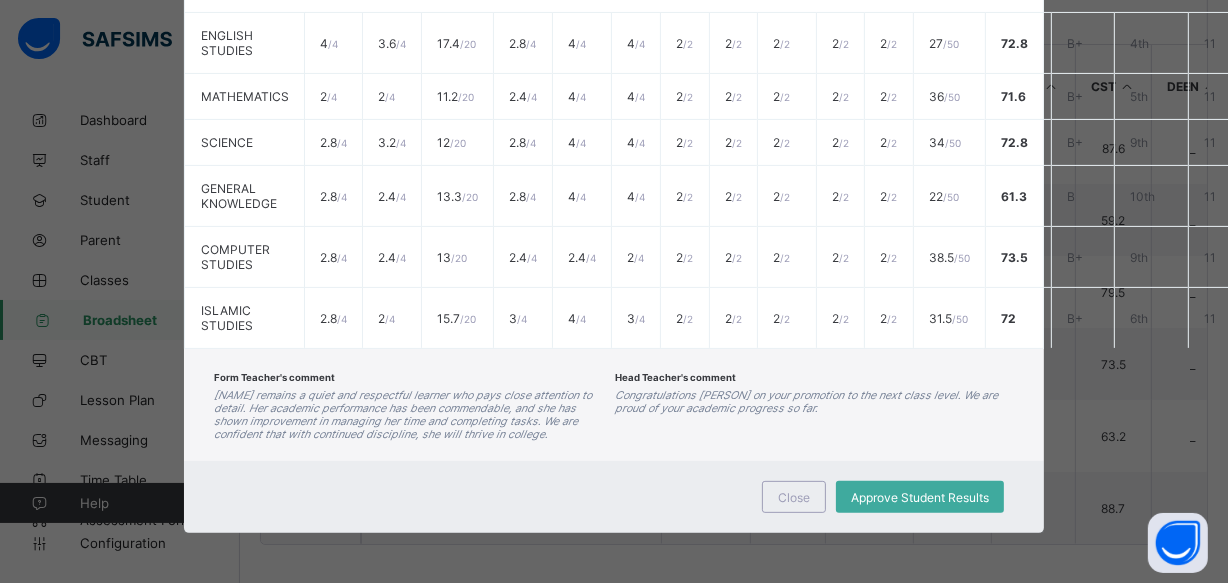 click on "Form Teacher's comment Ameerah remains a quiet and respectful learner who pays close attention to detail. Her academic performance has been commendable, and she has shown improvement in managing her time and completing tasks. We are confident that with continued discipline, she will thrive in college.   Head Teacher's comment  Congratulations Ameerah on your promotion to the next class level. We are proud of your academic progress so far." at bounding box center [614, 405] 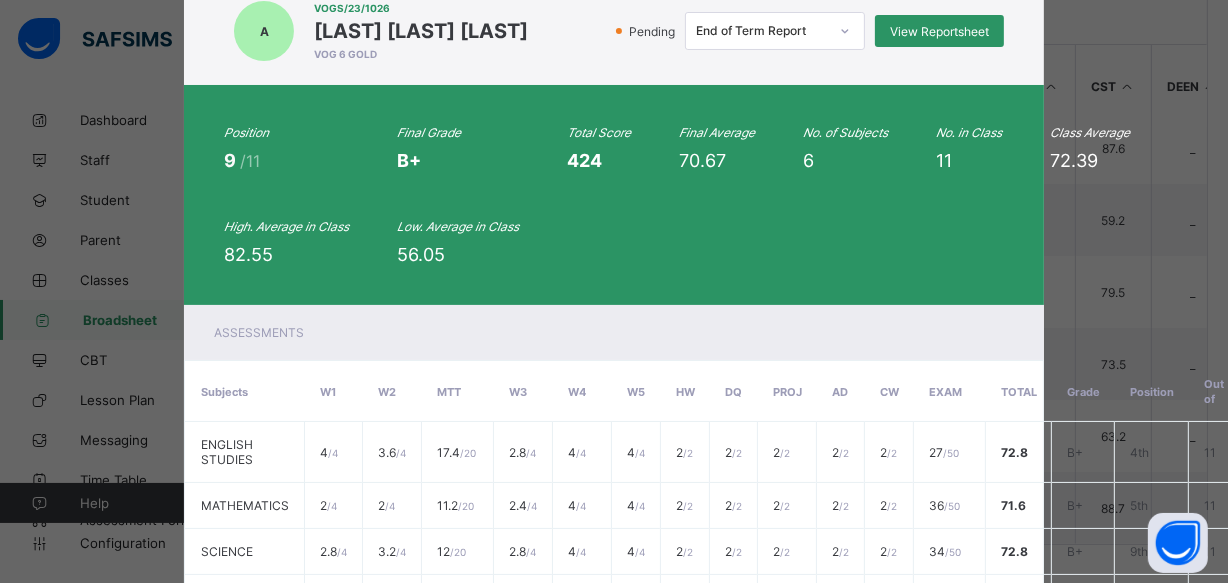 scroll, scrollTop: 0, scrollLeft: 0, axis: both 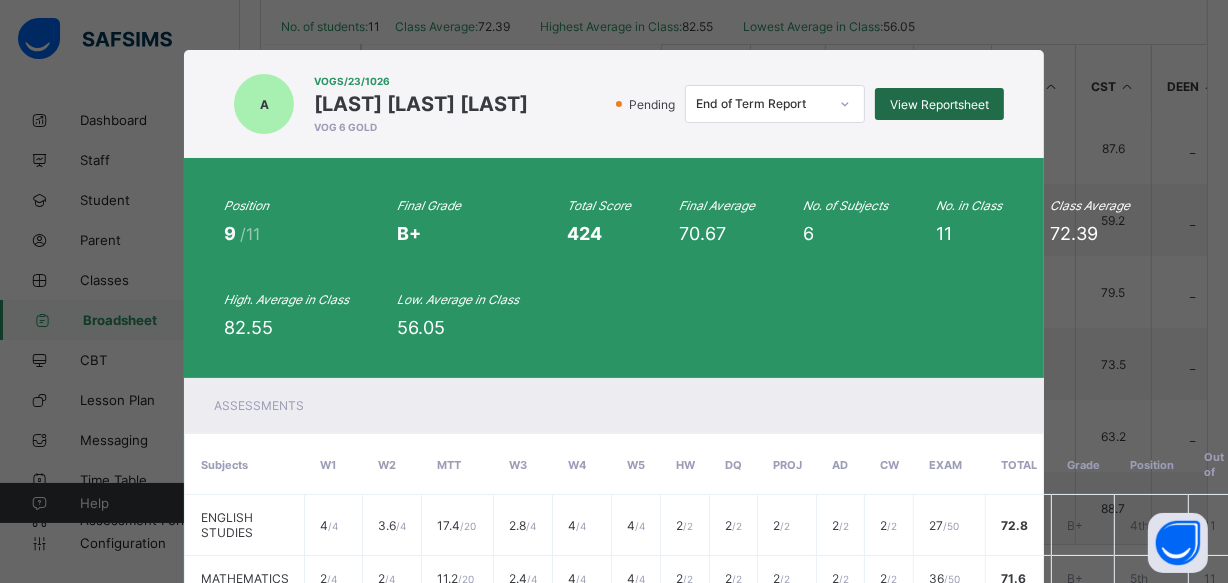 click on "View Reportsheet" at bounding box center [939, 104] 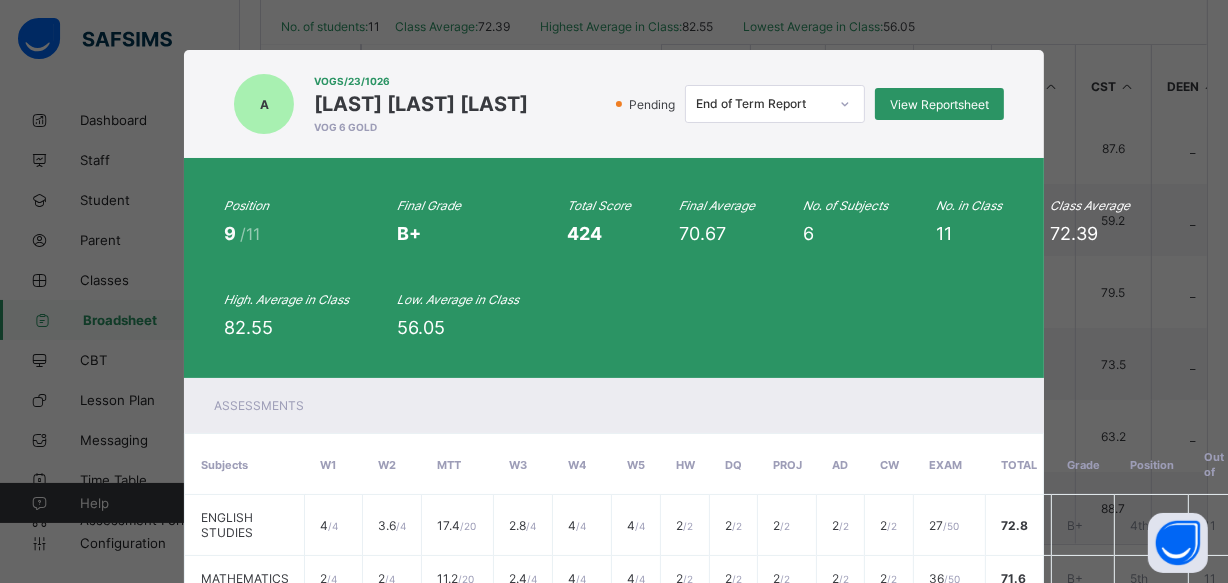 click on "Position         9       /11         Final Grade         B+         Total Score         424         Final Average         70.67         No. of Subjects         6         No. in Class         11         Class Average         72.39         High. Average in Class         82.55         Low. Average in Class         56.05" at bounding box center (614, 268) 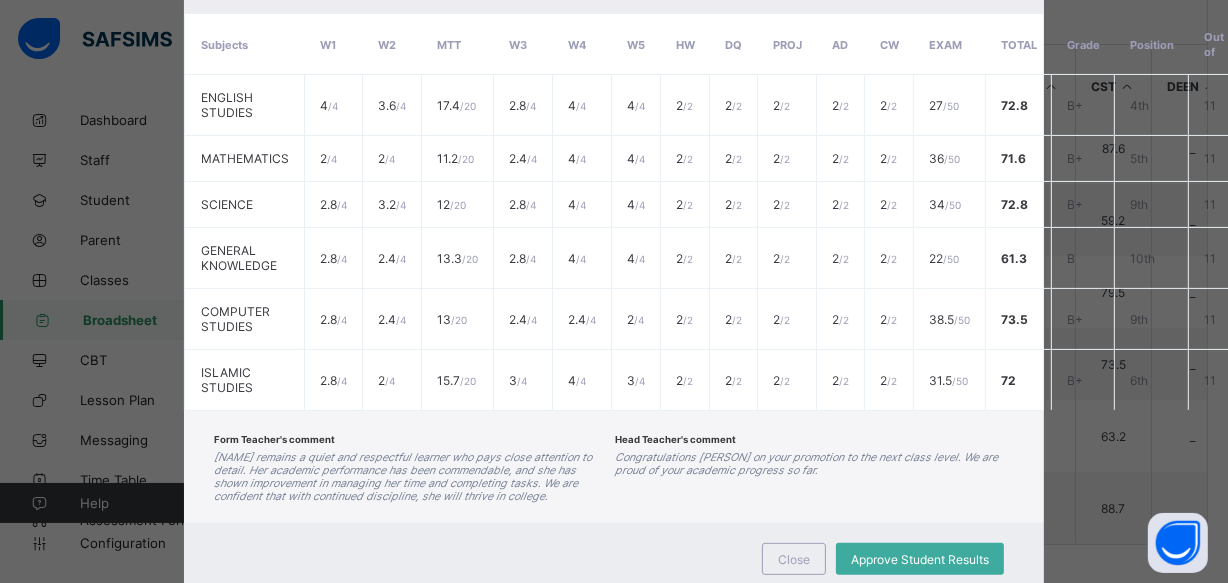 scroll, scrollTop: 492, scrollLeft: 0, axis: vertical 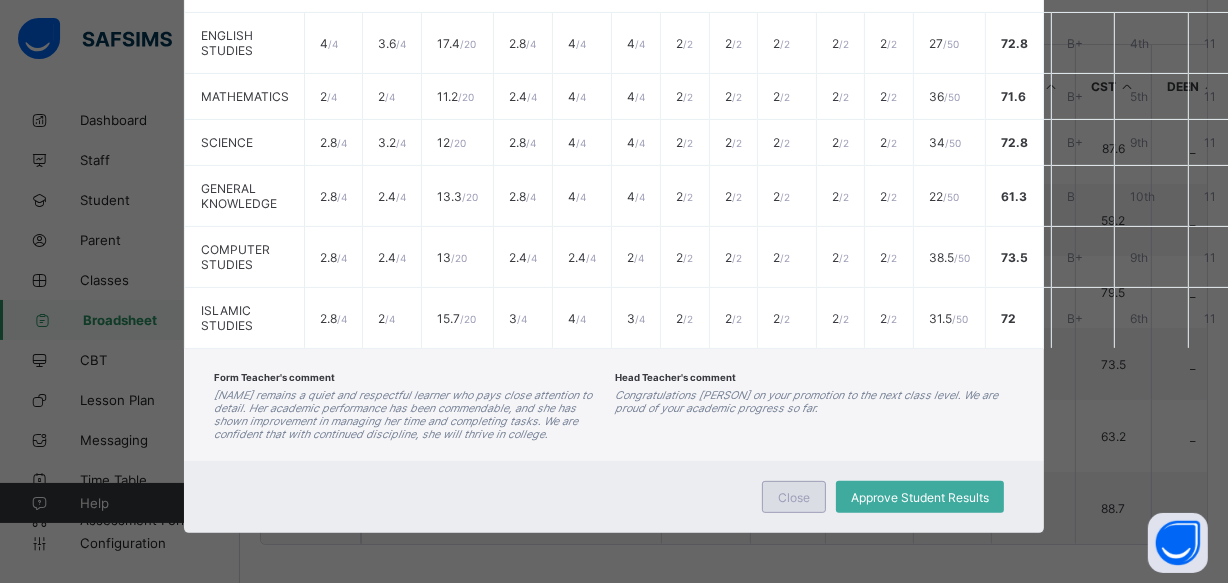 click on "Close" at bounding box center [794, 497] 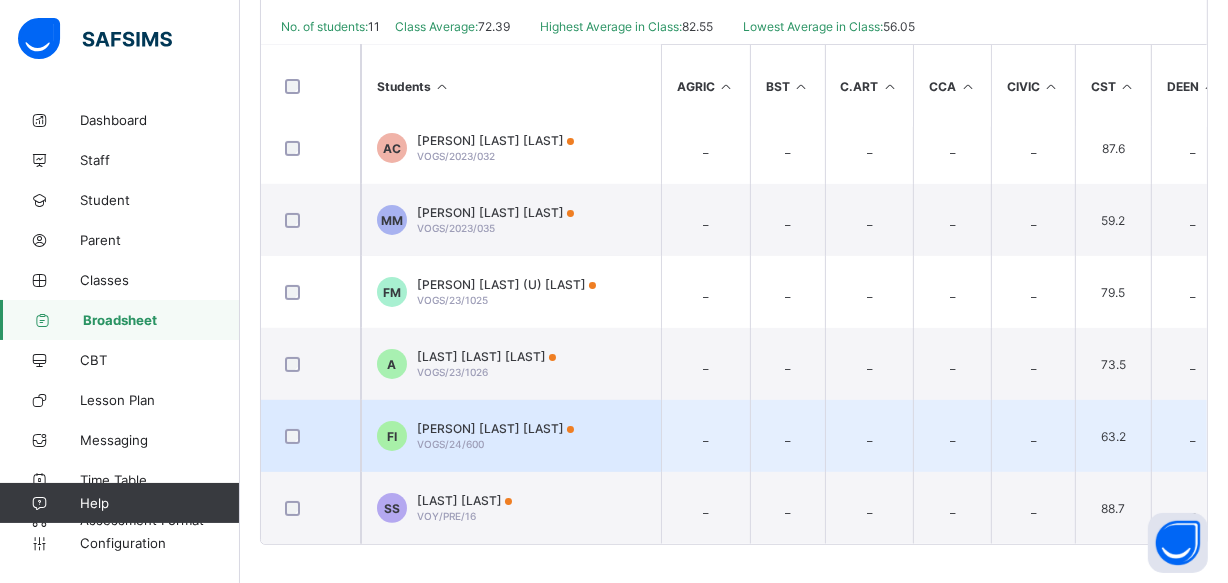 click on "FI Fatima Muhammad Imam   VOGS/24/600" at bounding box center [511, 436] 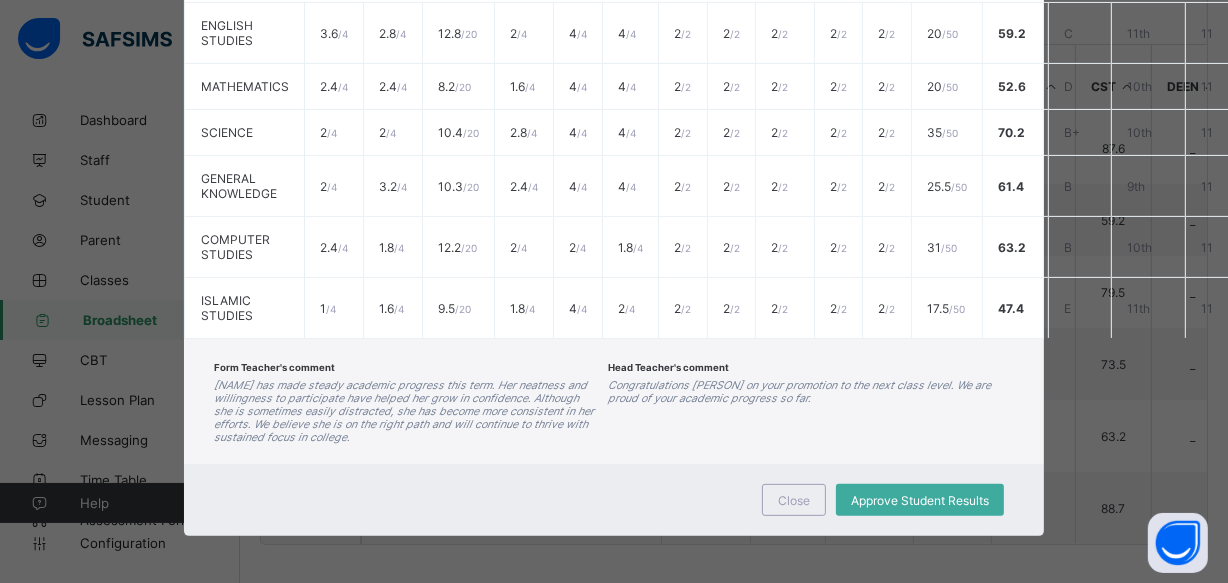 click on "Form Teacher's comment Fatima has made steady academic progress this term. Her neatness and willingness to participate have helped her grow in confidence. Although she is sometimes easily distracted, she has become more consistent in her efforts. We believe she is on the right path and will continue to thrive with sustained focus in college.   Head Teacher's comment  Congratulations Fatima on your promotion to the next class level. We are proud of your academic progress so far." at bounding box center [614, 401] 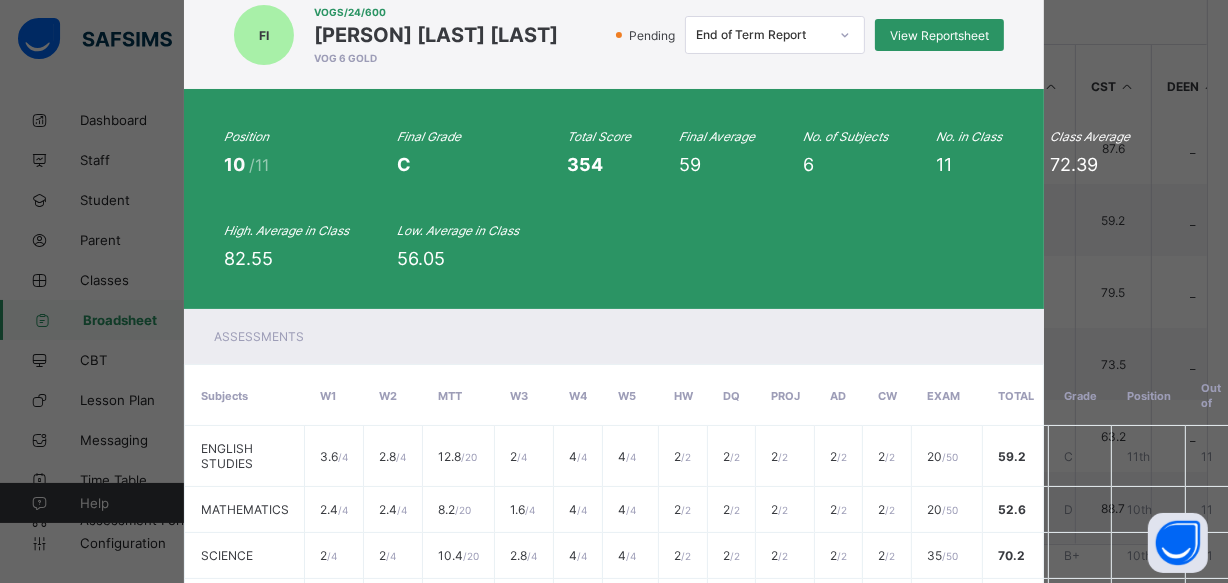 scroll, scrollTop: 1, scrollLeft: 0, axis: vertical 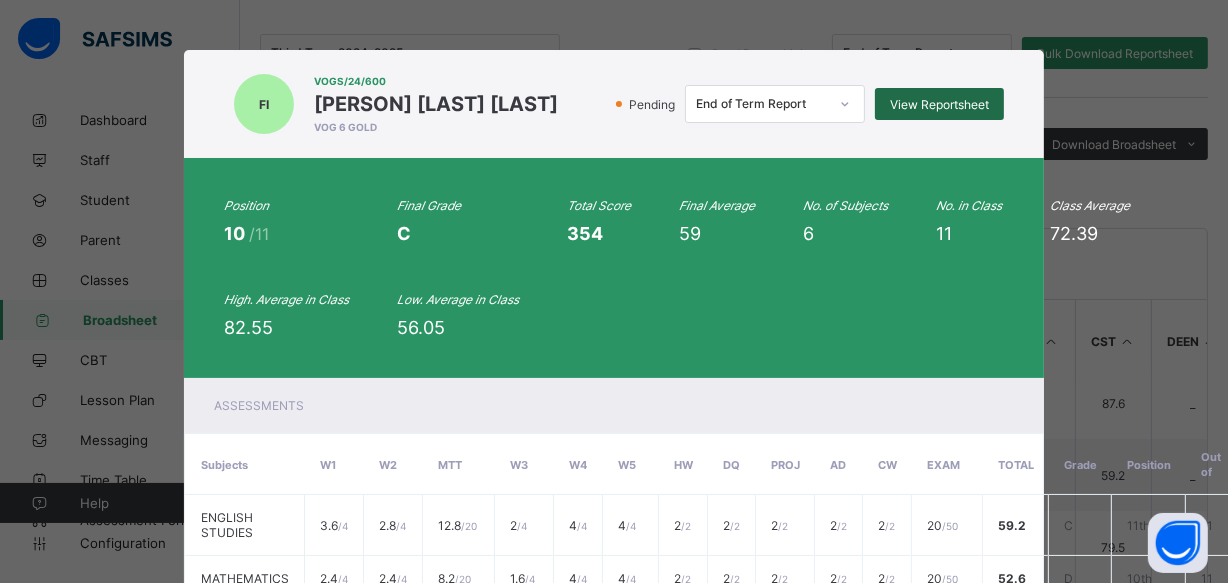 click on "View Reportsheet" at bounding box center (939, 104) 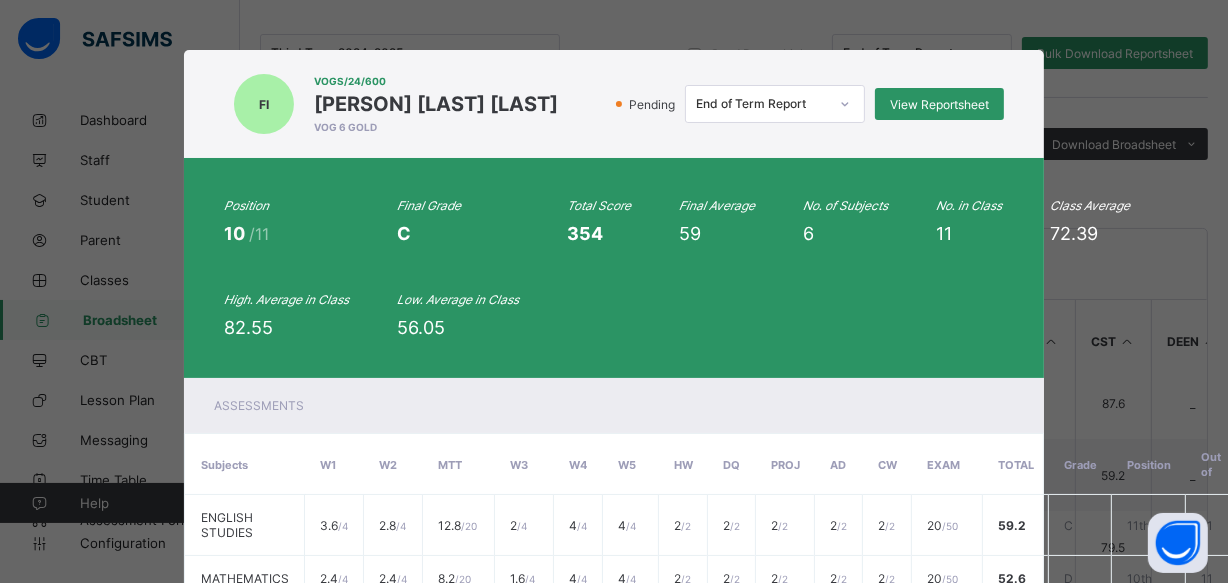 click on "VOGS/24/600" at bounding box center (436, 81) 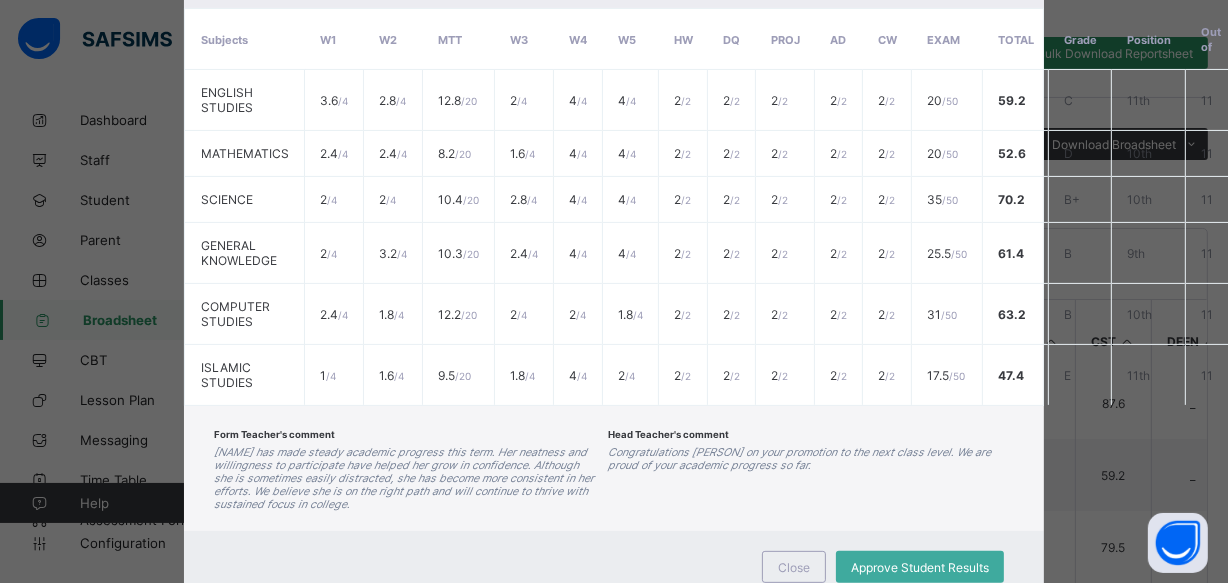 scroll, scrollTop: 506, scrollLeft: 0, axis: vertical 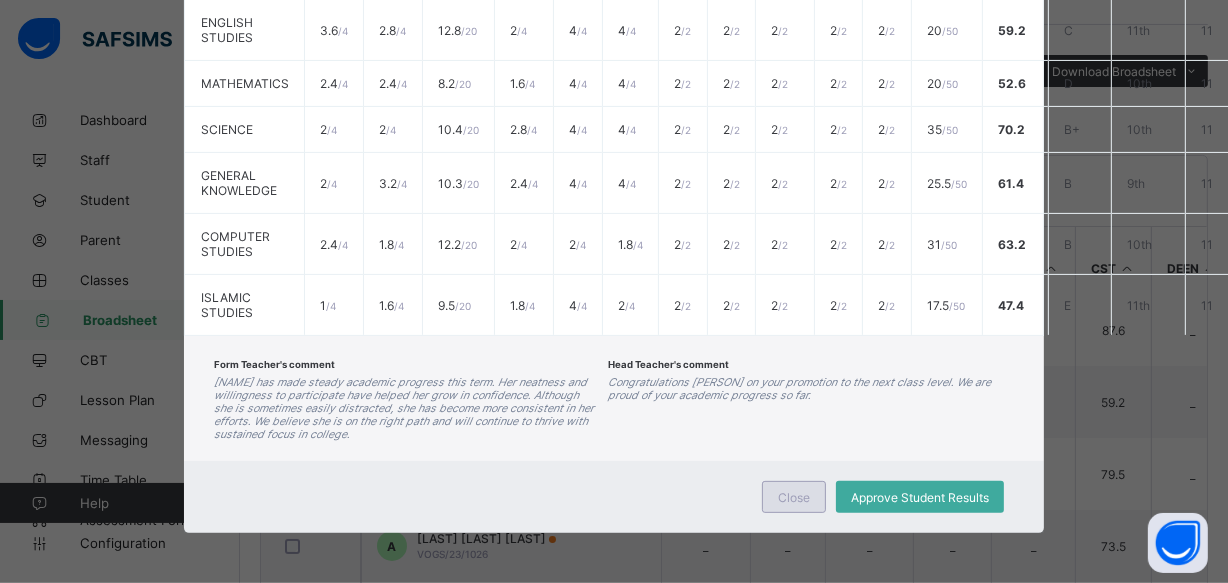 click on "Close" at bounding box center (794, 497) 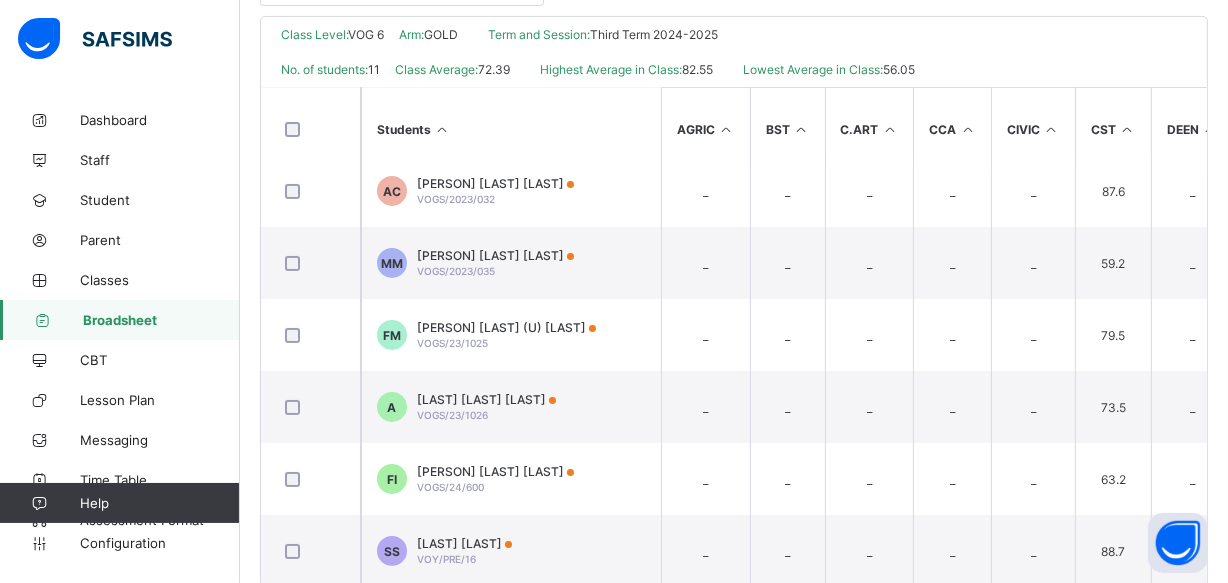 scroll, scrollTop: 496, scrollLeft: 0, axis: vertical 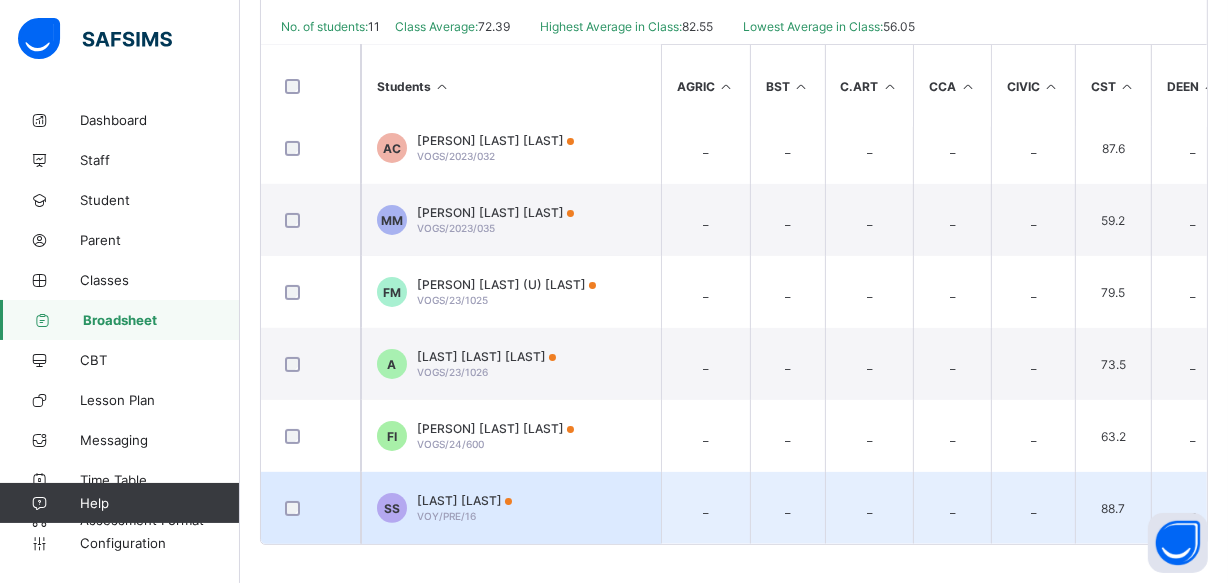 click on "SS SALAMI  SA'ADAH   VOY/PRE/16" at bounding box center (511, 508) 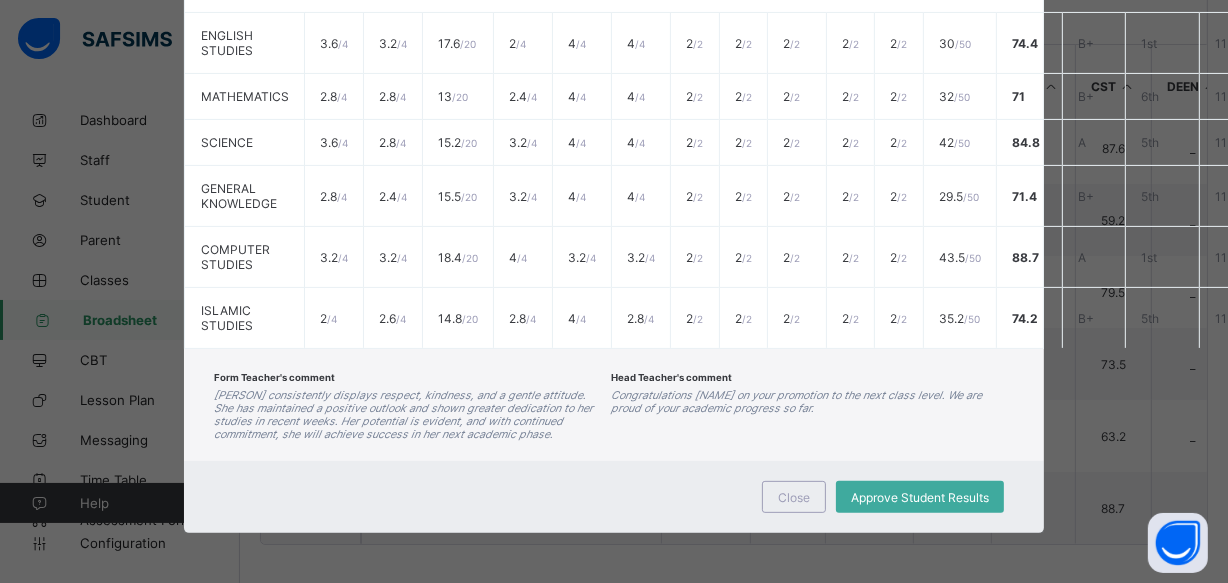 click on "Head Teacher's comment Congratulations Sa'adah on your promotion to the next class level. We are proud of your academic progress so far." at bounding box center [812, 405] 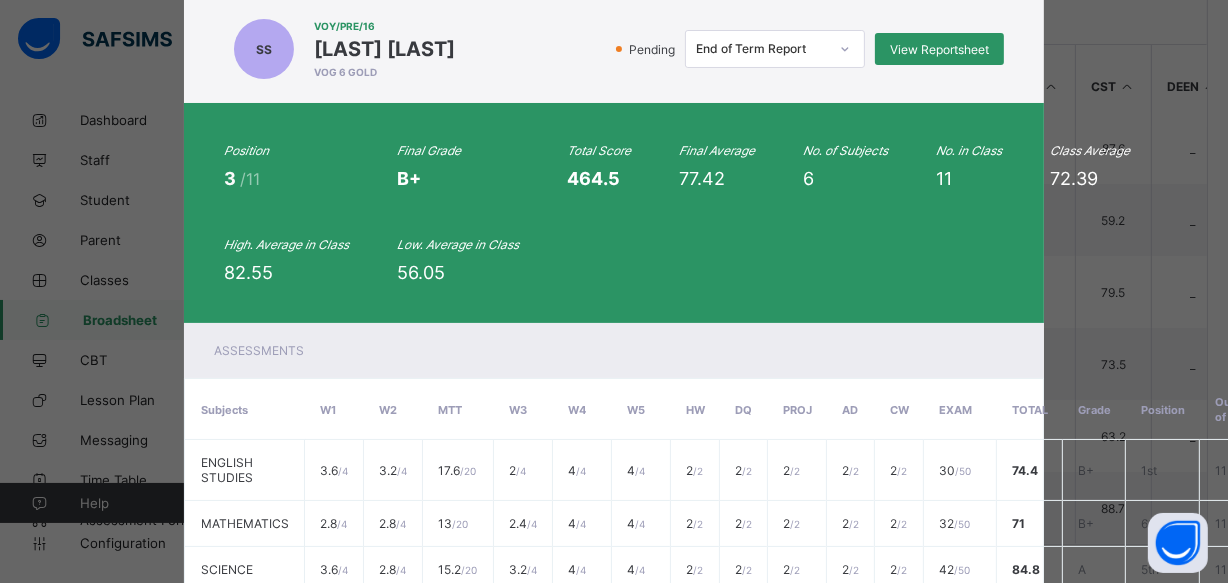 scroll, scrollTop: 0, scrollLeft: 0, axis: both 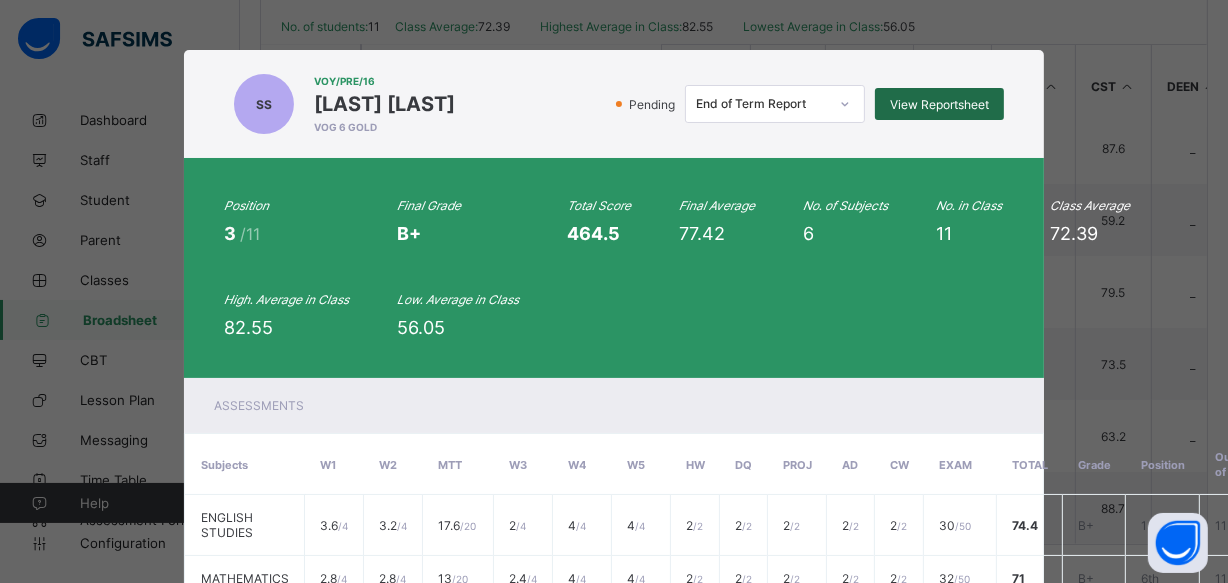click on "View Reportsheet" at bounding box center (939, 104) 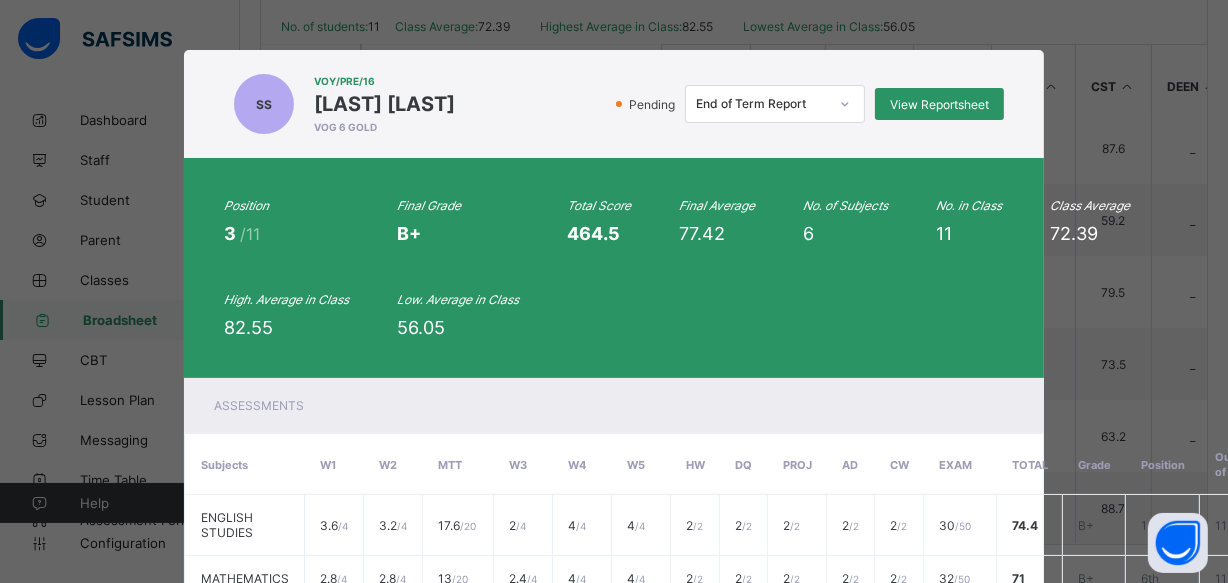 click on "SS   VOY/PRE/16     SALAMI  SA'ADAH     VOG 6 GOLD   Pending End of Term Report View Reportsheet" at bounding box center [614, 104] 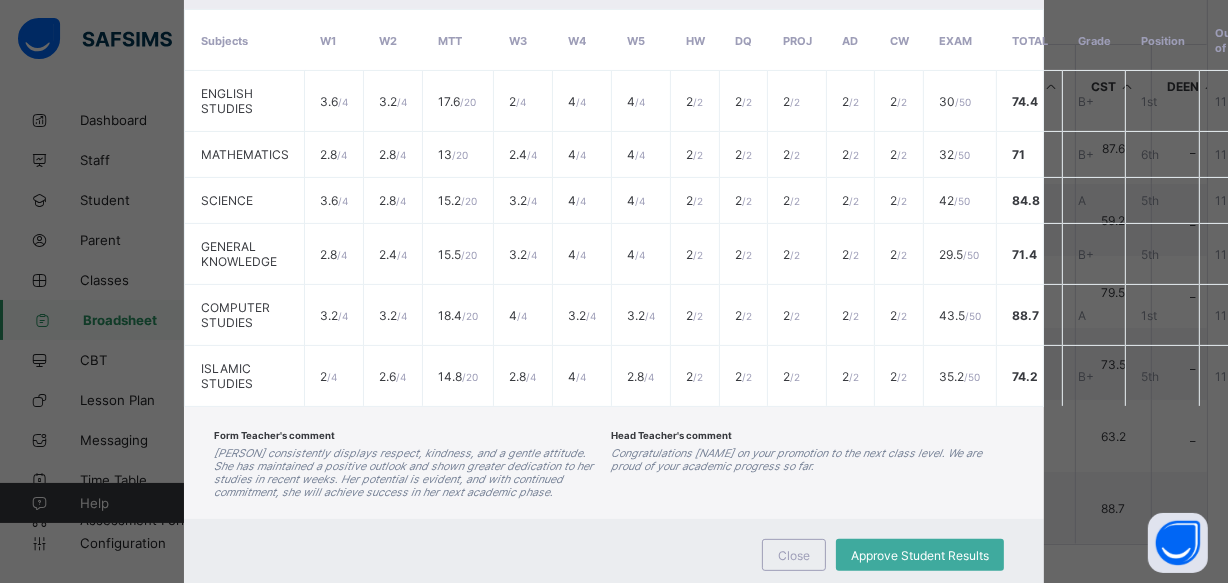 scroll, scrollTop: 492, scrollLeft: 0, axis: vertical 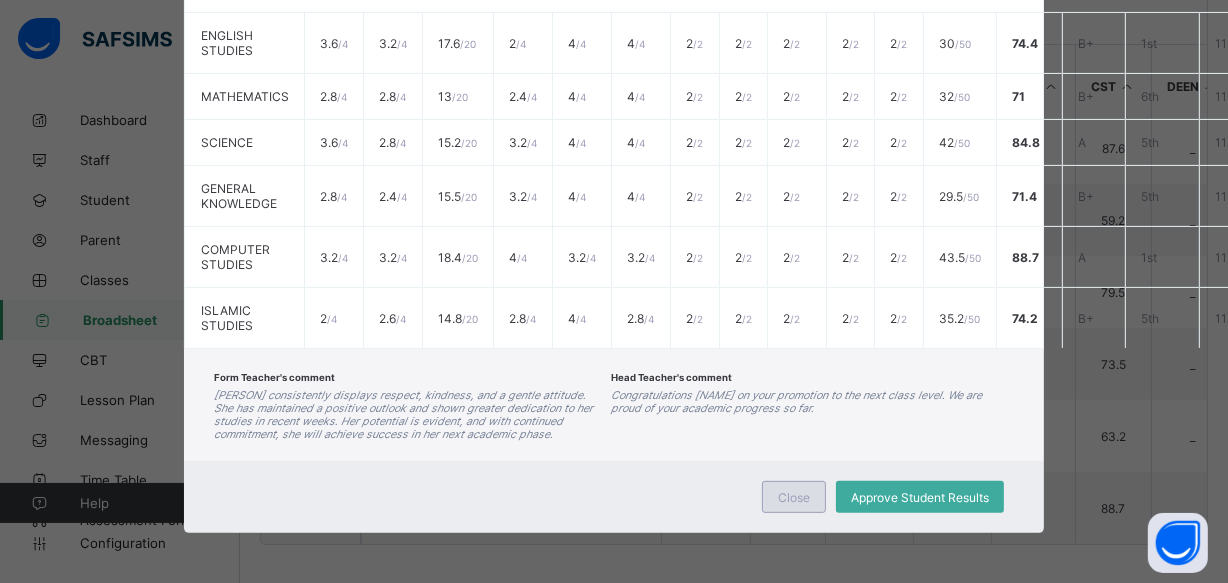 click on "Close" at bounding box center [794, 497] 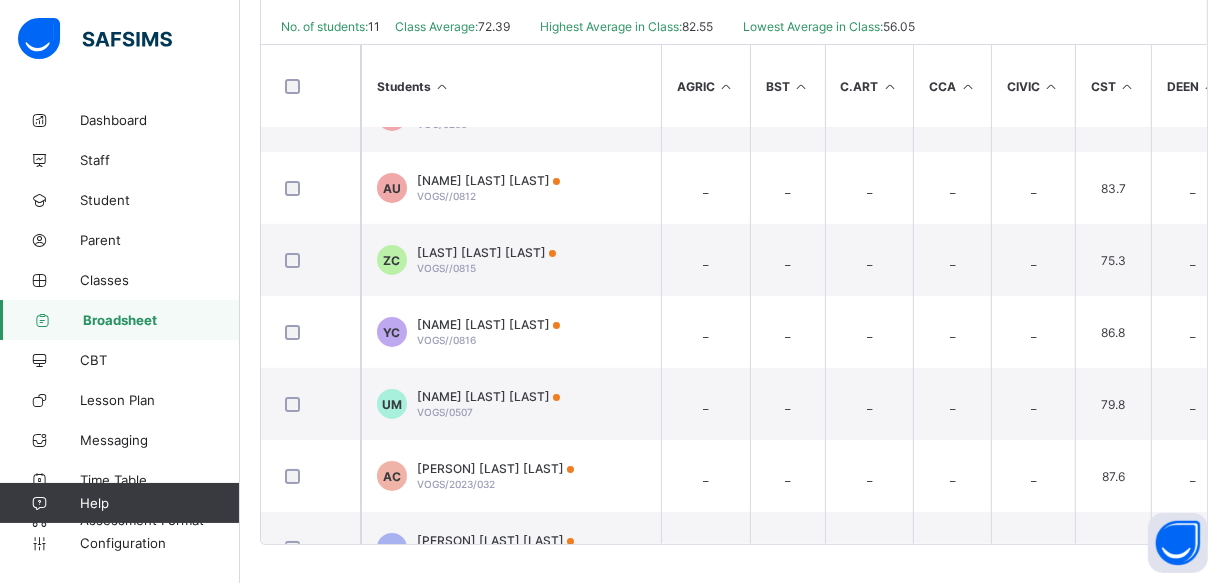 scroll, scrollTop: 0, scrollLeft: 0, axis: both 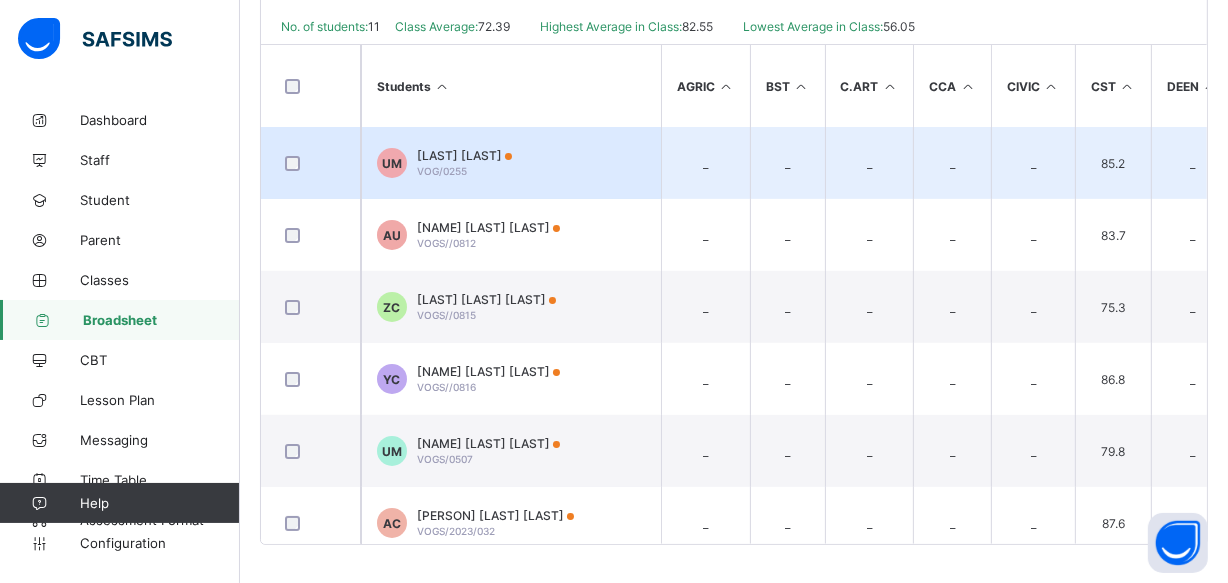 click on "UM UMAR  MUHAMMAD   VOG/0255" at bounding box center (511, 163) 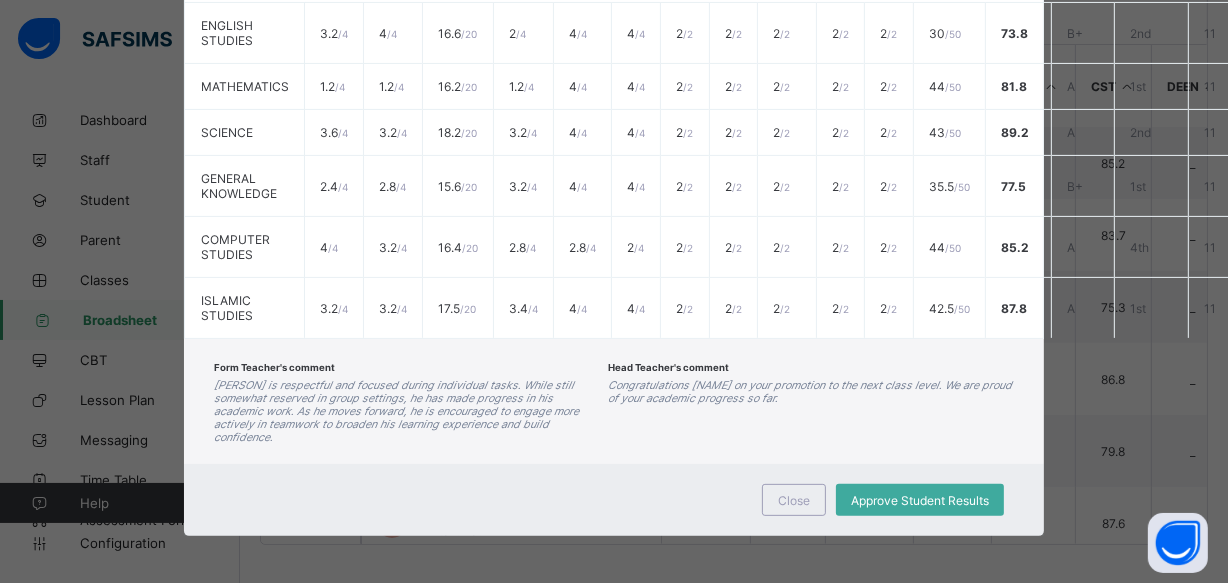click on "Head Teacher's comment Congratulations Muhammad on your promotion to the next class level. We are proud of your academic progress so far." at bounding box center [811, 401] 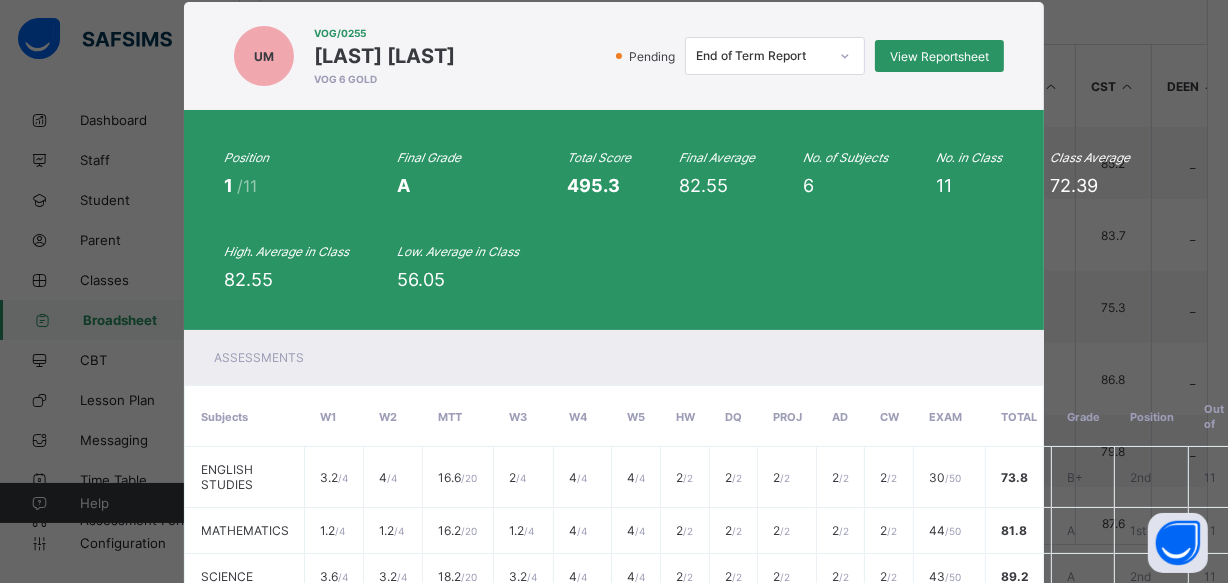 scroll, scrollTop: 20, scrollLeft: 0, axis: vertical 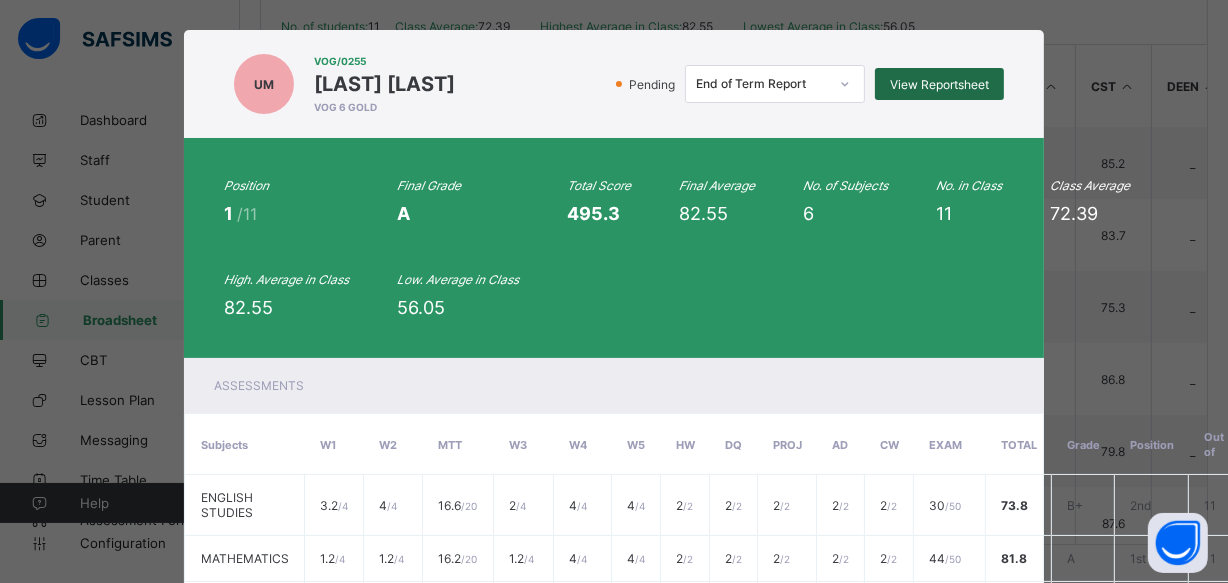 click on "View Reportsheet" at bounding box center (939, 84) 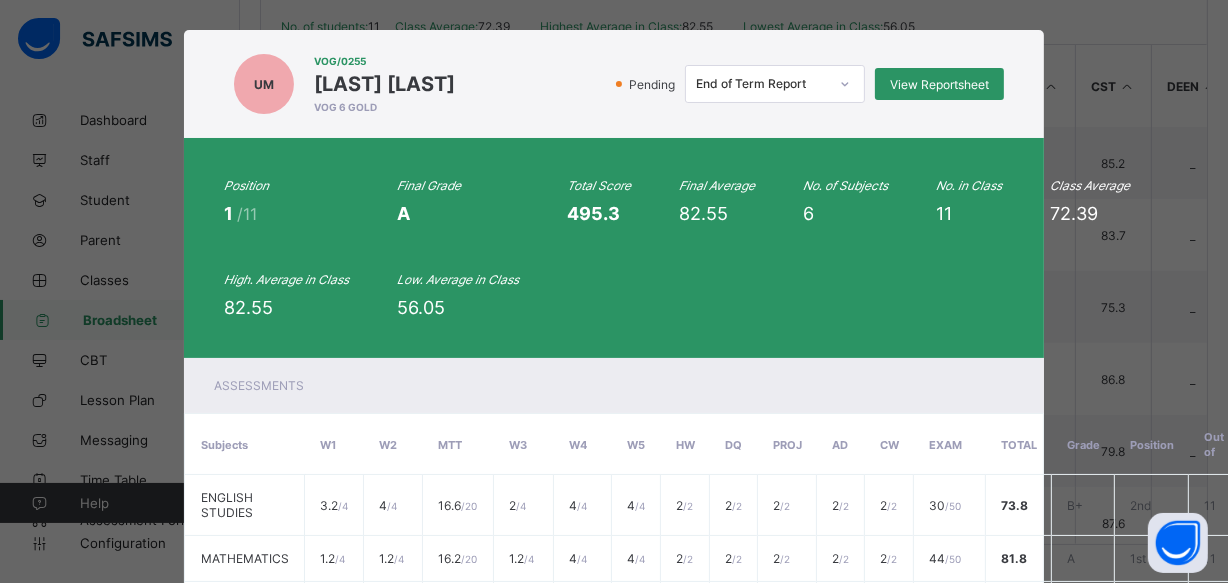 click on "UMAR  MUHAMMAD" at bounding box center (384, 84) 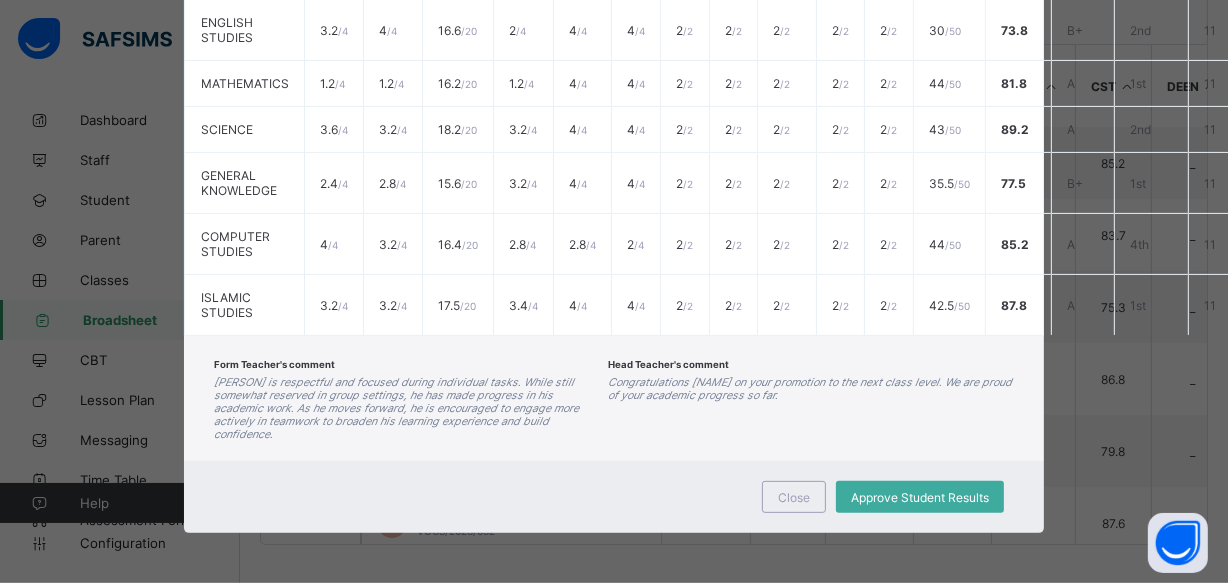 scroll, scrollTop: 506, scrollLeft: 0, axis: vertical 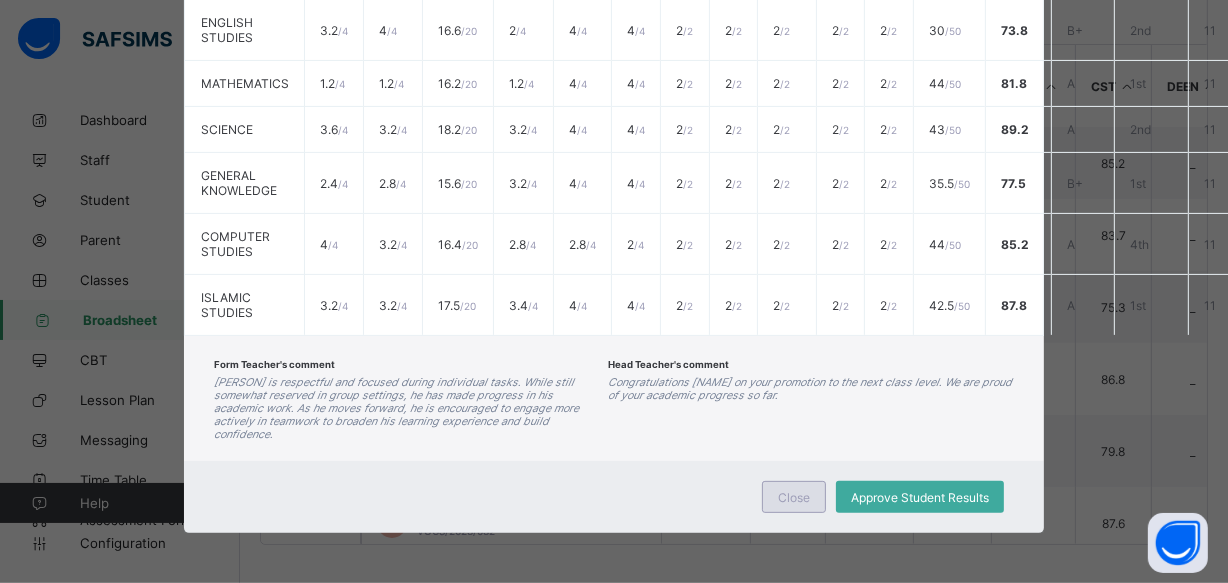 click on "Close" at bounding box center (794, 497) 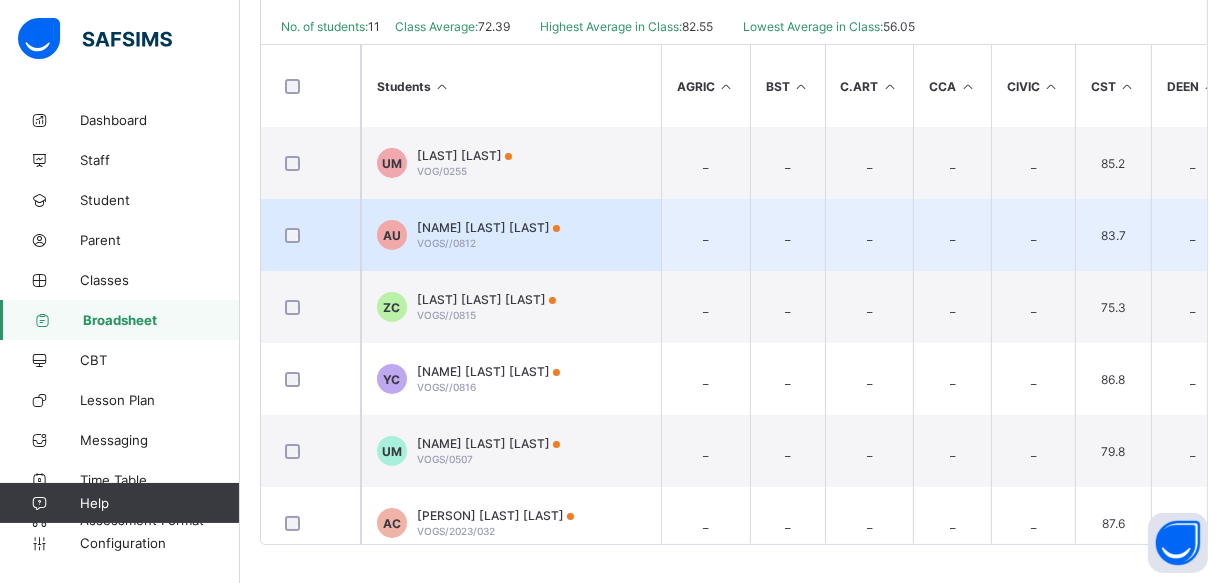 click on "AU Aisha Ima'an Usman   VOGS//0812" at bounding box center (511, 235) 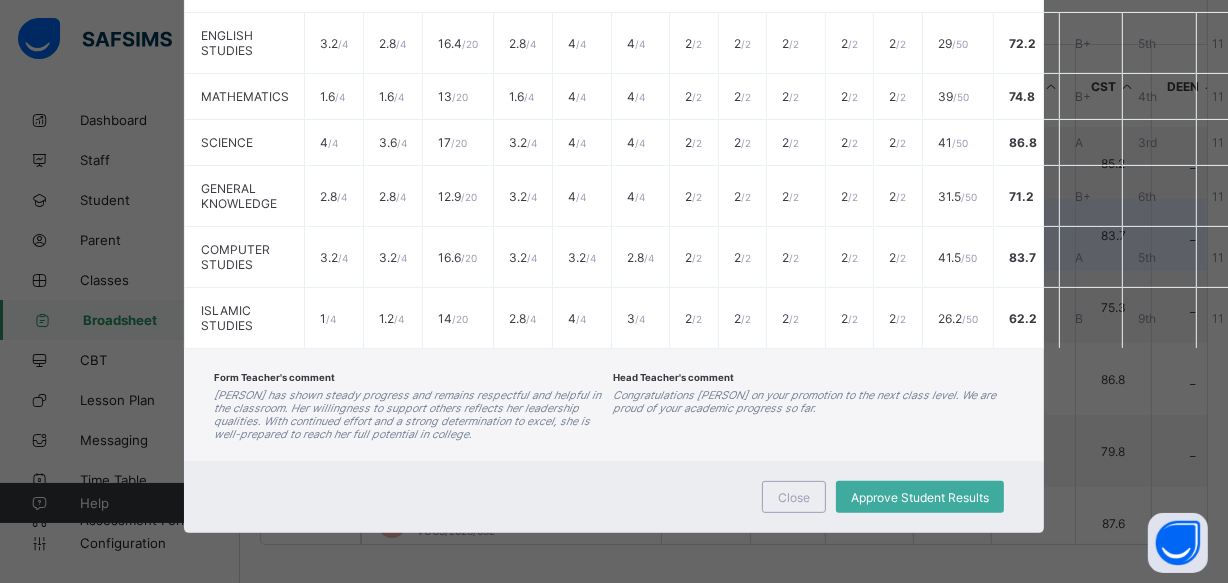 scroll, scrollTop: 492, scrollLeft: 0, axis: vertical 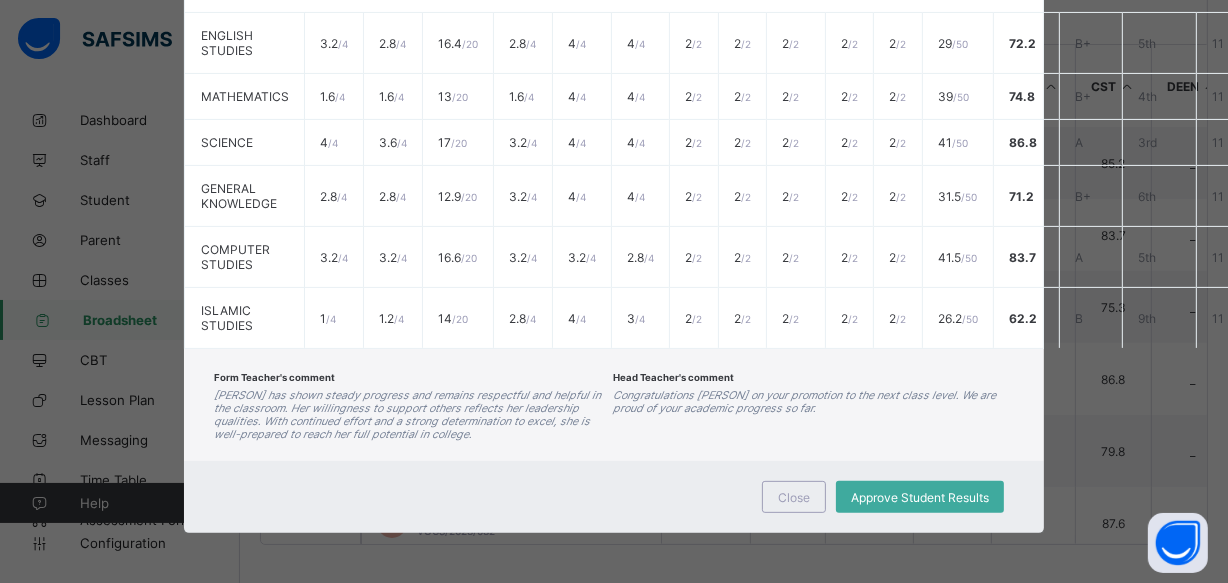 click on "Form Teacher's comment Aisha has shown steady progress and remains respectful and helpful in the classroom. Her willingness to support others reflects her leadership qualities. With continued effort and a strong determination to excel, she is well-prepared to reach her full potential in college.   Head Teacher's comment Congratulations Aisha on your promotion to the next class level. We are proud of your academic progress so far." at bounding box center (614, 405) 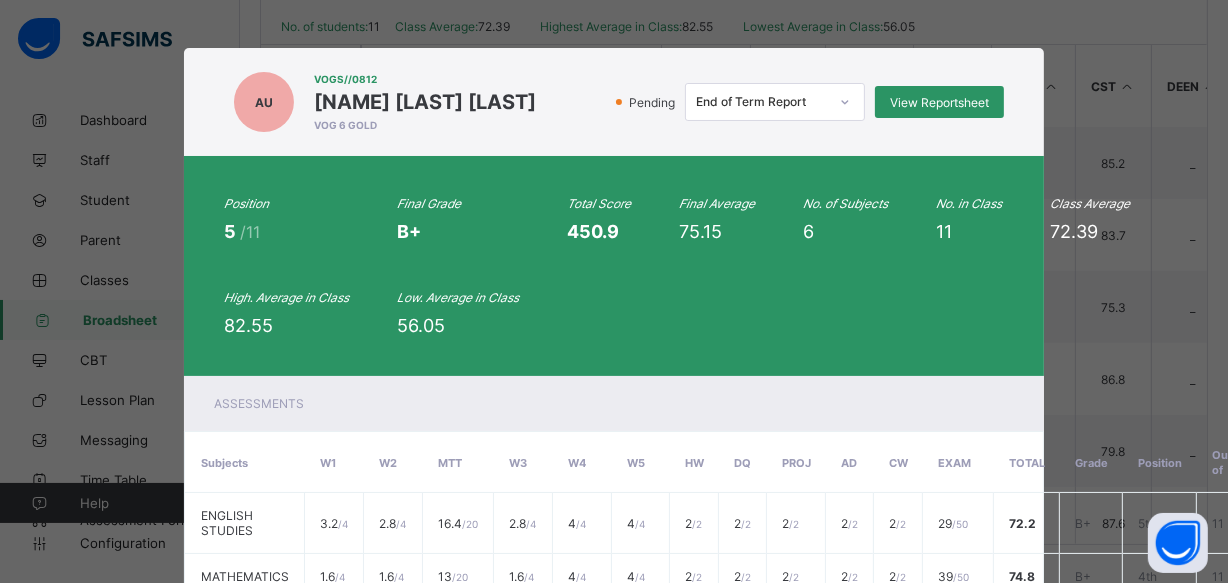scroll, scrollTop: 0, scrollLeft: 0, axis: both 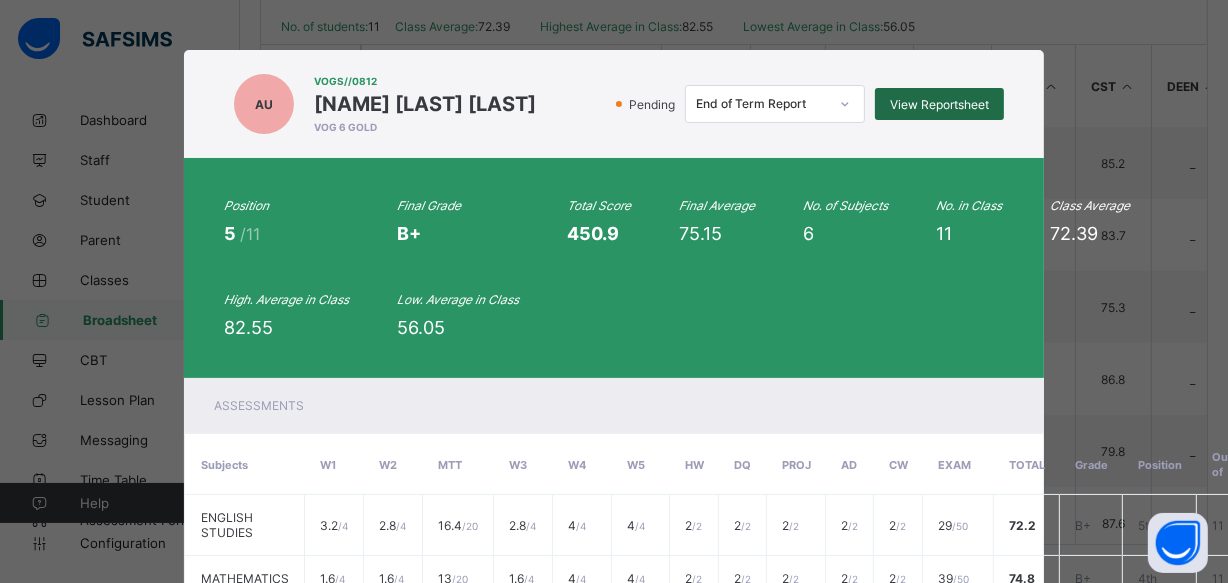 click on "View Reportsheet" at bounding box center (939, 104) 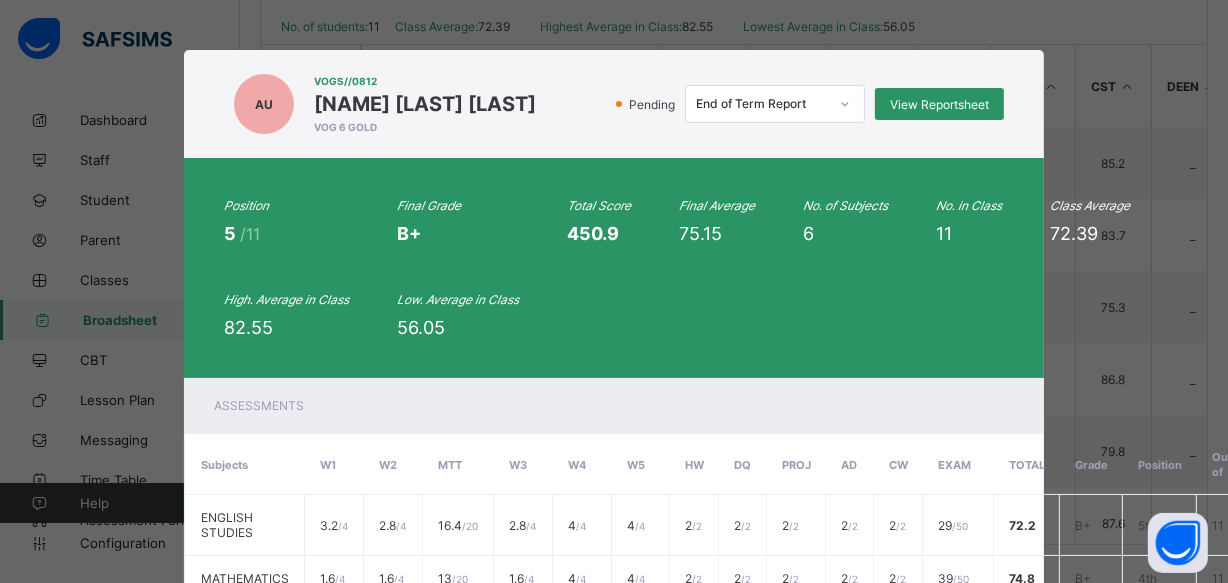 click on "Position         5       /11         Final Grade         B+         Total Score         450.9         Final Average         75.15         No. of Subjects         6         No. in Class         11         Class Average         72.39         High. Average in Class         82.55         Low. Average in Class         56.05" at bounding box center [614, 268] 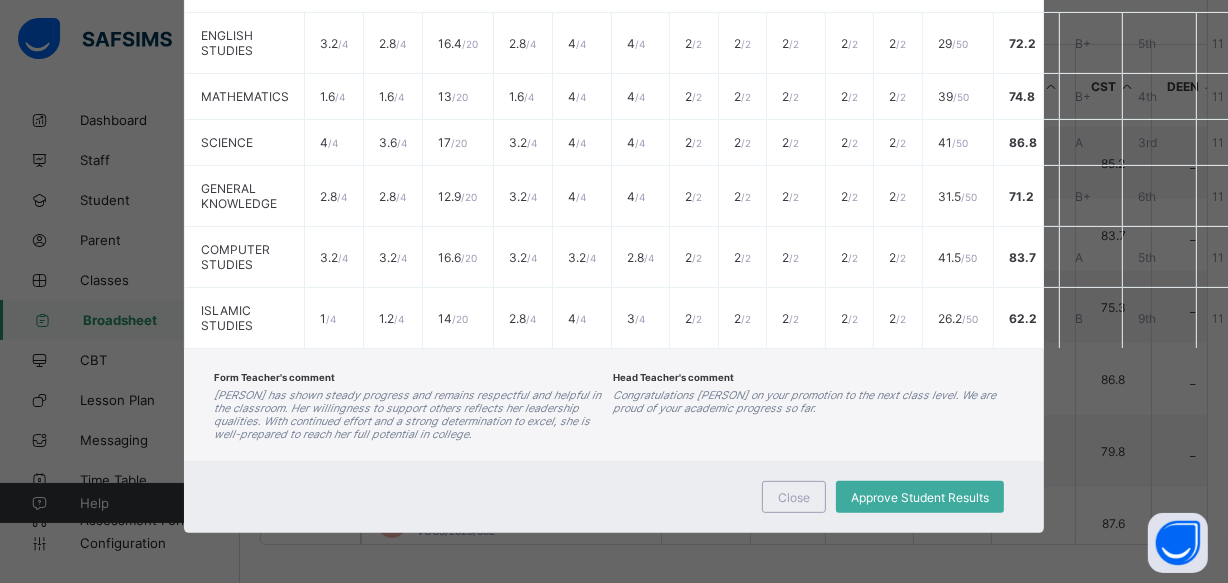 scroll, scrollTop: 492, scrollLeft: 0, axis: vertical 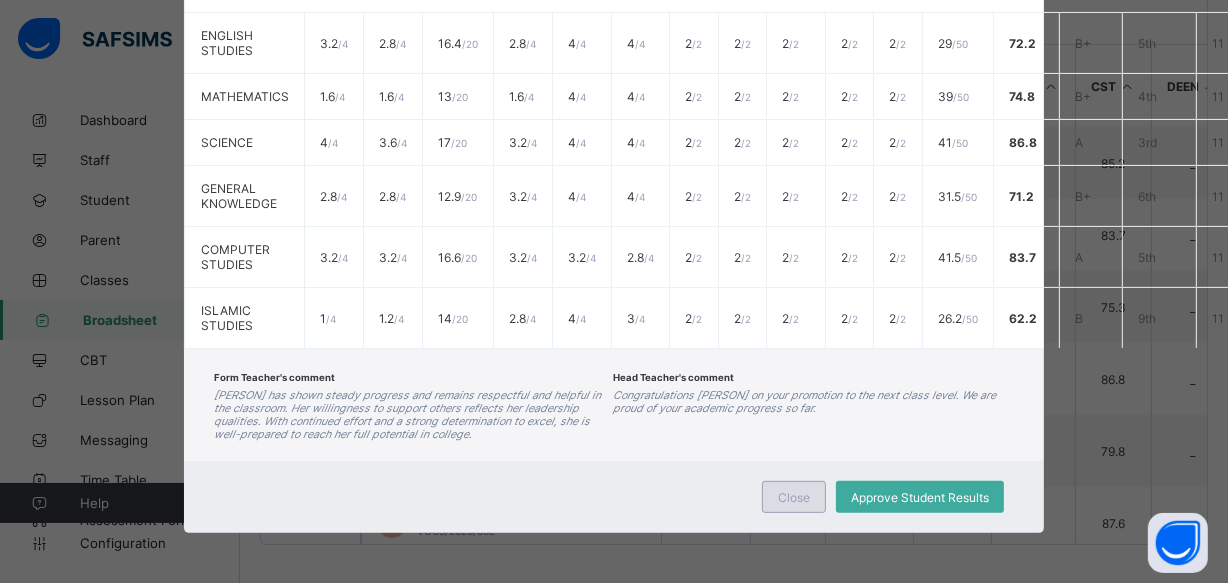 click on "Close" at bounding box center [794, 497] 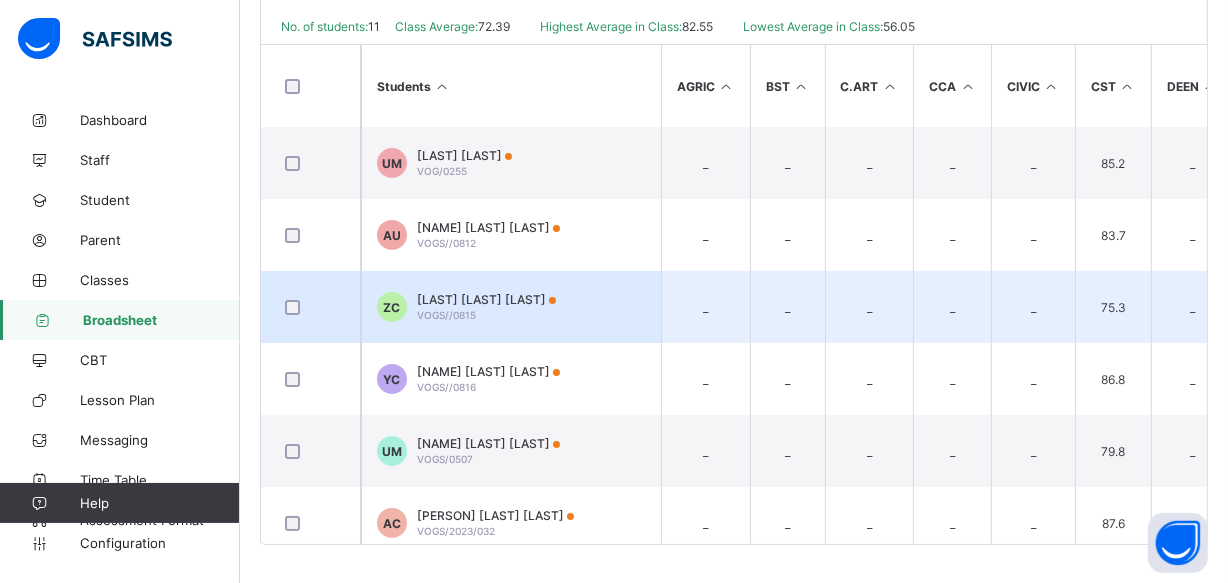 click on "ZC Zulaihat Ahmed Chiroma   VOGS//0815" at bounding box center [511, 307] 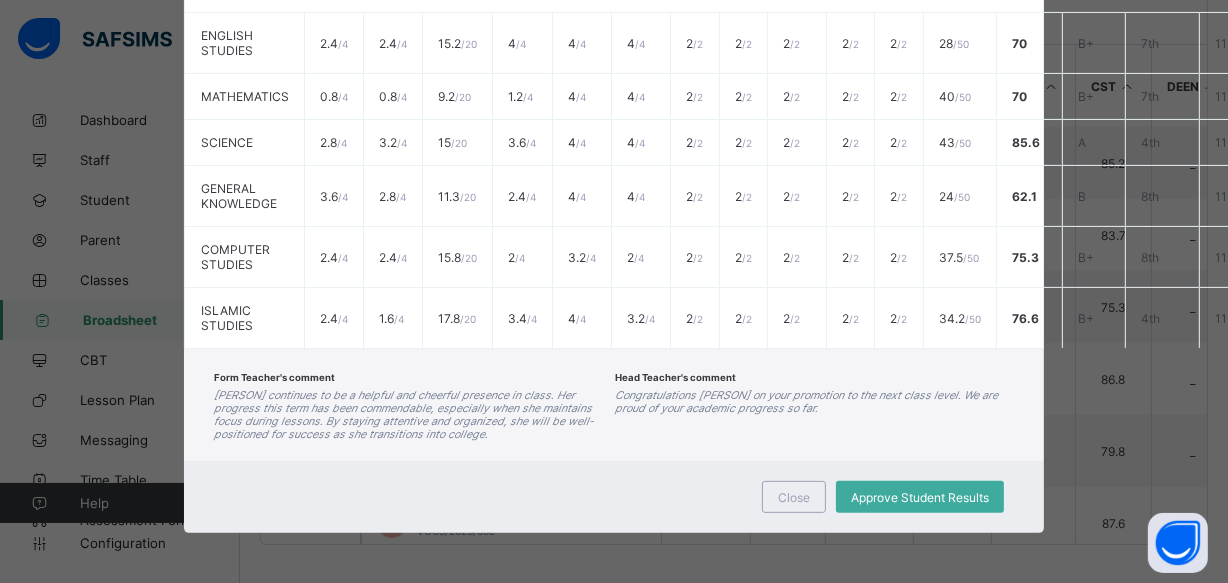 click on "Head Teacher's comment Congratulations Zulaihat on your promotion to the next class level. We are proud of your academic progress so far." at bounding box center (815, 405) 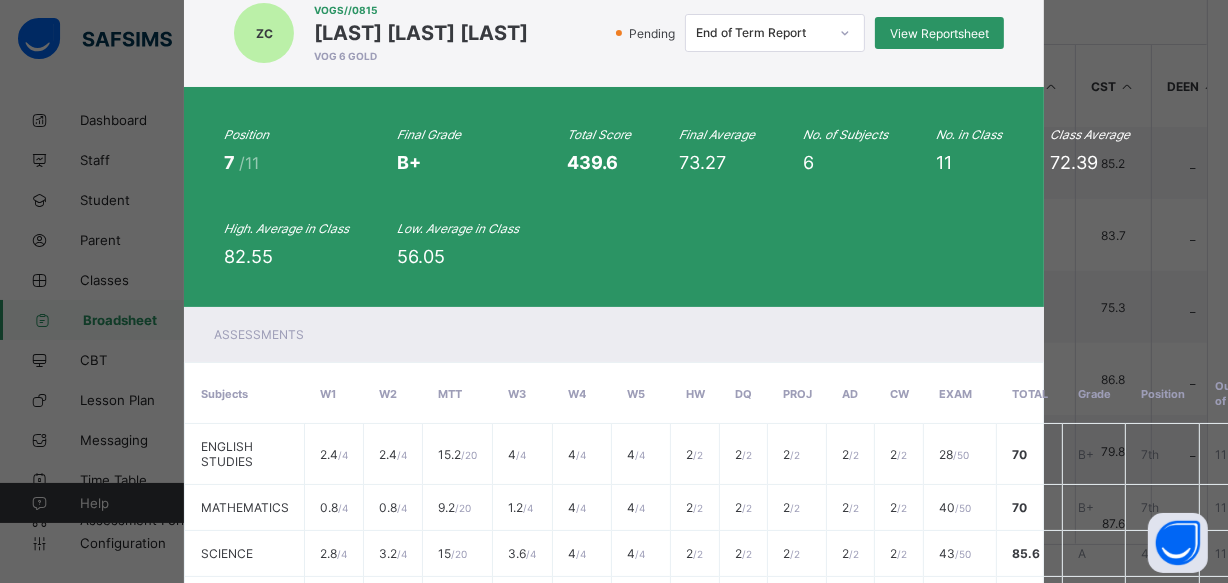 scroll, scrollTop: 0, scrollLeft: 0, axis: both 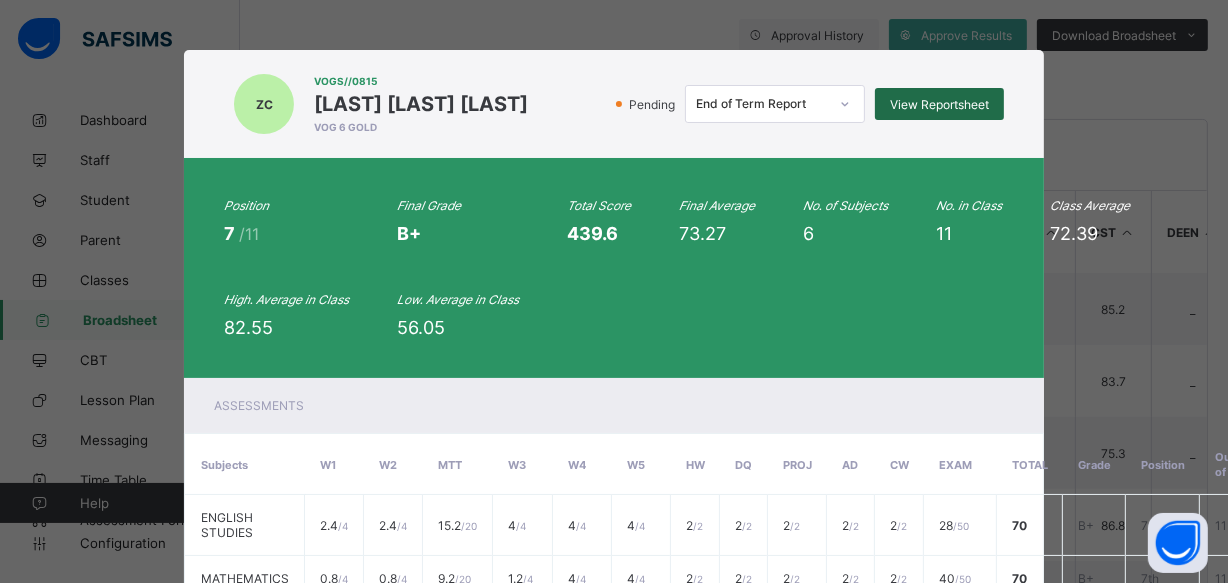 click on "View Reportsheet" at bounding box center [939, 104] 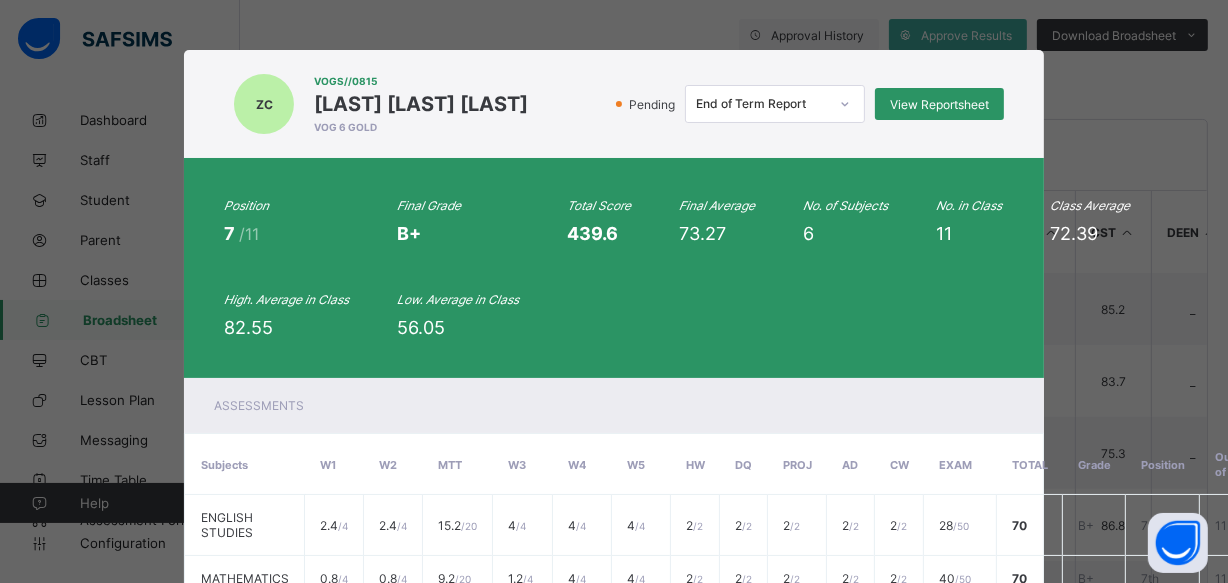 click on "ZC   VOGS//0815     Zulaihat Ahmed Chiroma     VOG 6 GOLD   Pending End of Term Report View Reportsheet" at bounding box center [614, 104] 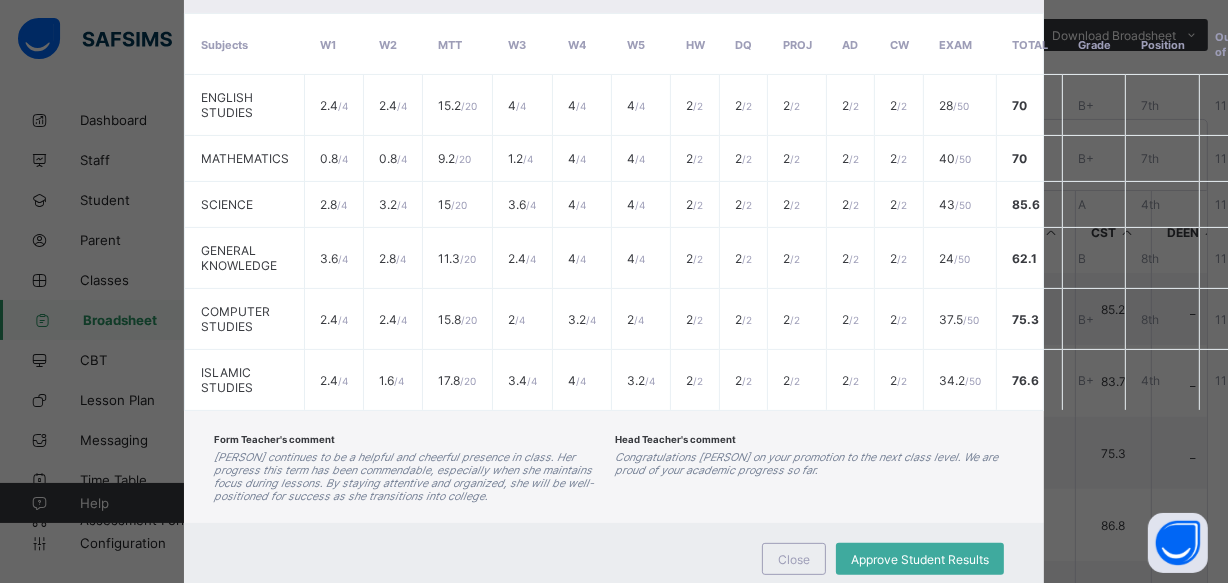 scroll, scrollTop: 492, scrollLeft: 0, axis: vertical 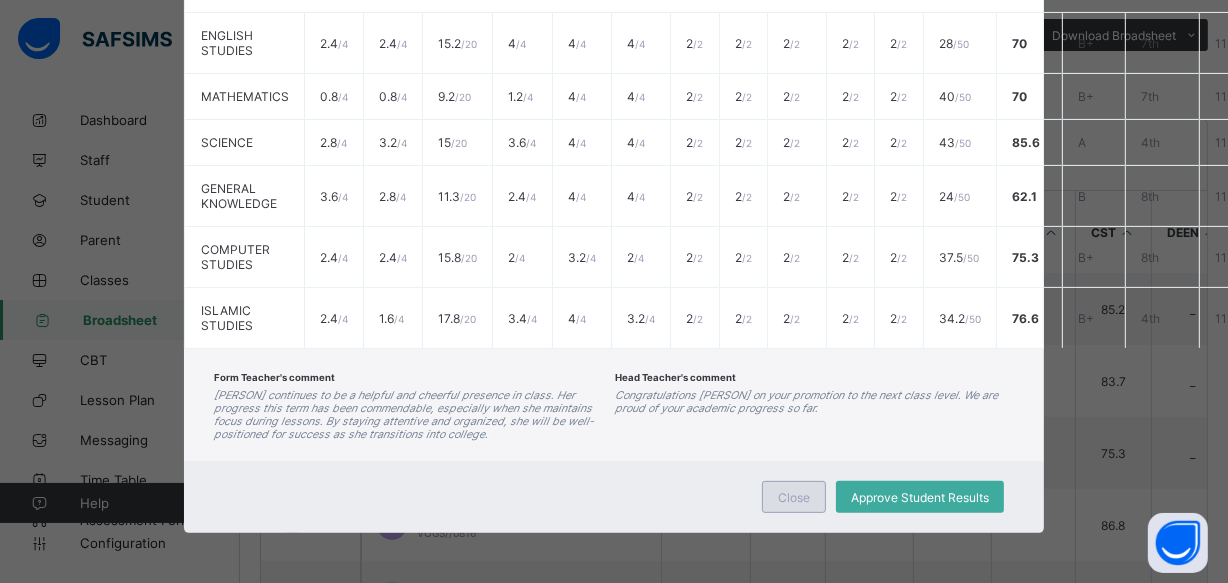 click on "Close" at bounding box center [794, 497] 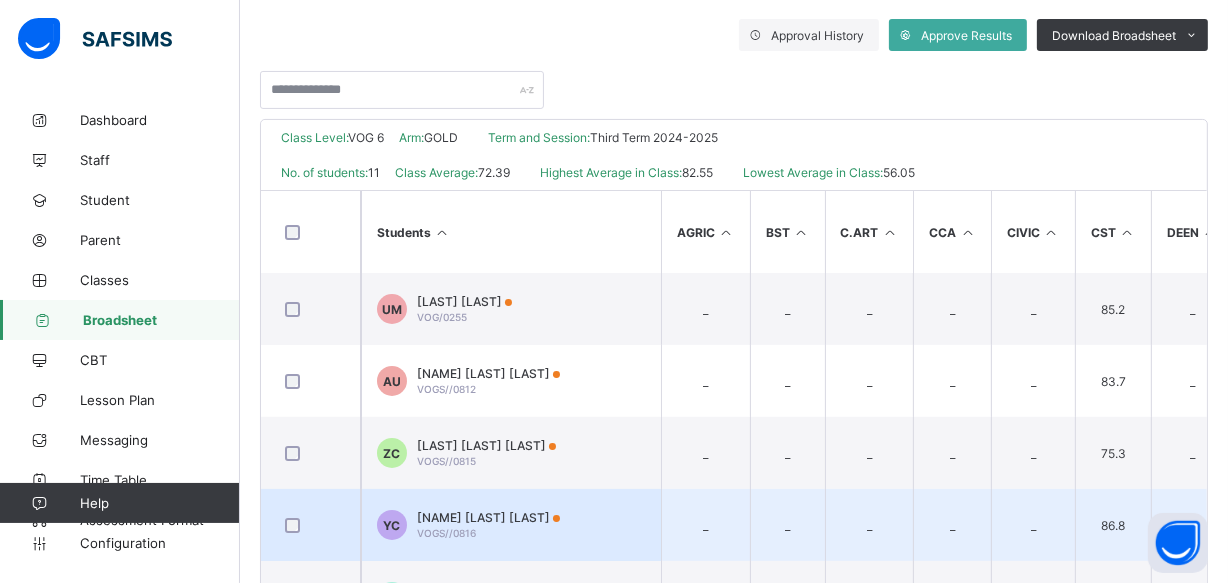 click on "YC Yahya Ahmed Chiroma   VOGS//0816" at bounding box center [511, 525] 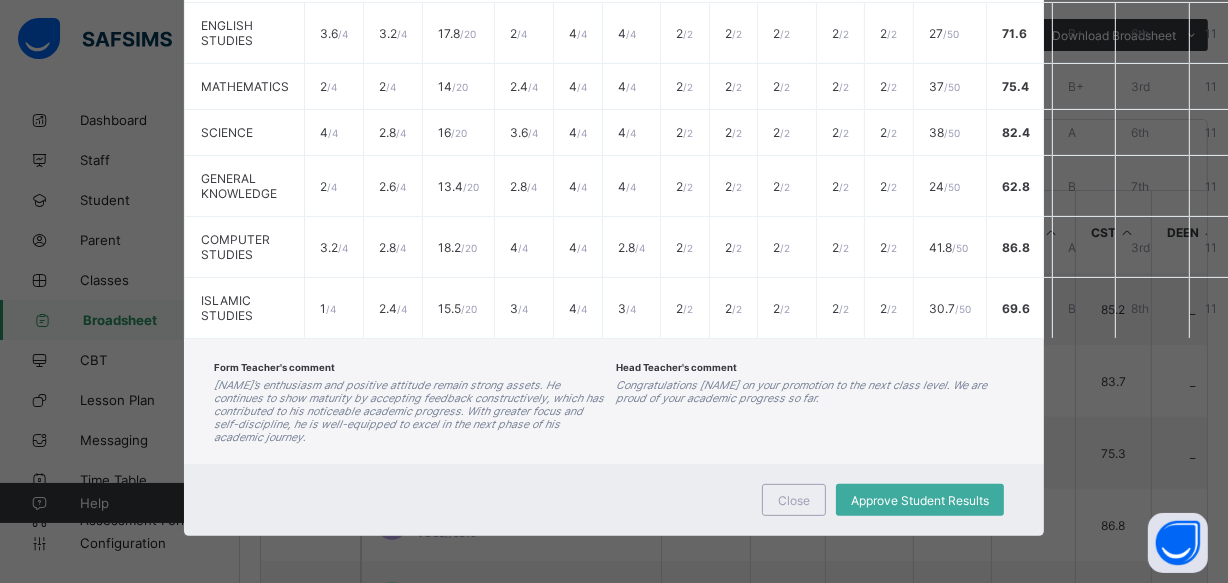 click on "Close   Approve Student Results" at bounding box center [614, 500] 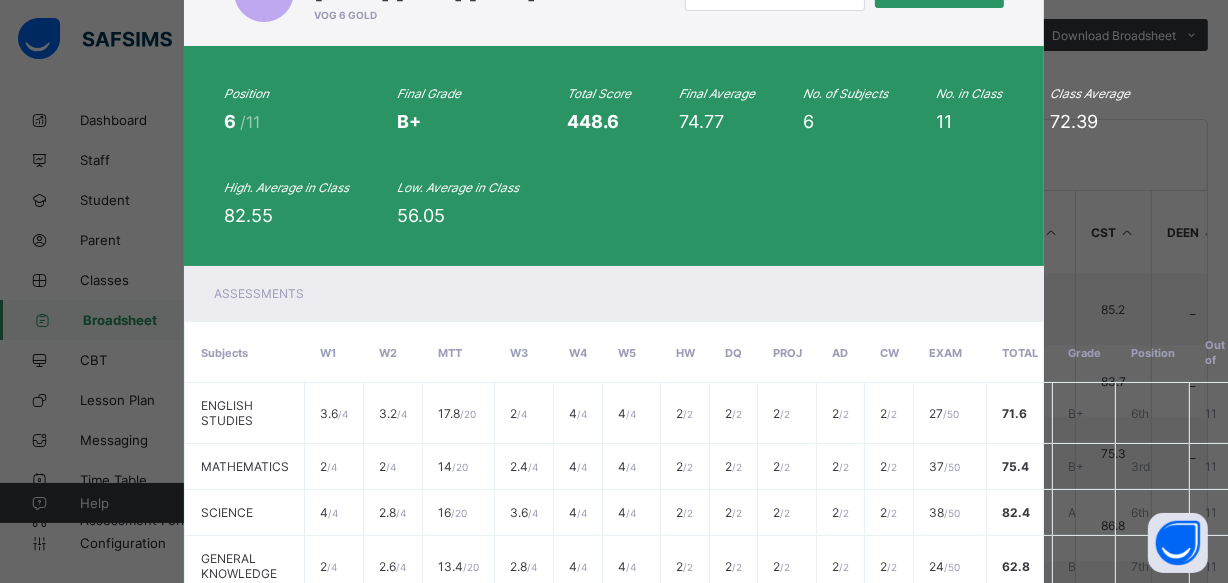 scroll, scrollTop: 92, scrollLeft: 0, axis: vertical 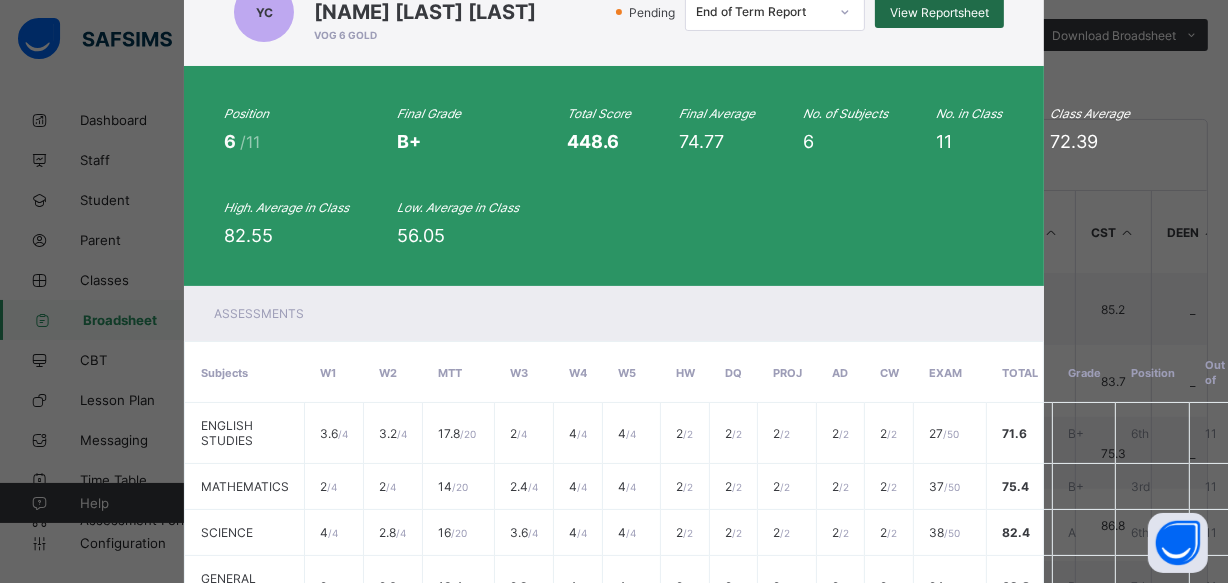 click on "View Reportsheet" at bounding box center (939, 12) 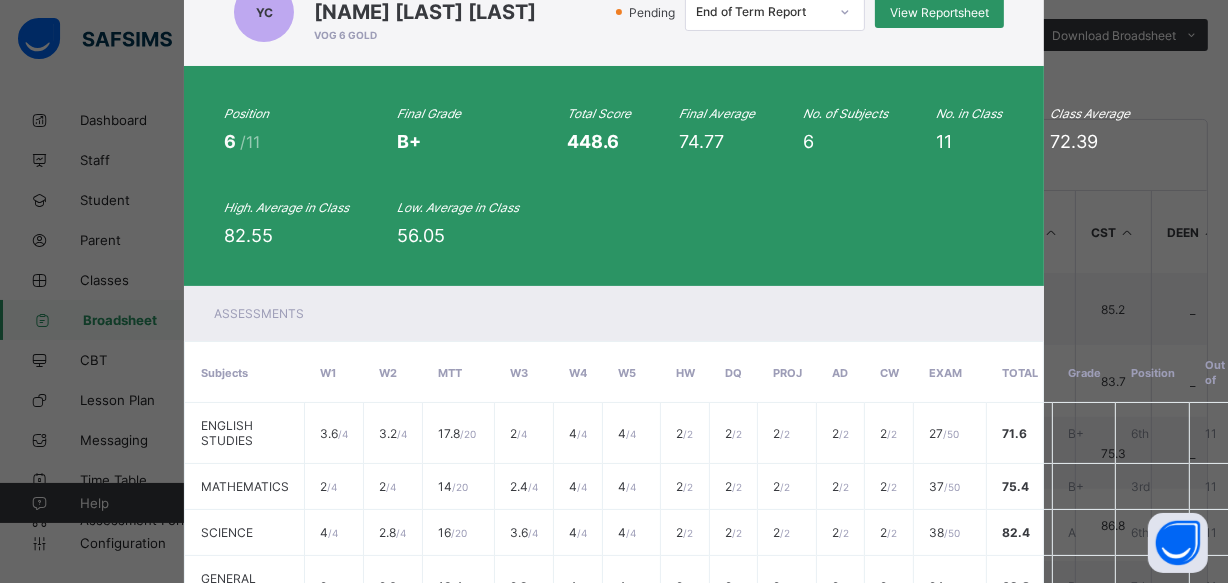 click on "Position         6       /11         Final Grade         B+         Total Score         448.6         Final Average         74.77         No. of Subjects         6         No. in Class         11         Class Average         72.39         High. Average in Class         82.55         Low. Average in Class         56.05" at bounding box center (614, 176) 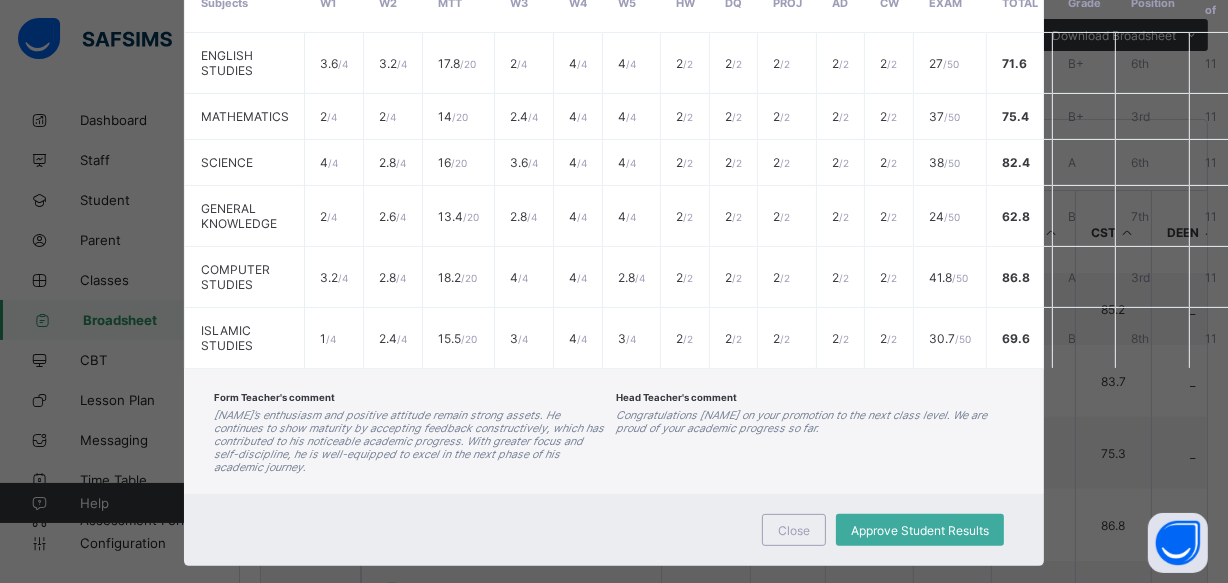 scroll, scrollTop: 492, scrollLeft: 0, axis: vertical 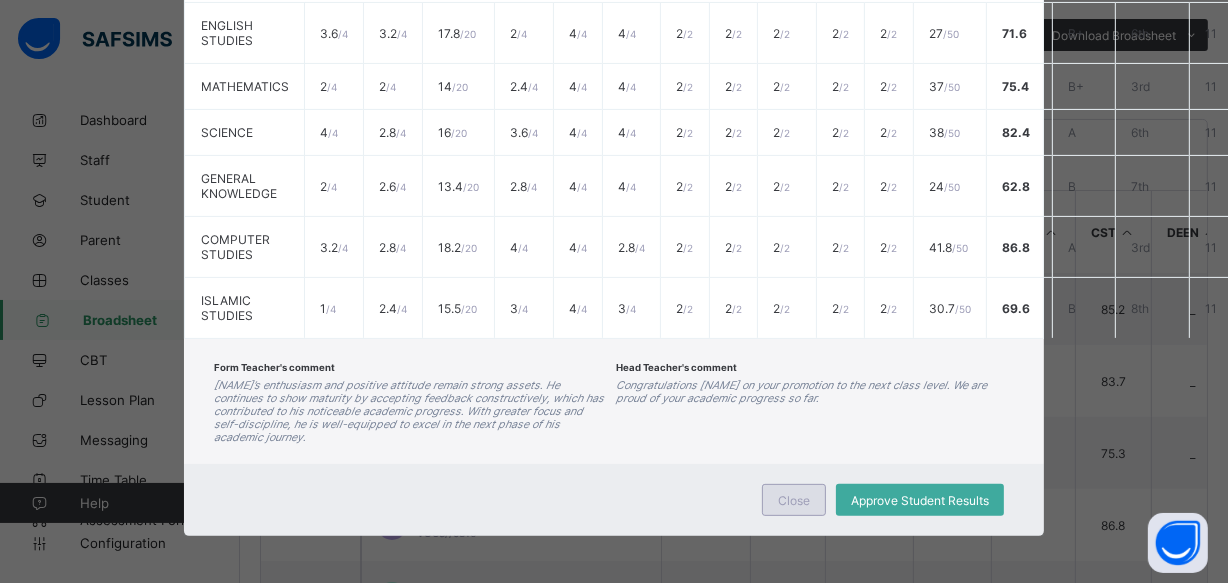 click on "Close" at bounding box center (794, 500) 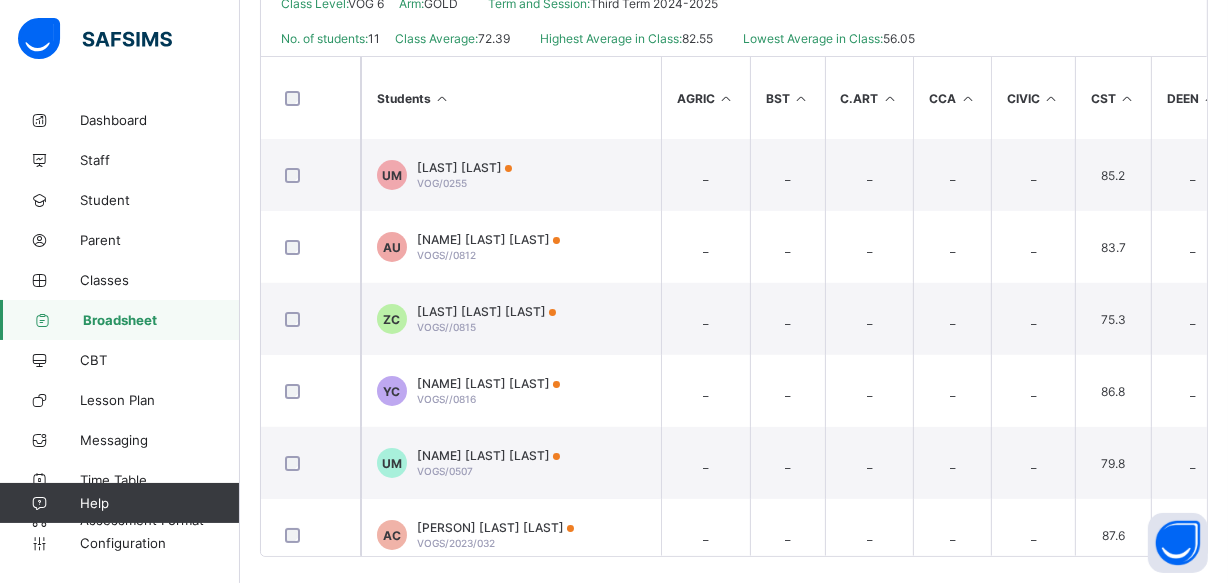 scroll, scrollTop: 496, scrollLeft: 0, axis: vertical 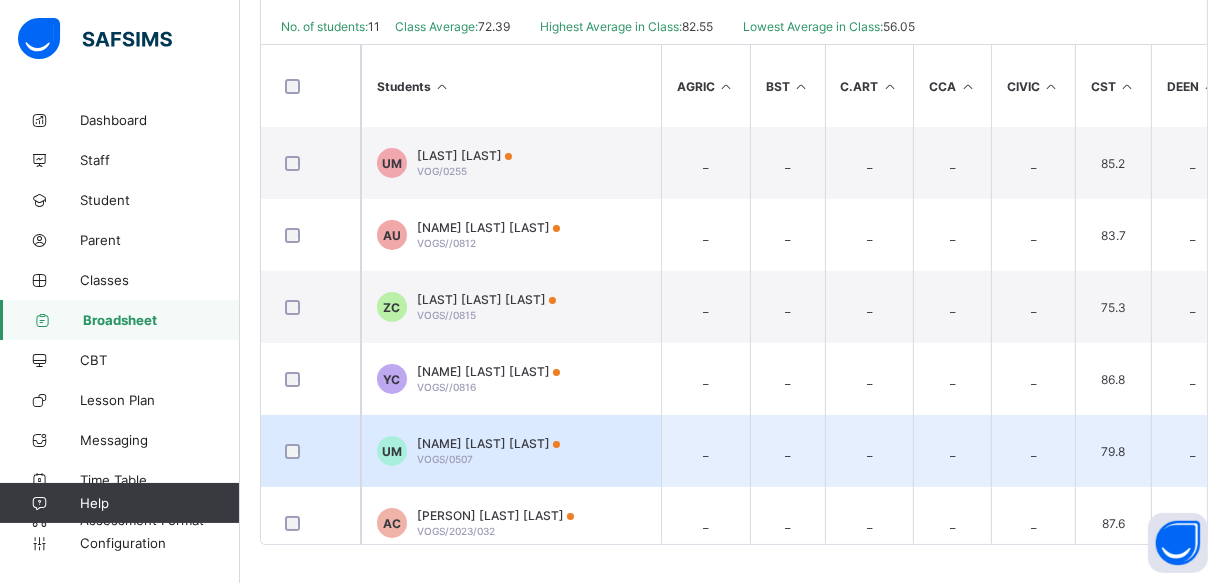 click on "UM UMAR FARUK MUNIR   VOGS/0507" at bounding box center (511, 451) 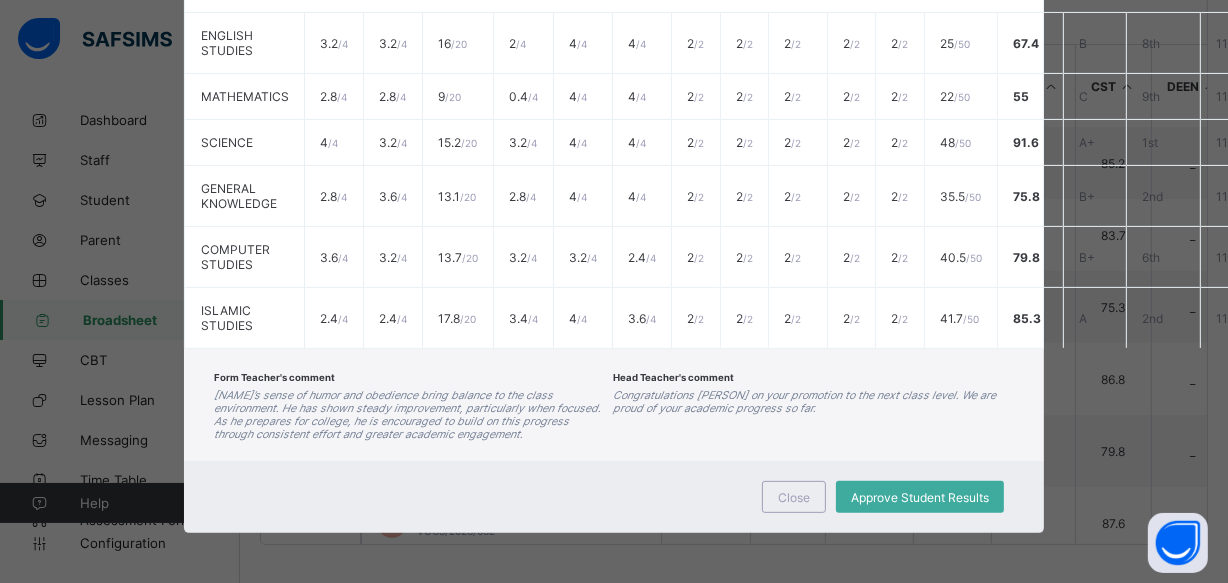 click on "Close   Approve Student Results" at bounding box center [614, 497] 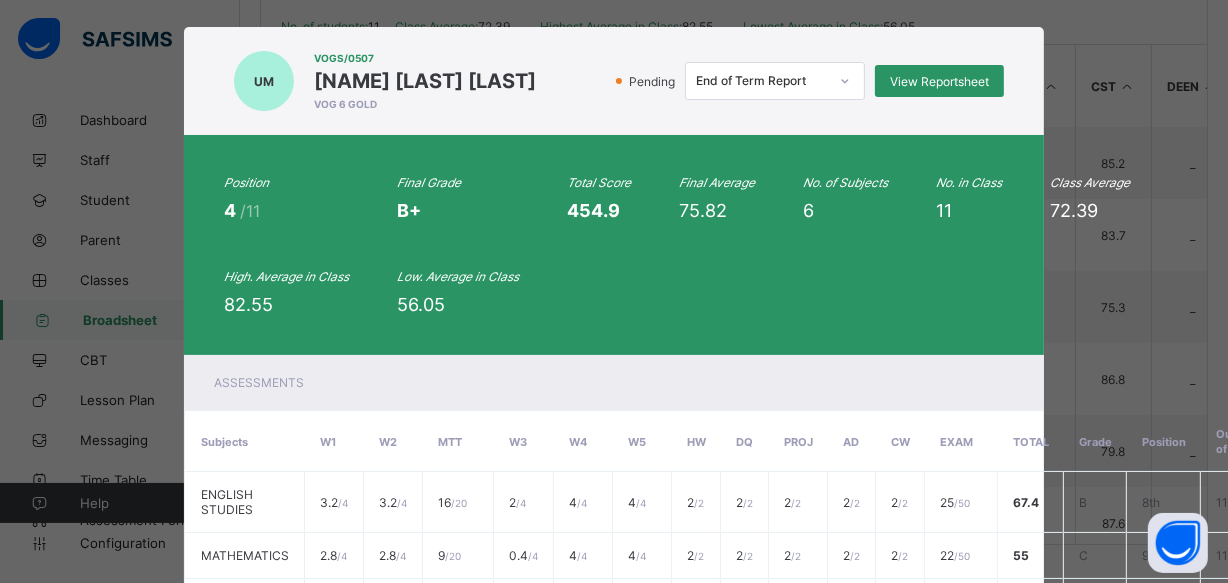scroll, scrollTop: 20, scrollLeft: 0, axis: vertical 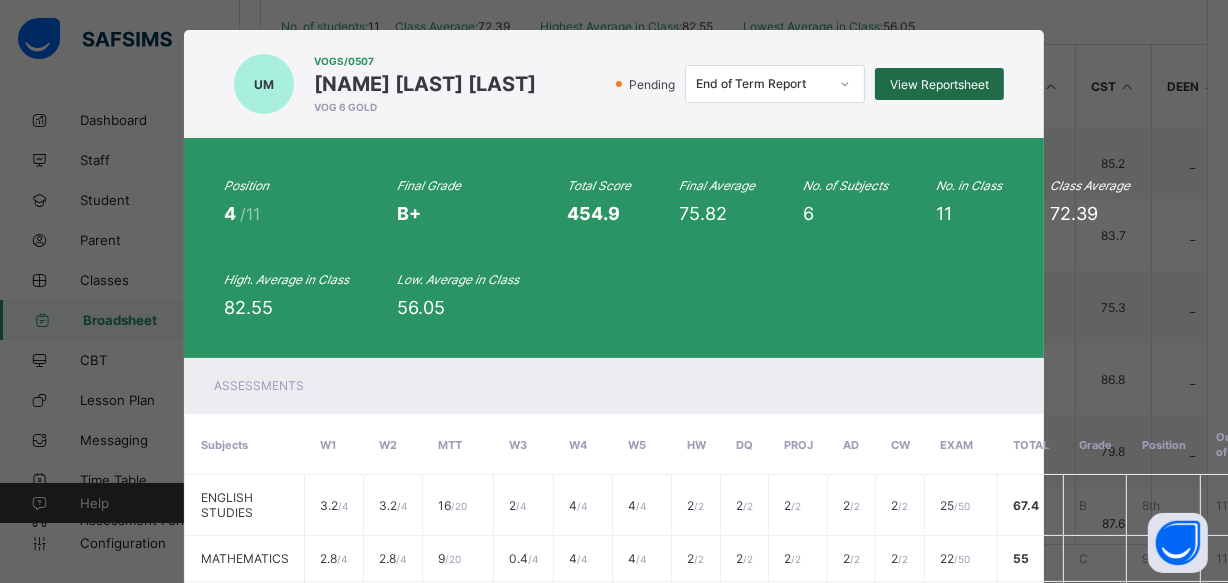 click on "View Reportsheet" at bounding box center (939, 84) 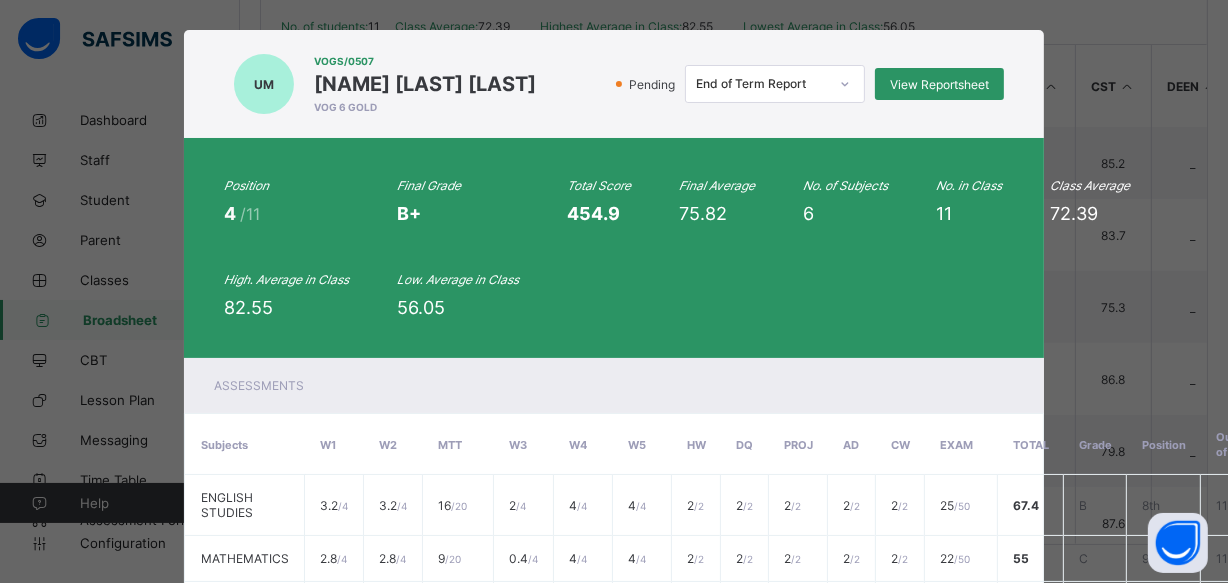click on "VOG 6 GOLD" at bounding box center [425, 107] 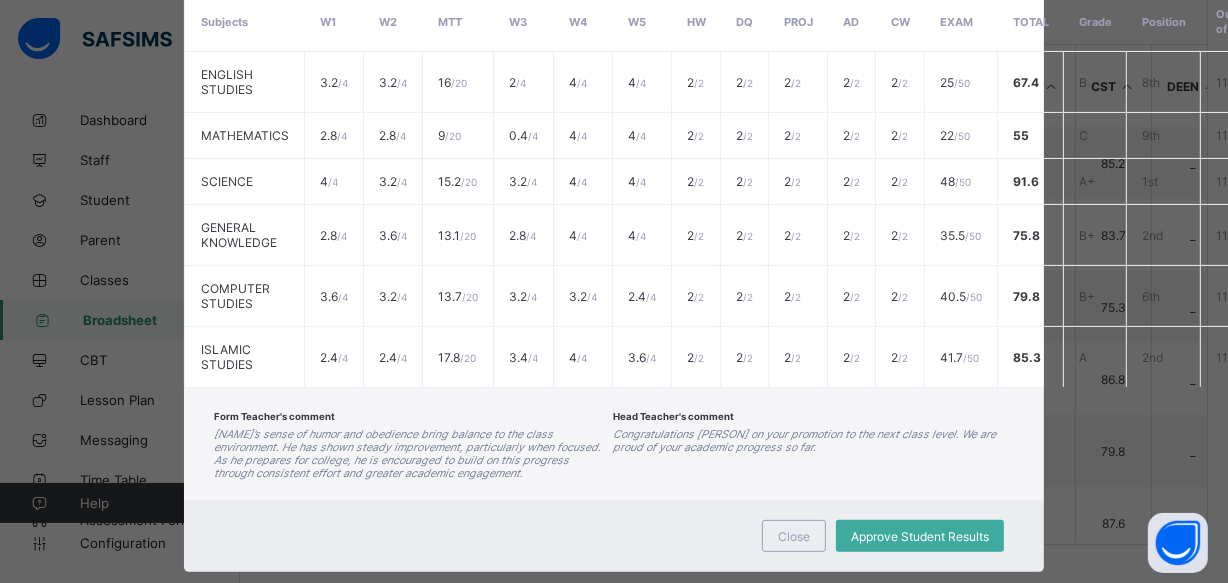 scroll, scrollTop: 492, scrollLeft: 0, axis: vertical 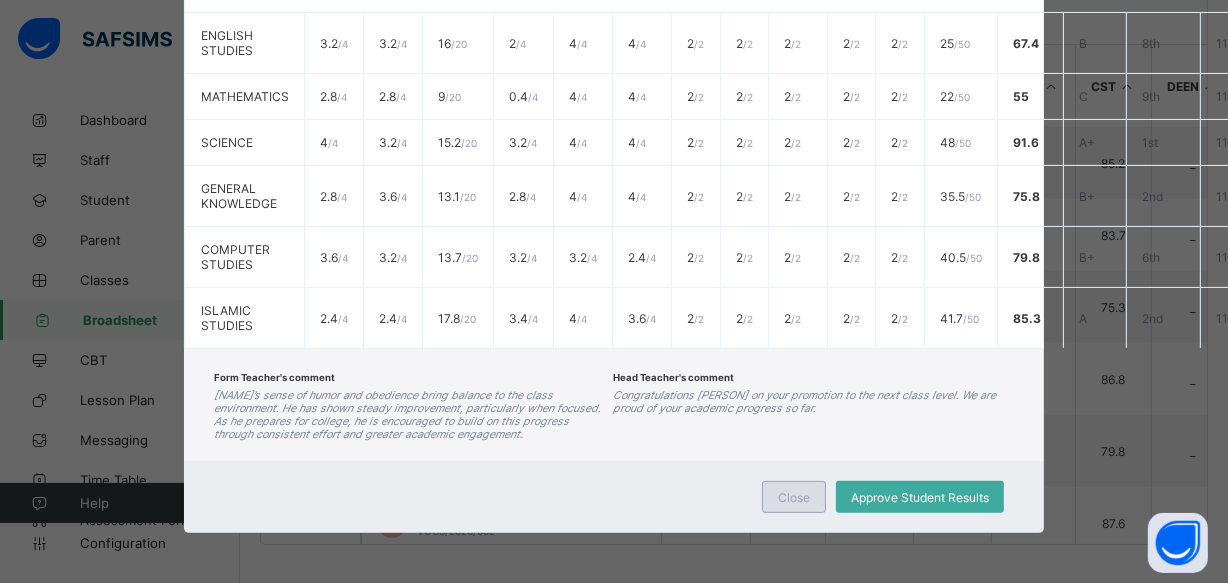 click on "Close" at bounding box center (794, 497) 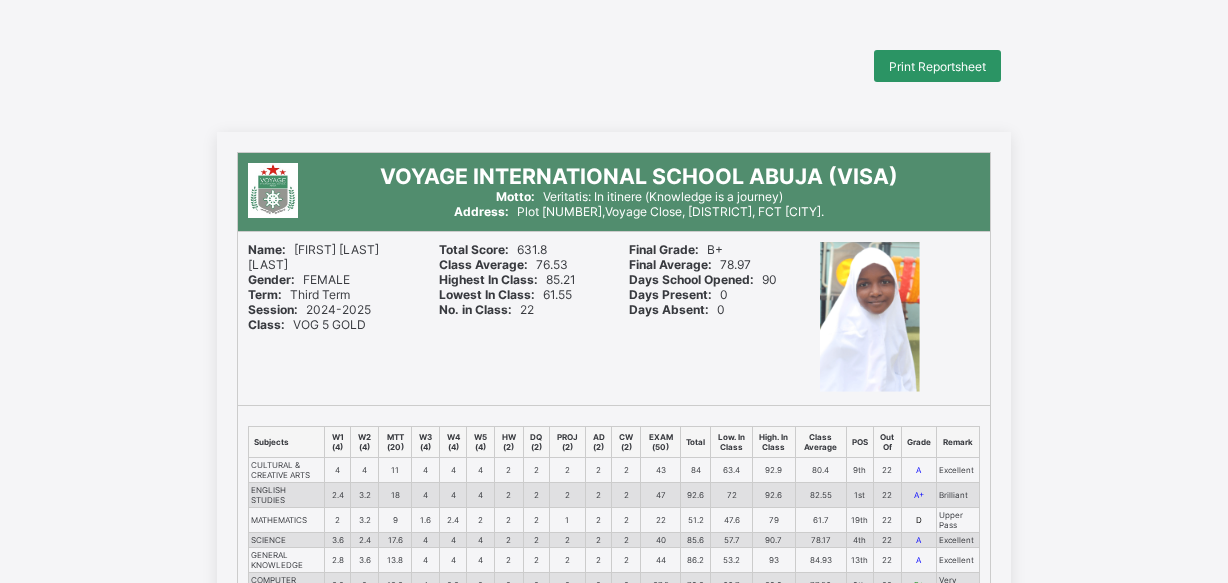 scroll, scrollTop: 0, scrollLeft: 0, axis: both 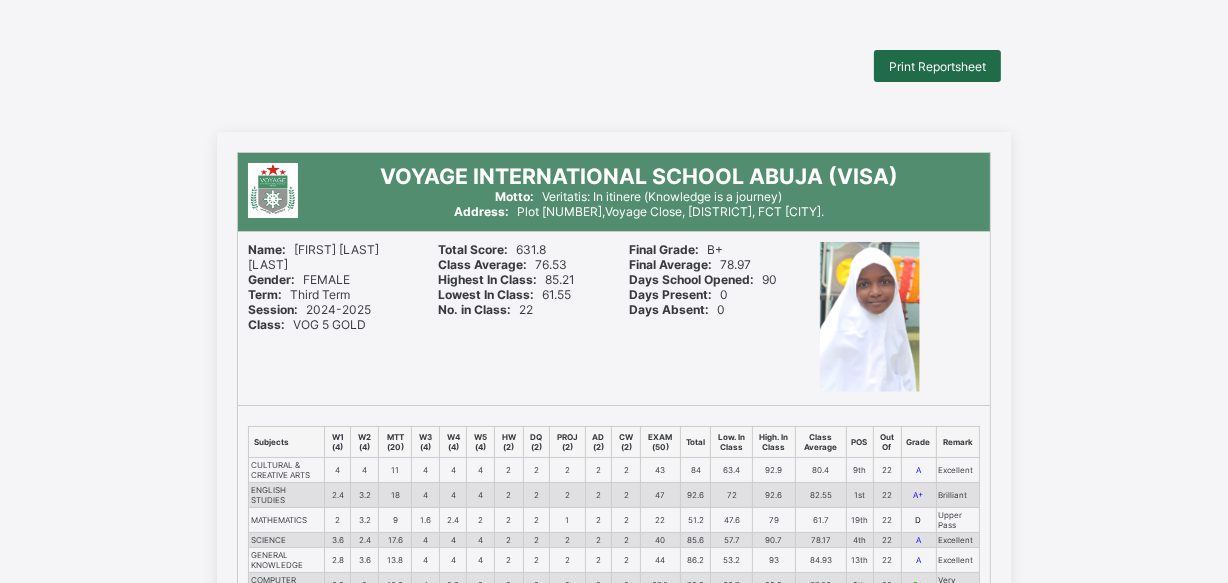 click on "Print Reportsheet" at bounding box center [937, 66] 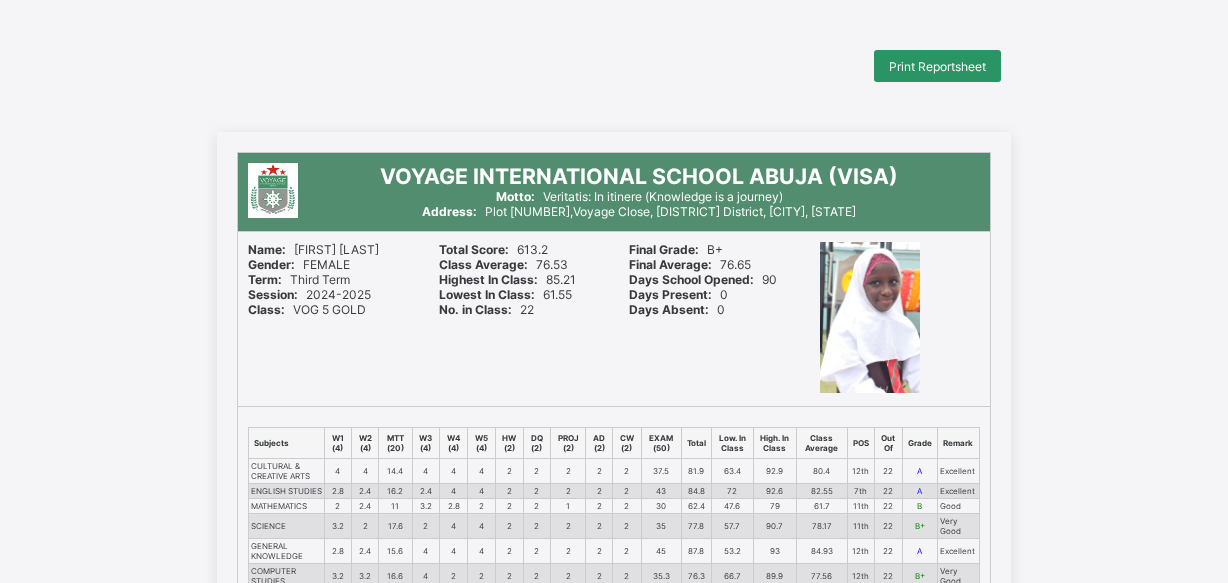 scroll, scrollTop: 0, scrollLeft: 0, axis: both 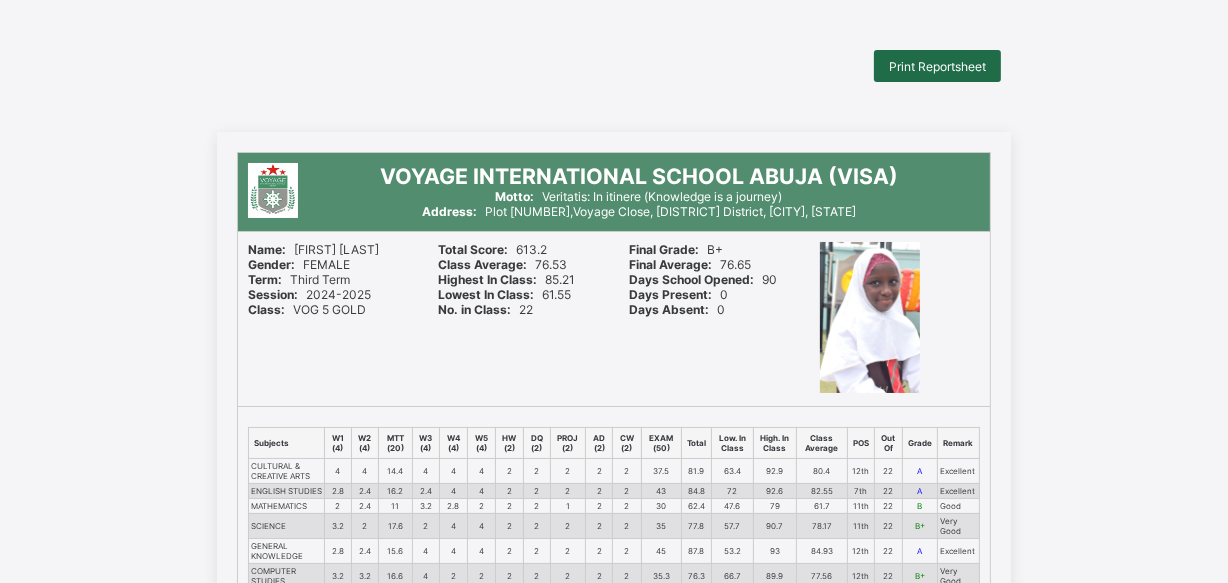 click on "Print Reportsheet" at bounding box center (937, 66) 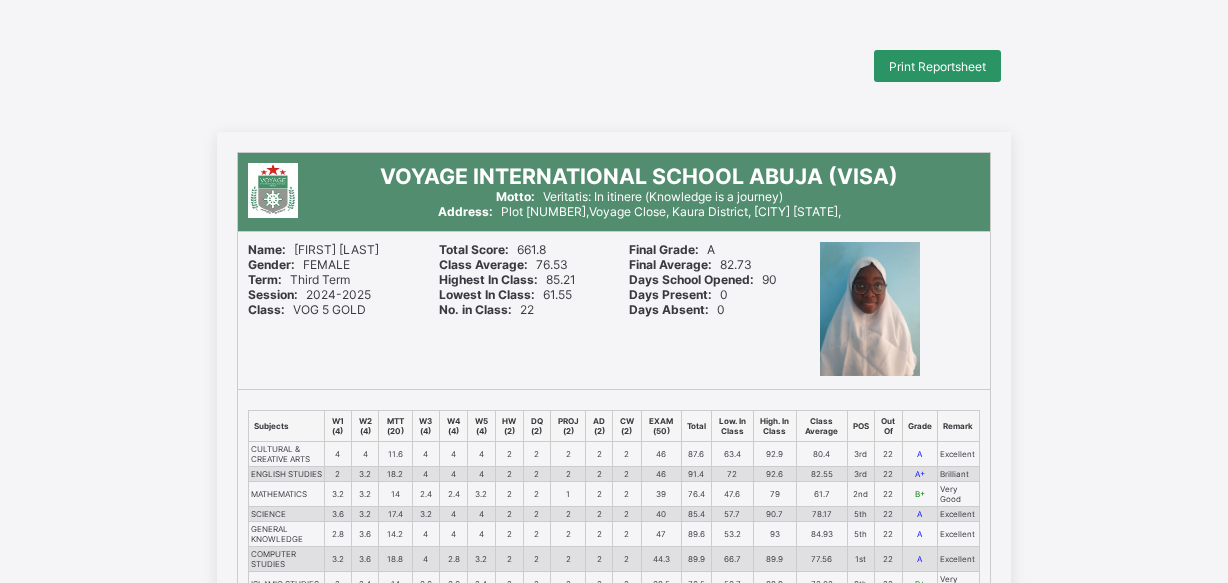 scroll, scrollTop: 0, scrollLeft: 0, axis: both 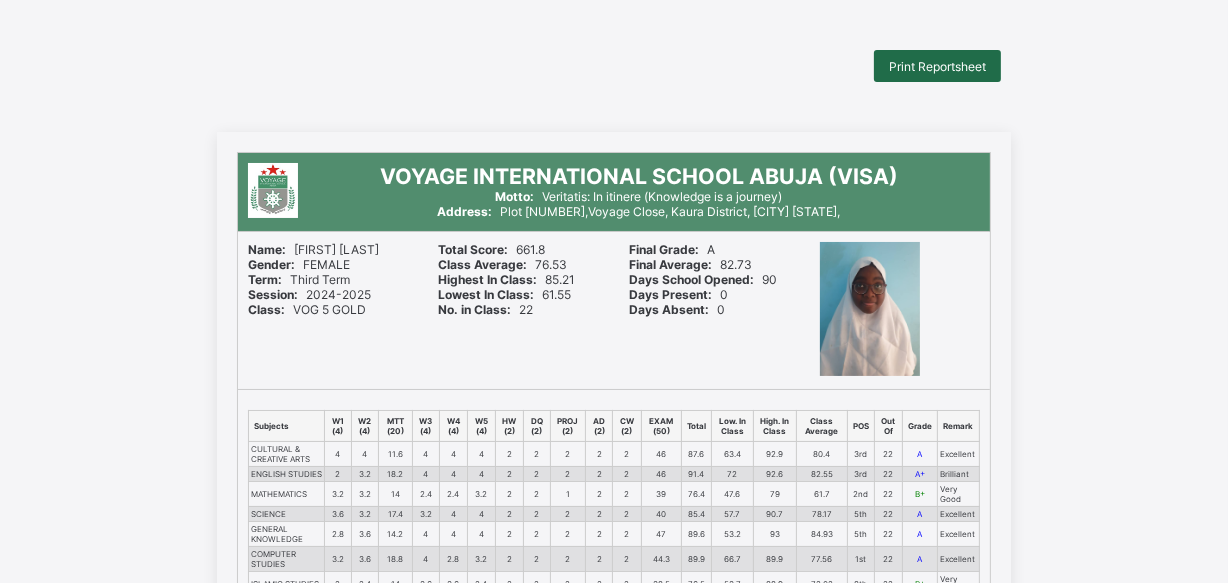 click on "Print Reportsheet" at bounding box center [937, 66] 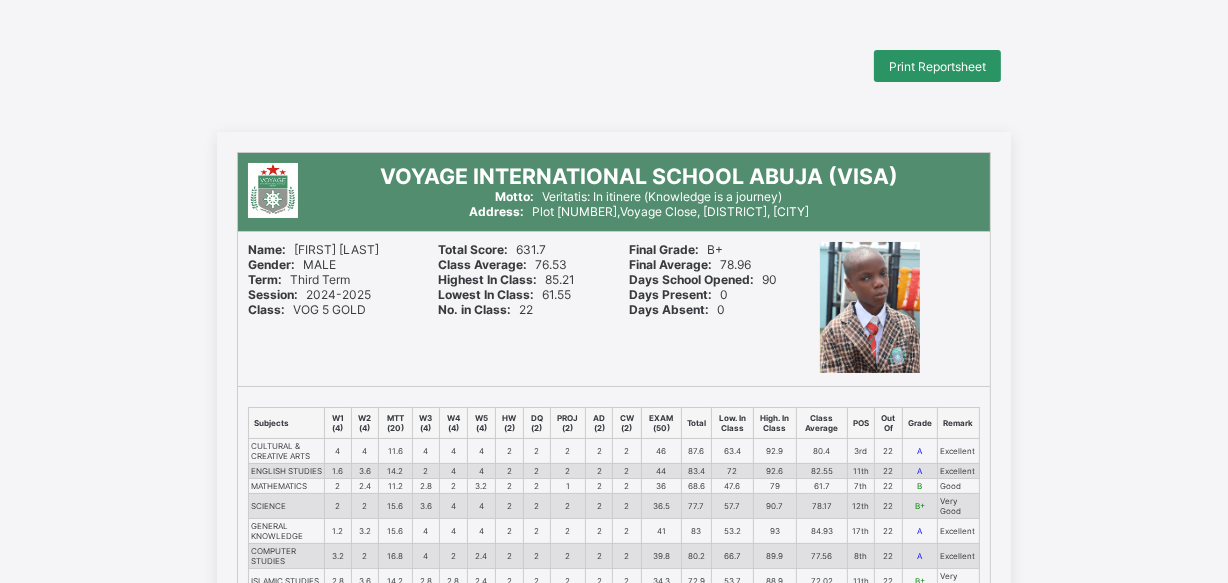 scroll, scrollTop: 0, scrollLeft: 0, axis: both 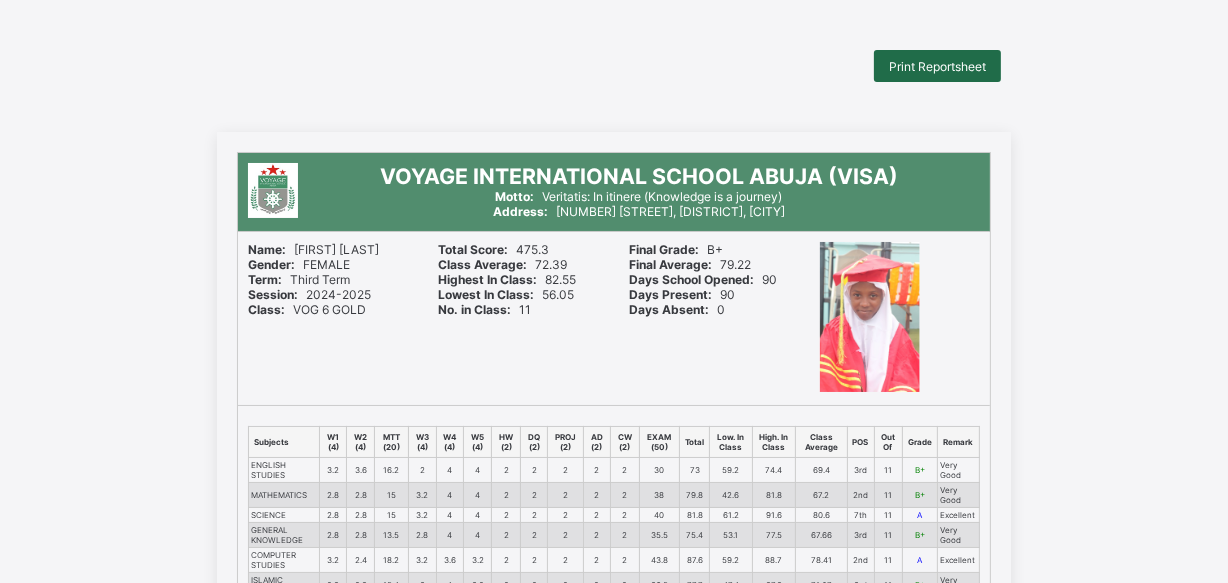 click on "Print Reportsheet" at bounding box center [937, 66] 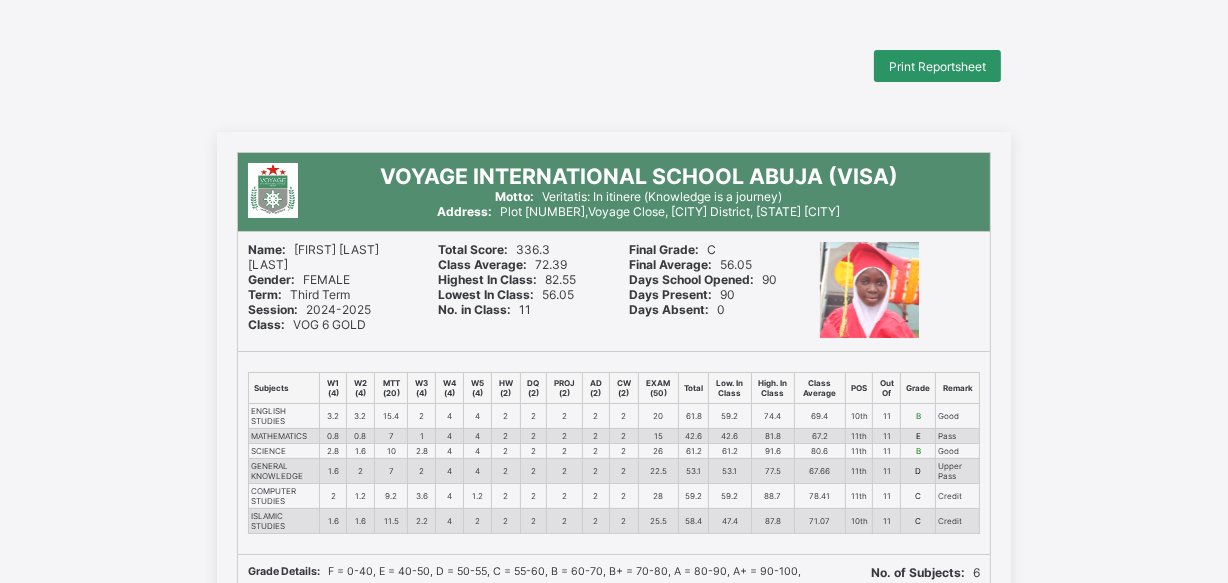 scroll, scrollTop: 0, scrollLeft: 0, axis: both 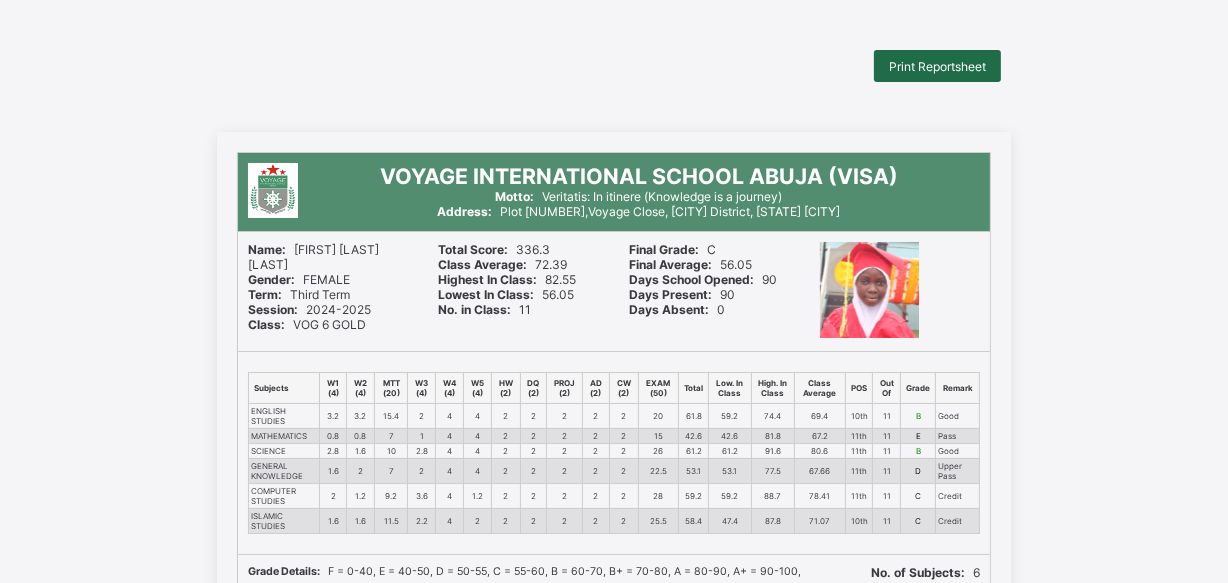 click on "Print Reportsheet" at bounding box center (937, 66) 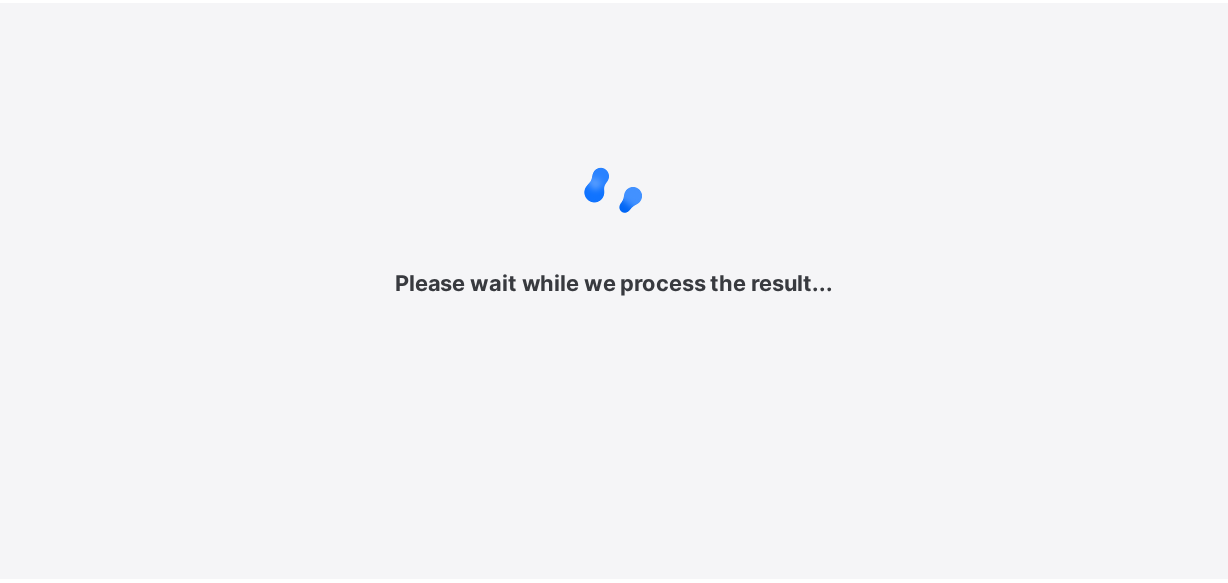 scroll, scrollTop: 0, scrollLeft: 0, axis: both 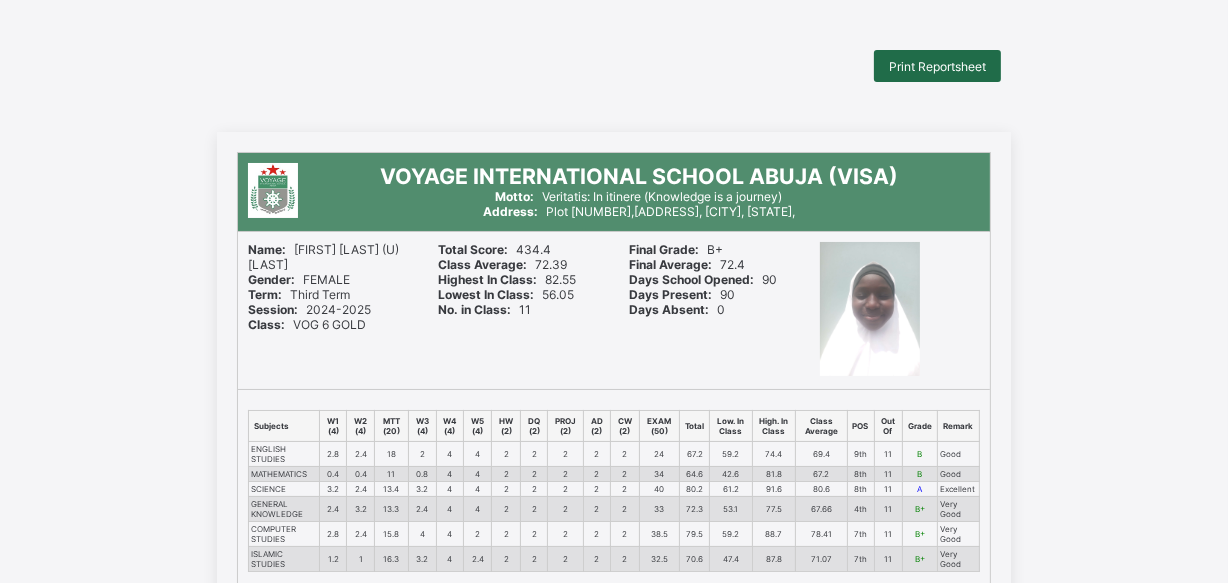 click on "Print Reportsheet" at bounding box center [937, 66] 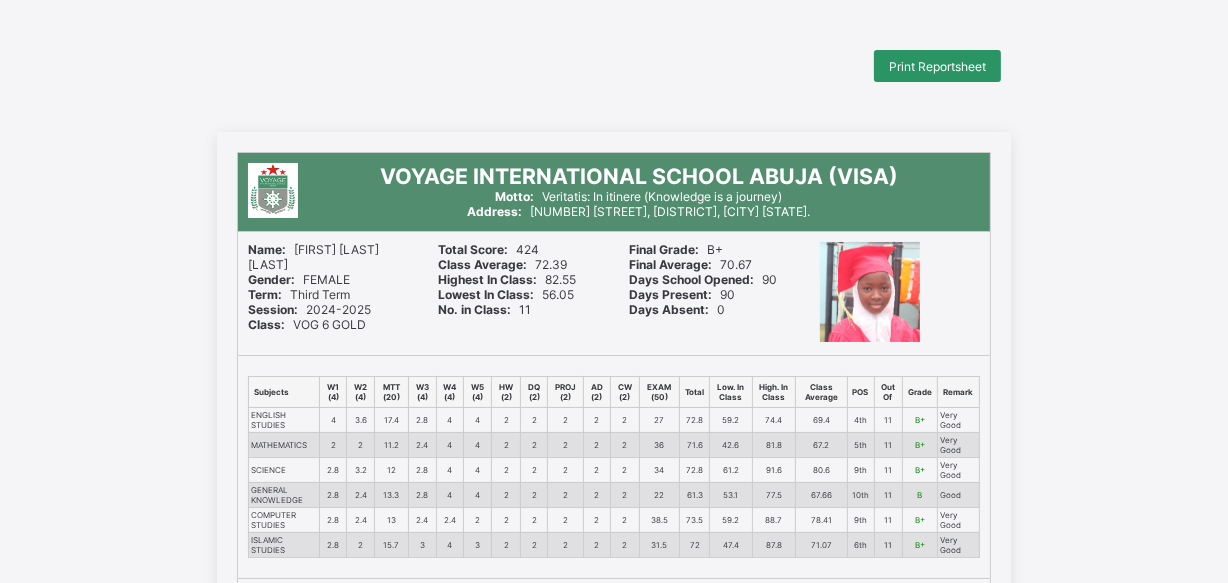 scroll, scrollTop: 0, scrollLeft: 0, axis: both 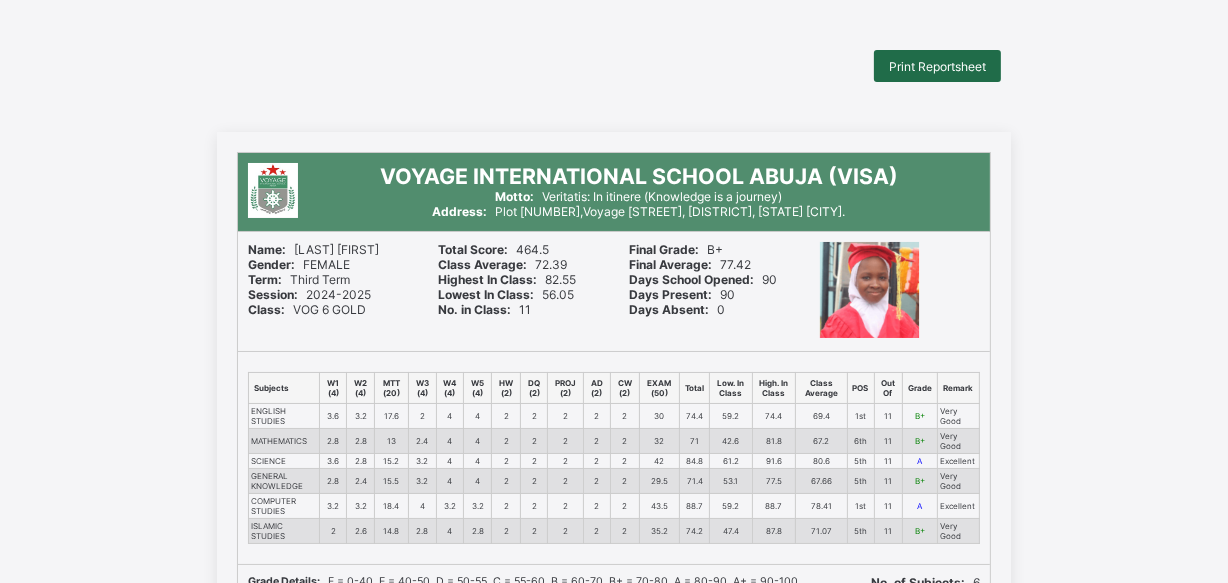 click on "Print Reportsheet" at bounding box center (937, 66) 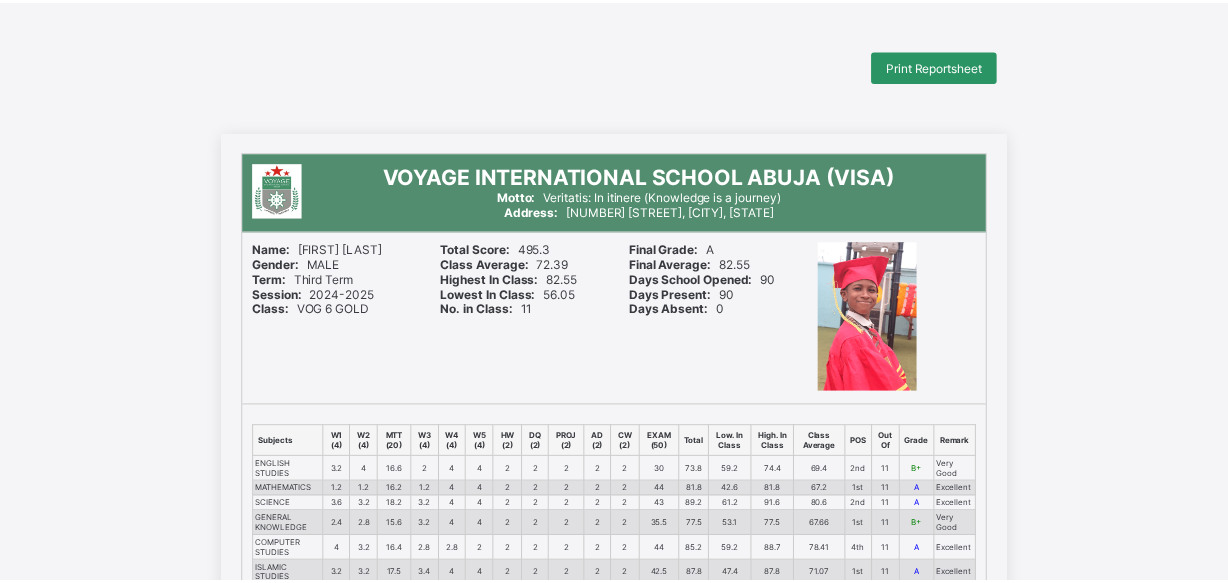 scroll, scrollTop: 0, scrollLeft: 0, axis: both 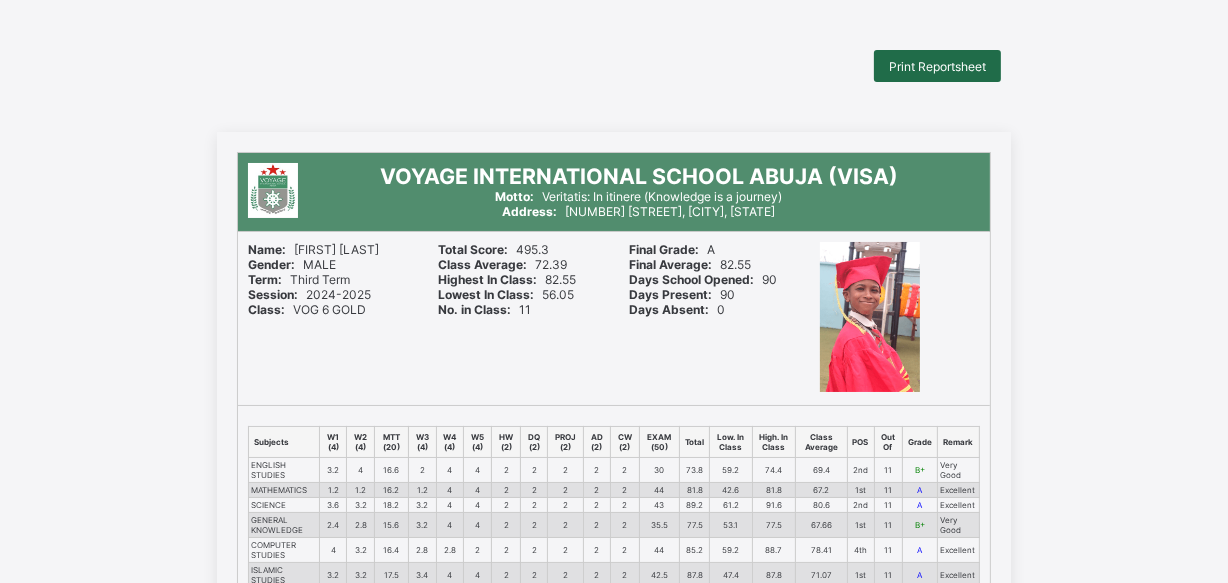 click on "Print Reportsheet" at bounding box center (937, 66) 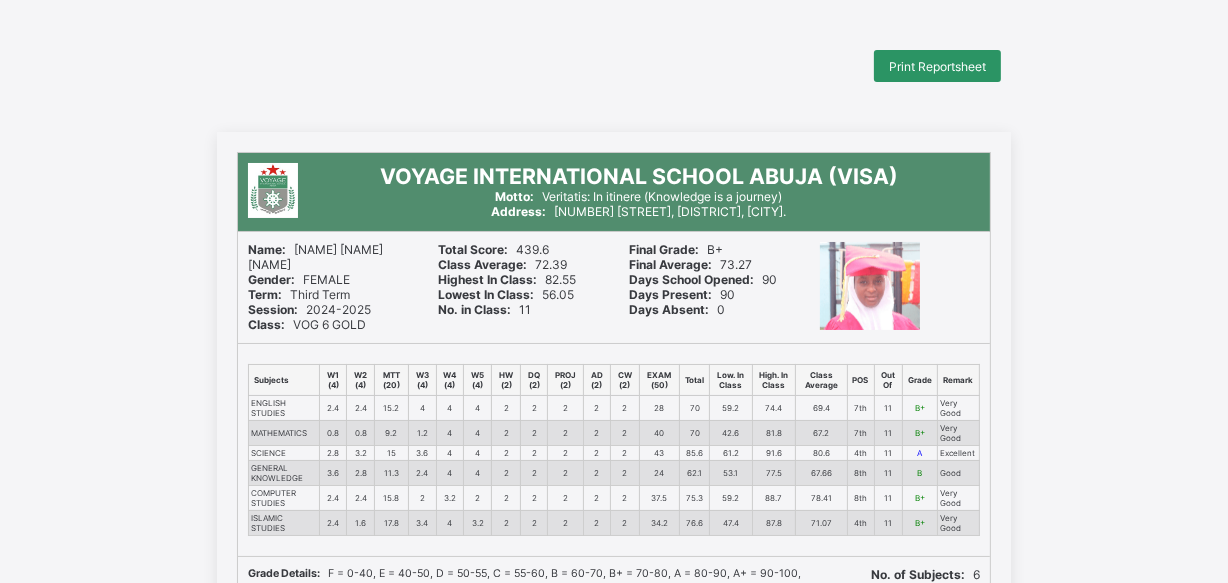 scroll, scrollTop: 0, scrollLeft: 0, axis: both 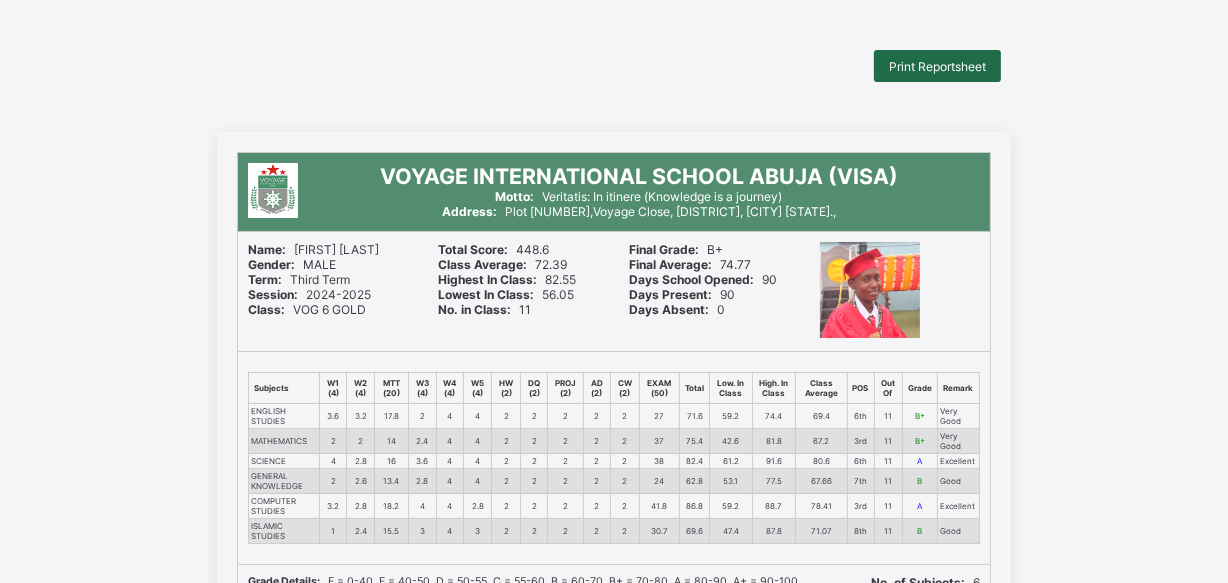 click on "Print Reportsheet" at bounding box center [937, 66] 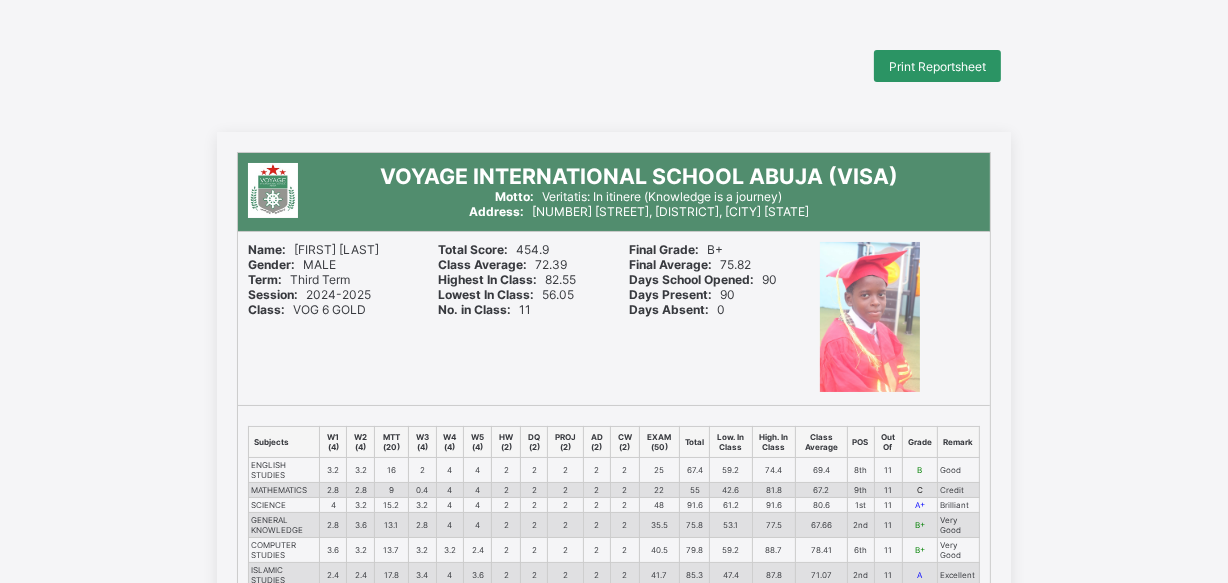 scroll, scrollTop: 0, scrollLeft: 0, axis: both 